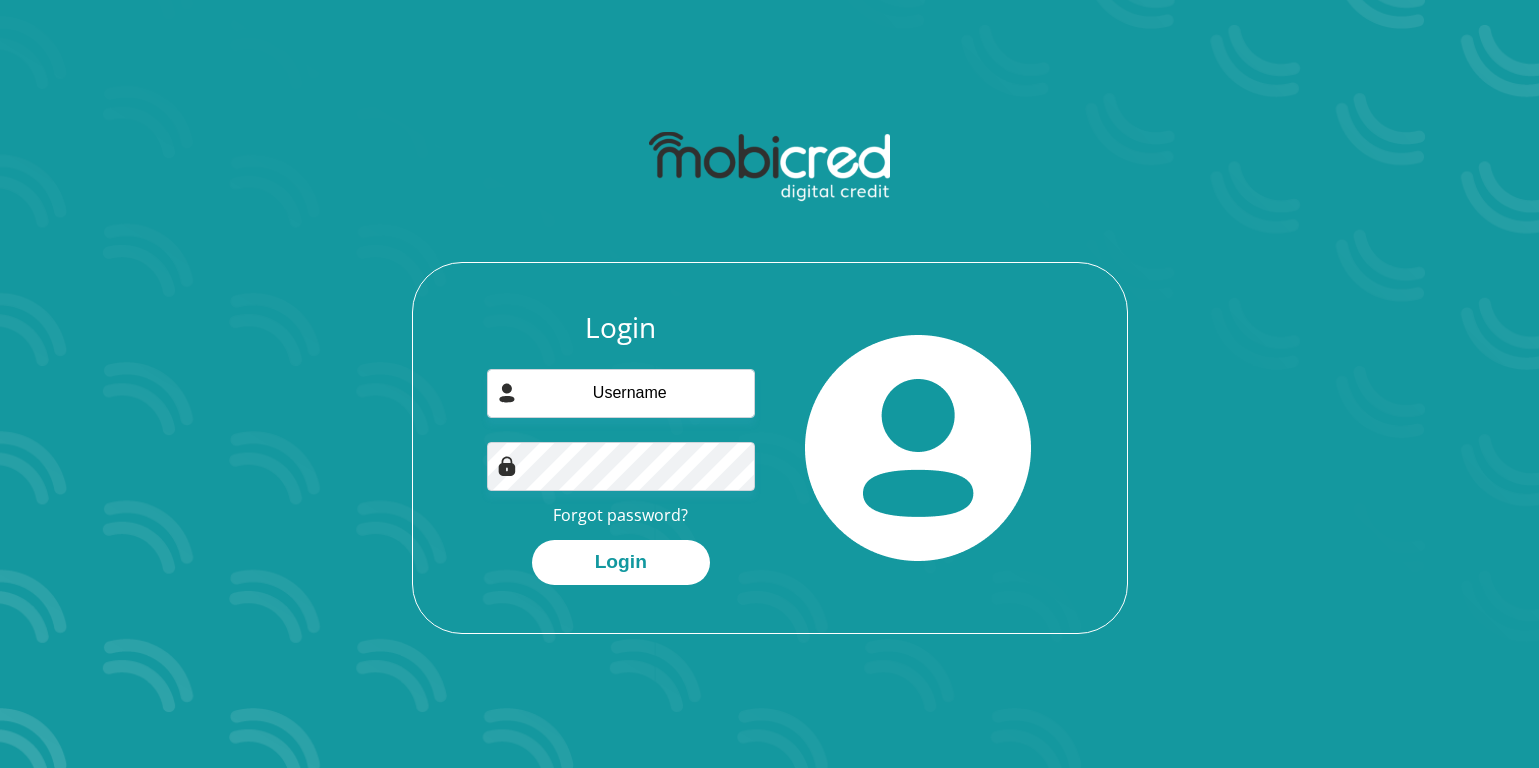 scroll, scrollTop: 0, scrollLeft: 0, axis: both 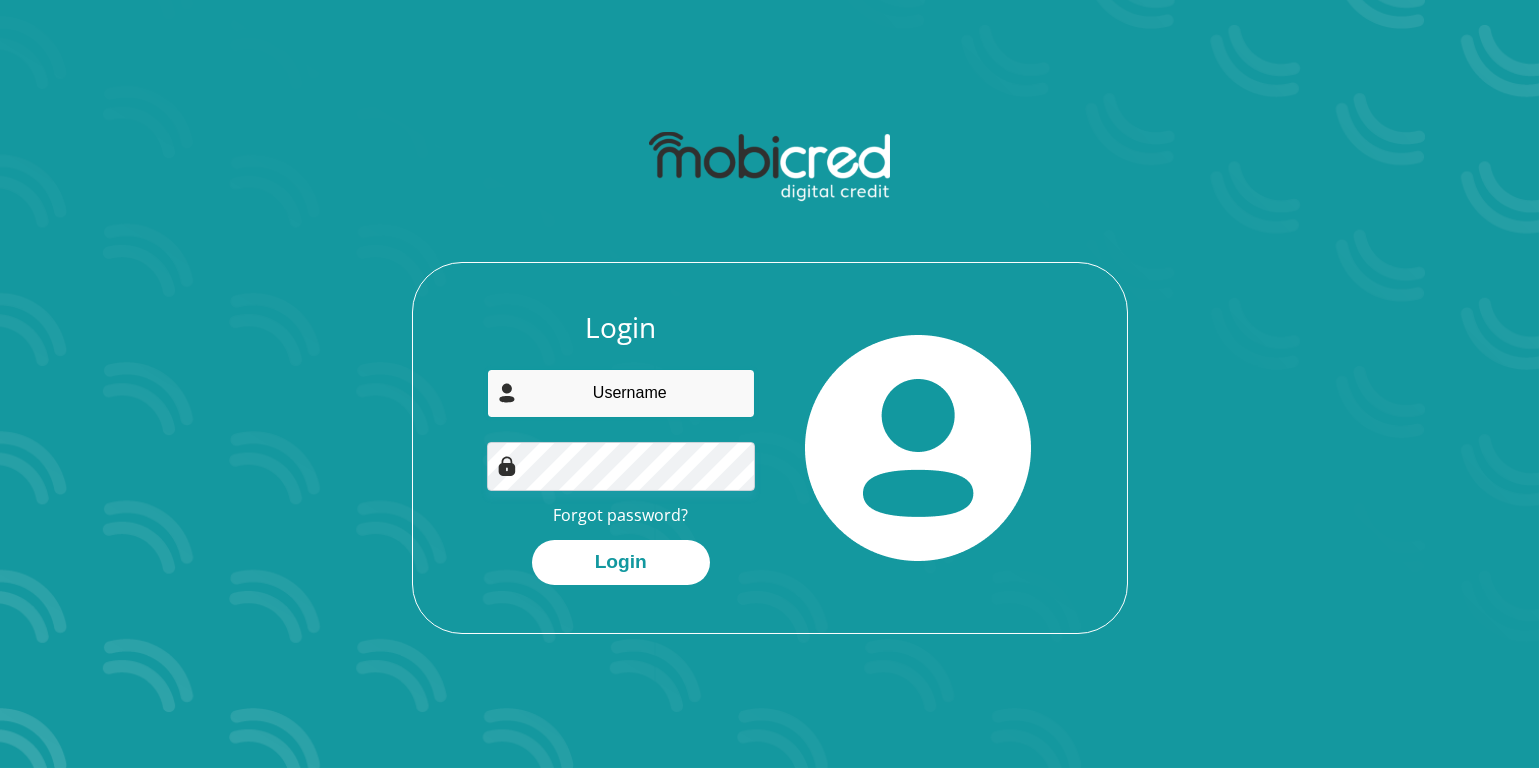 click at bounding box center [621, 393] 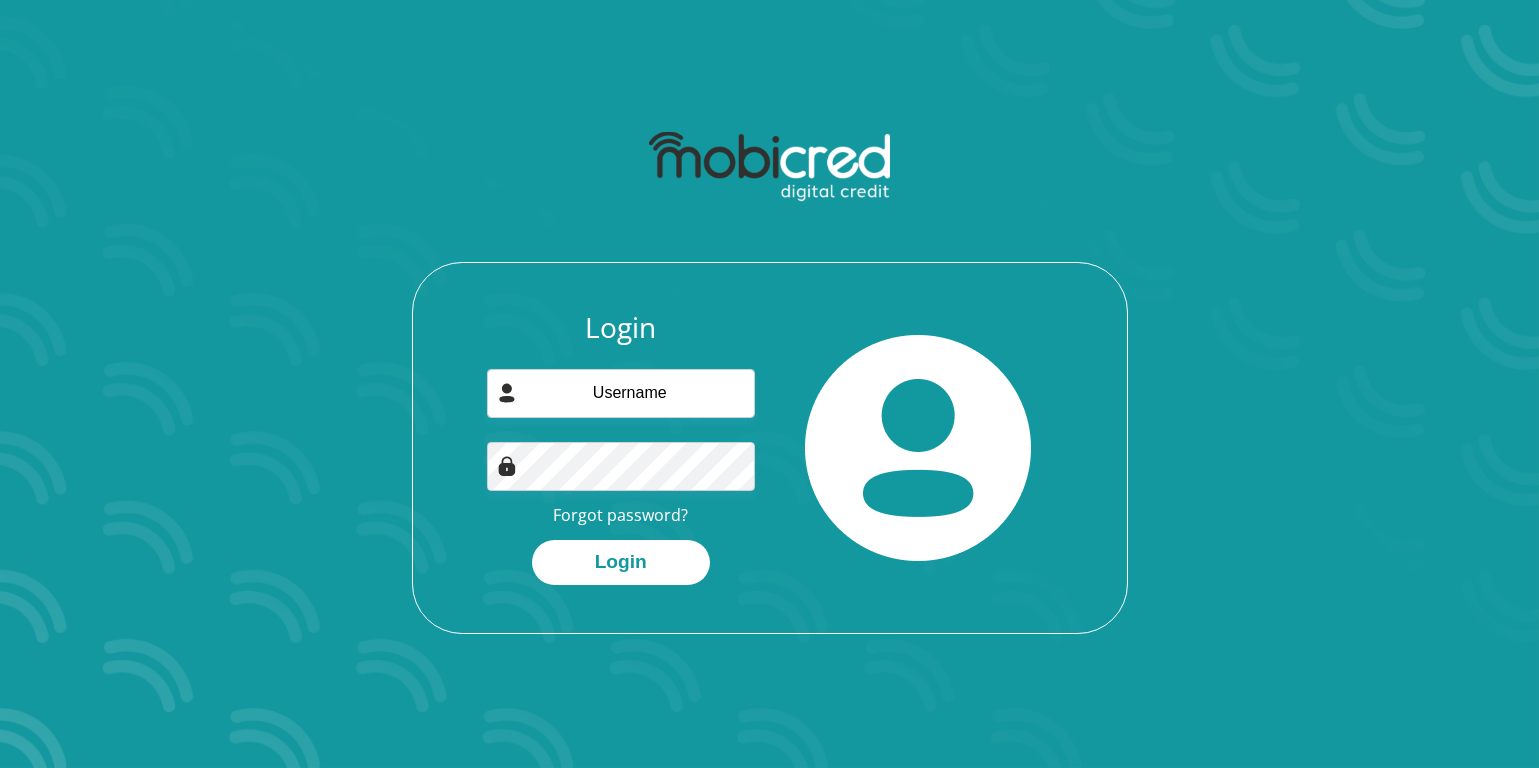 click on "Login
Forgot password?
Login" at bounding box center (770, 377) 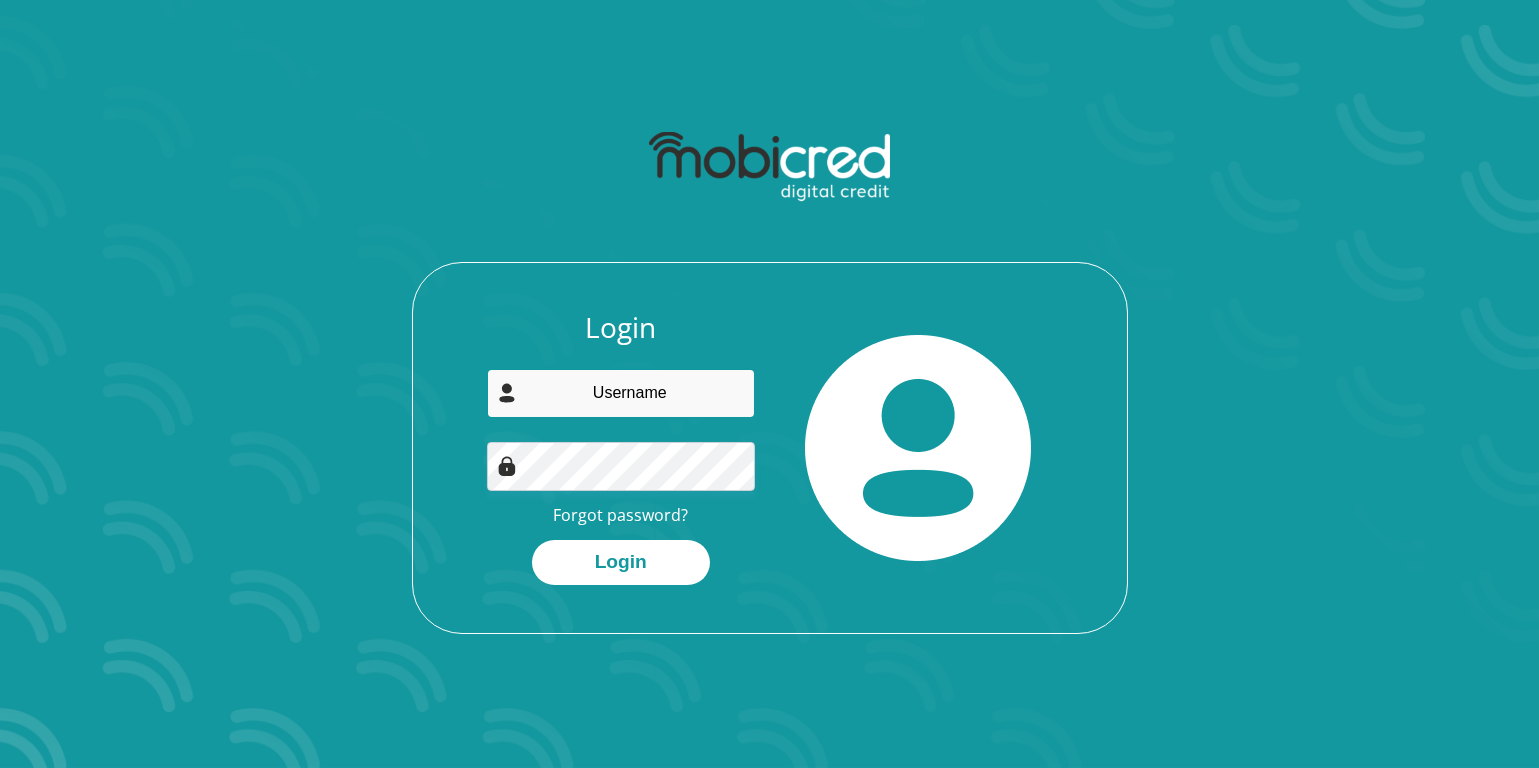 click at bounding box center (621, 393) 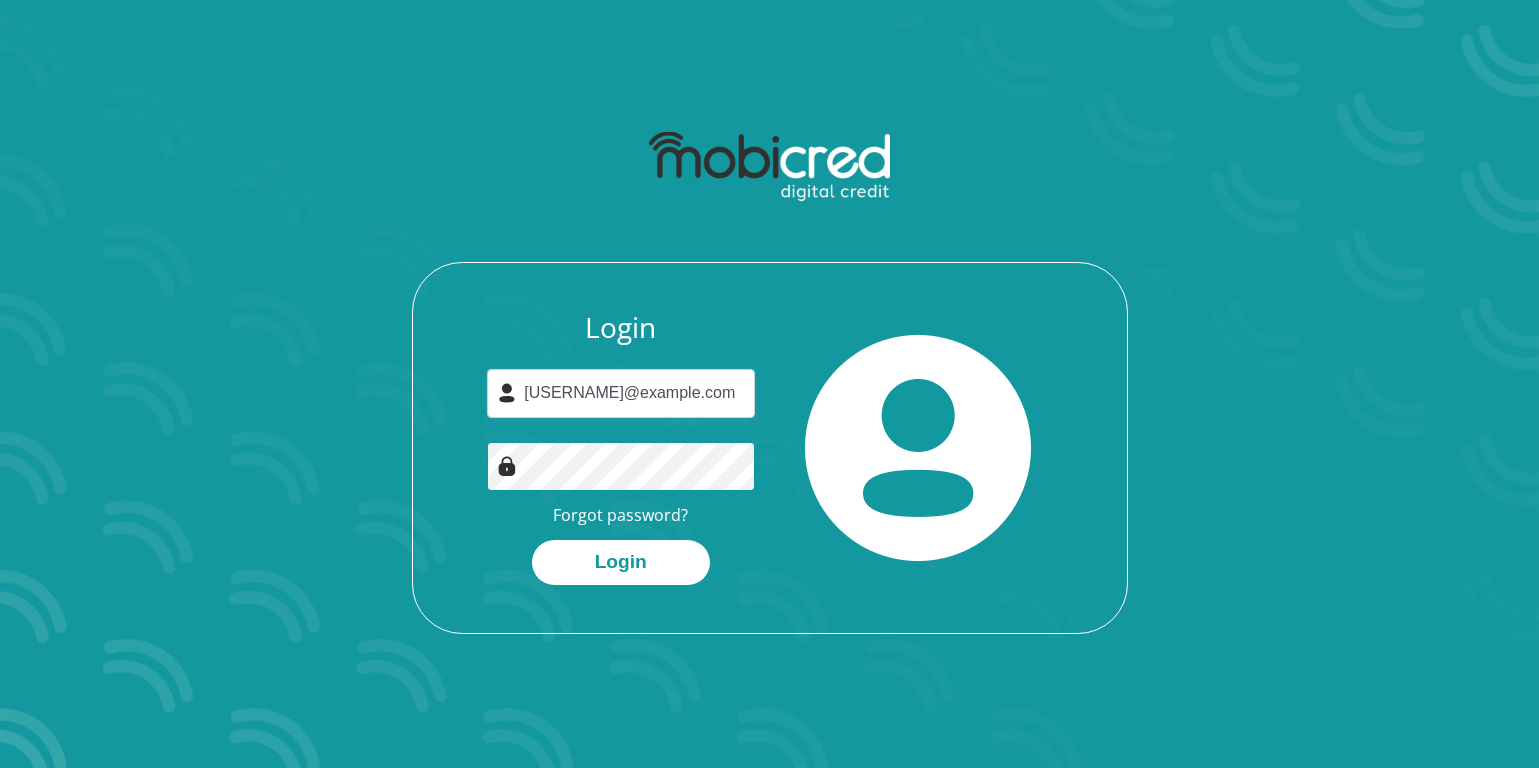click on "Login" at bounding box center [621, 562] 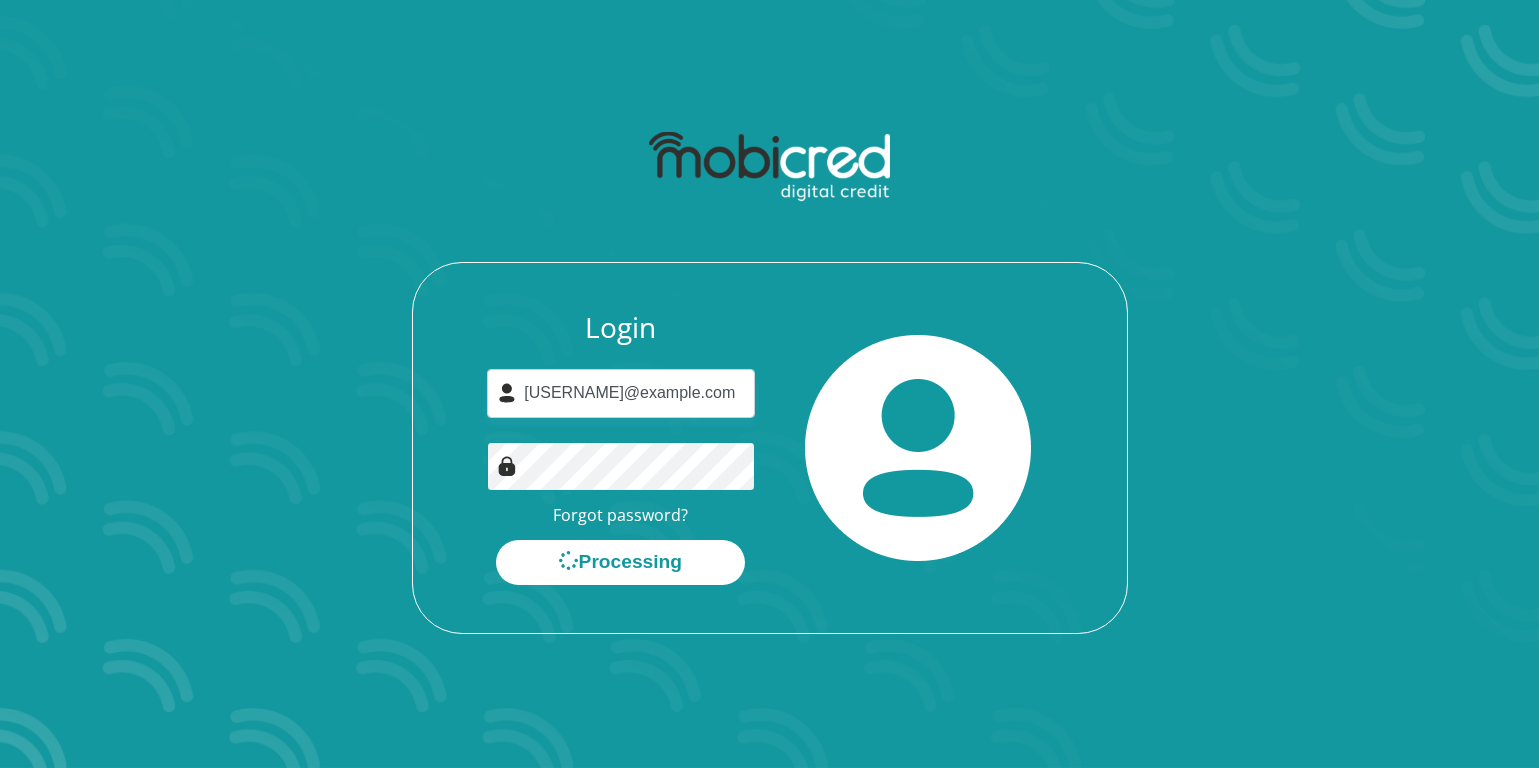 scroll, scrollTop: 0, scrollLeft: 0, axis: both 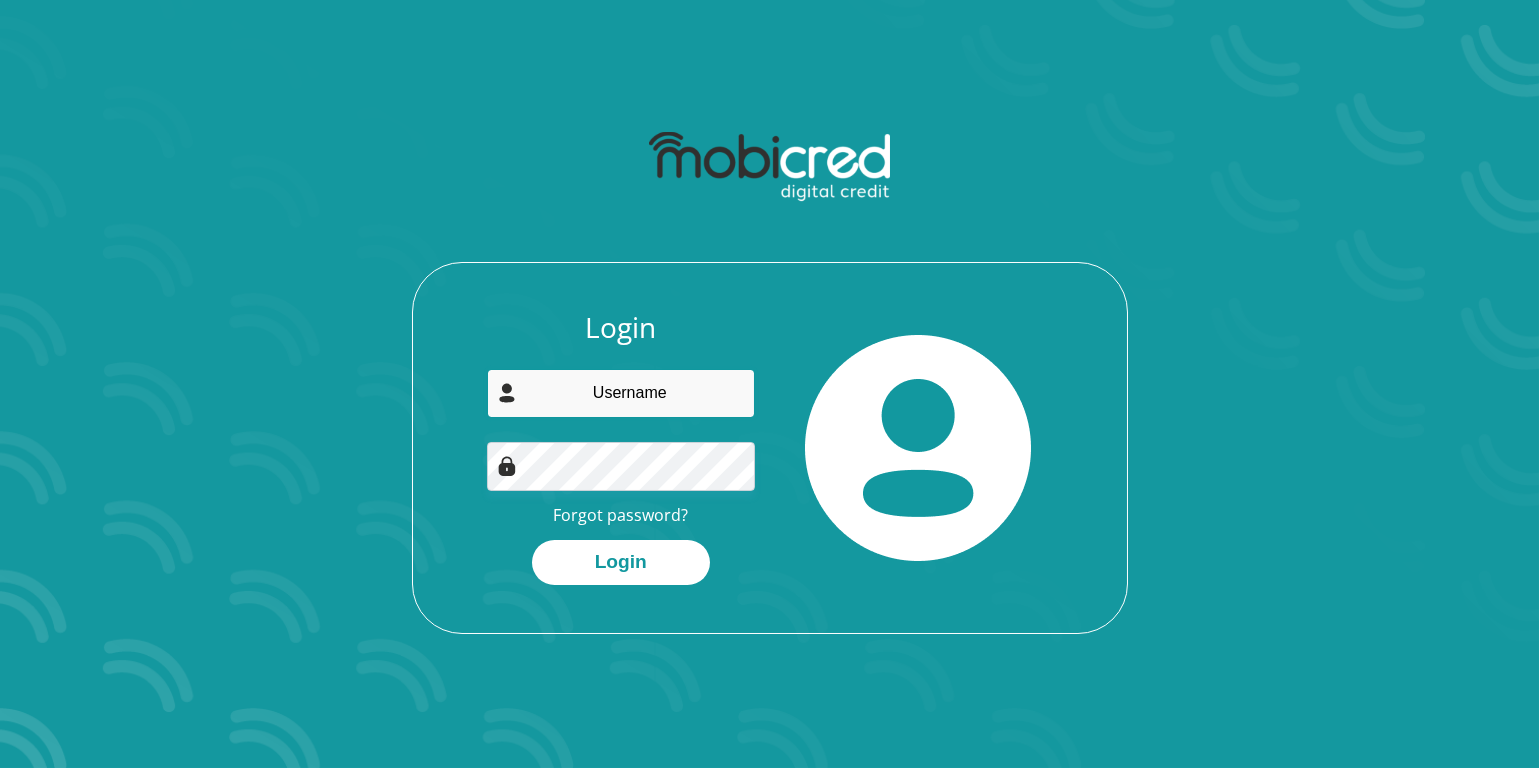 click at bounding box center [621, 393] 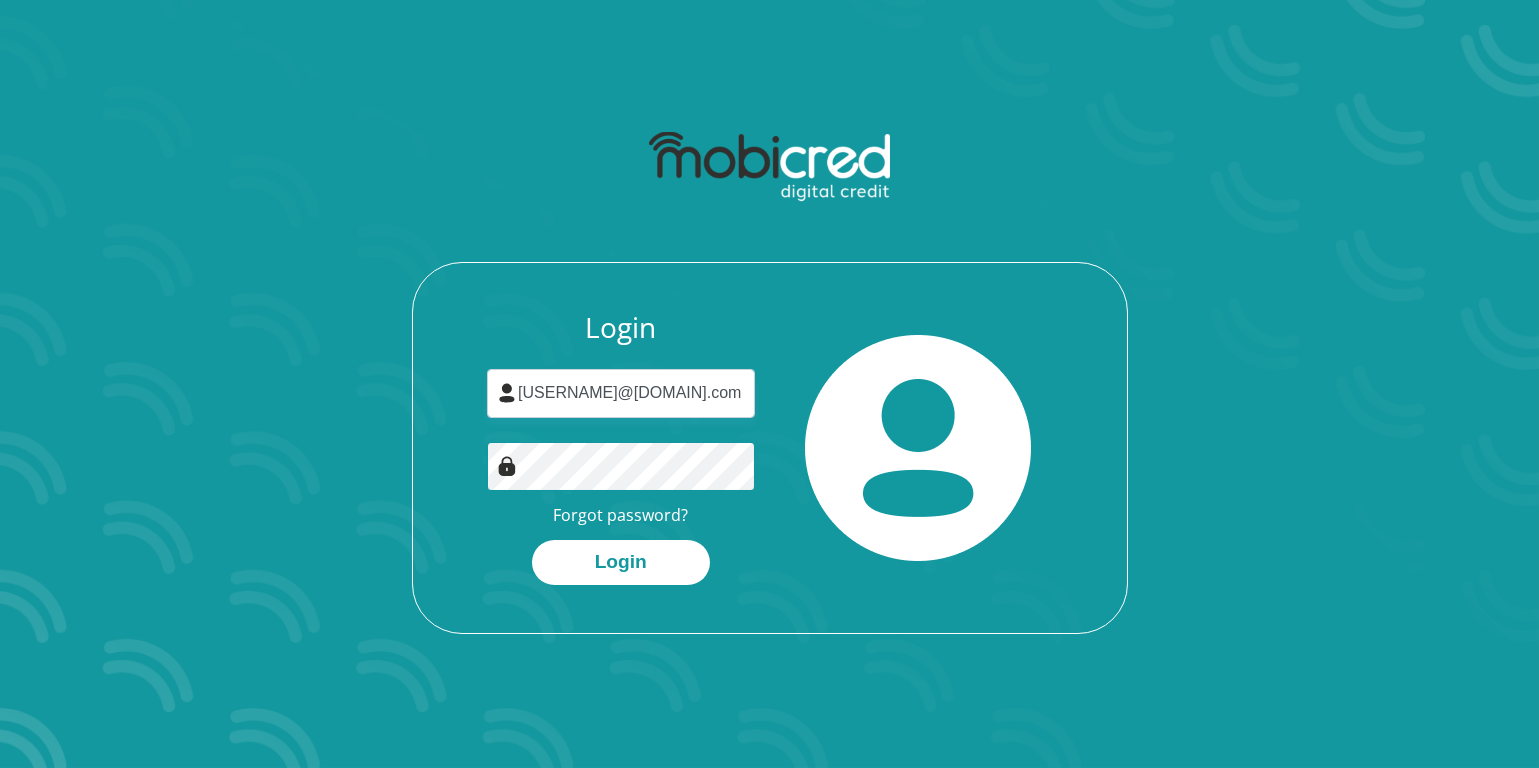 click on "Login" at bounding box center [621, 562] 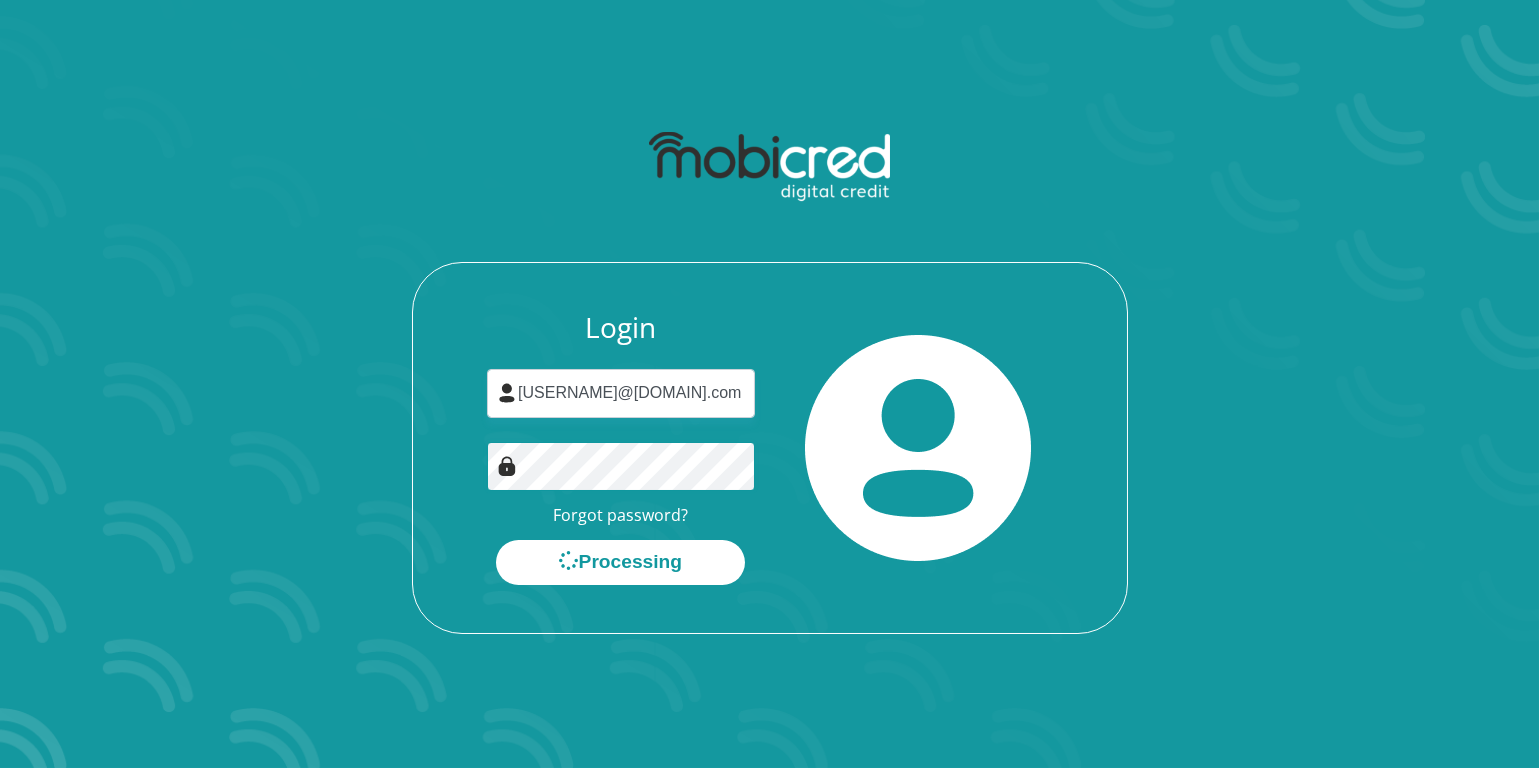 scroll, scrollTop: 0, scrollLeft: 0, axis: both 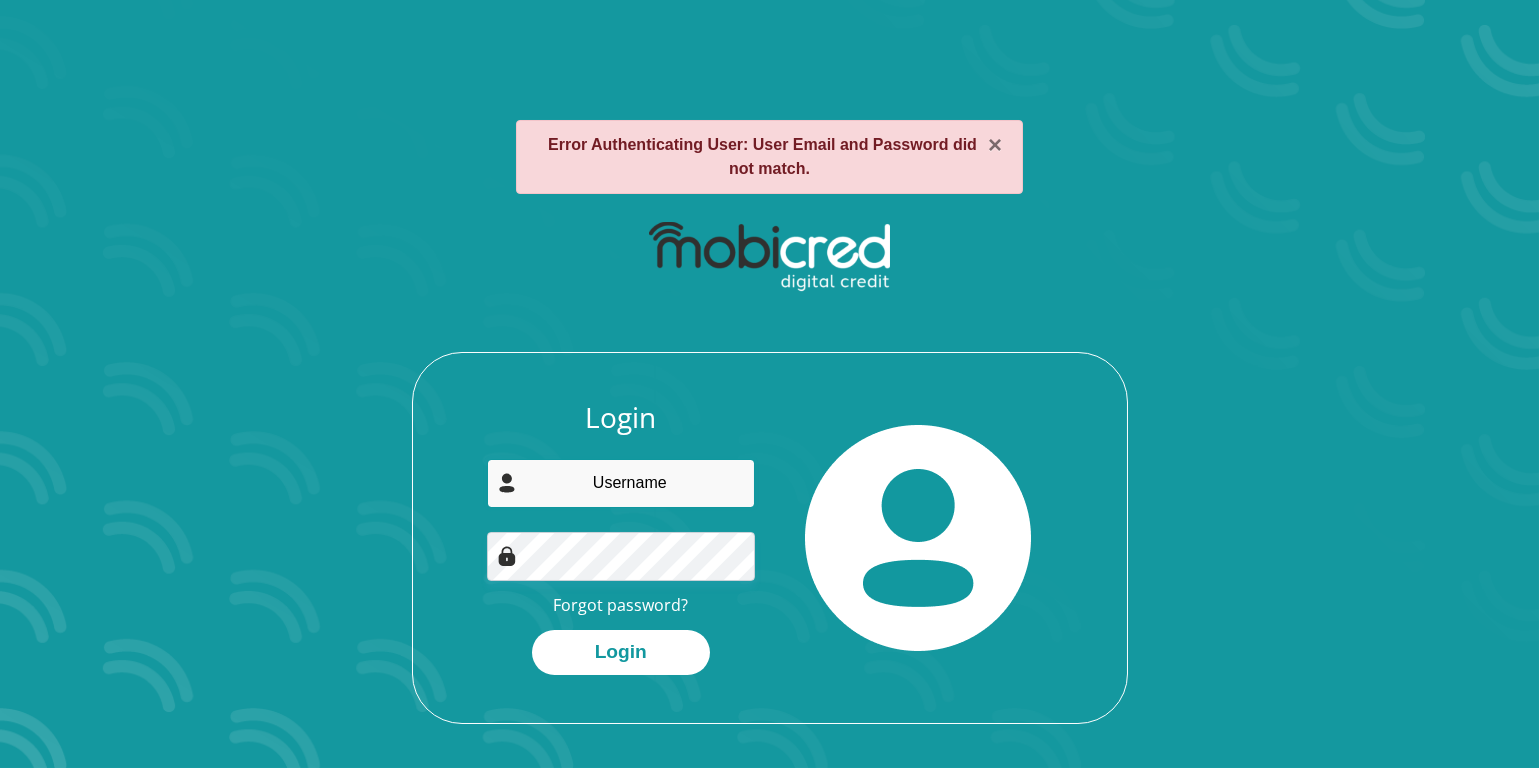 click at bounding box center [621, 483] 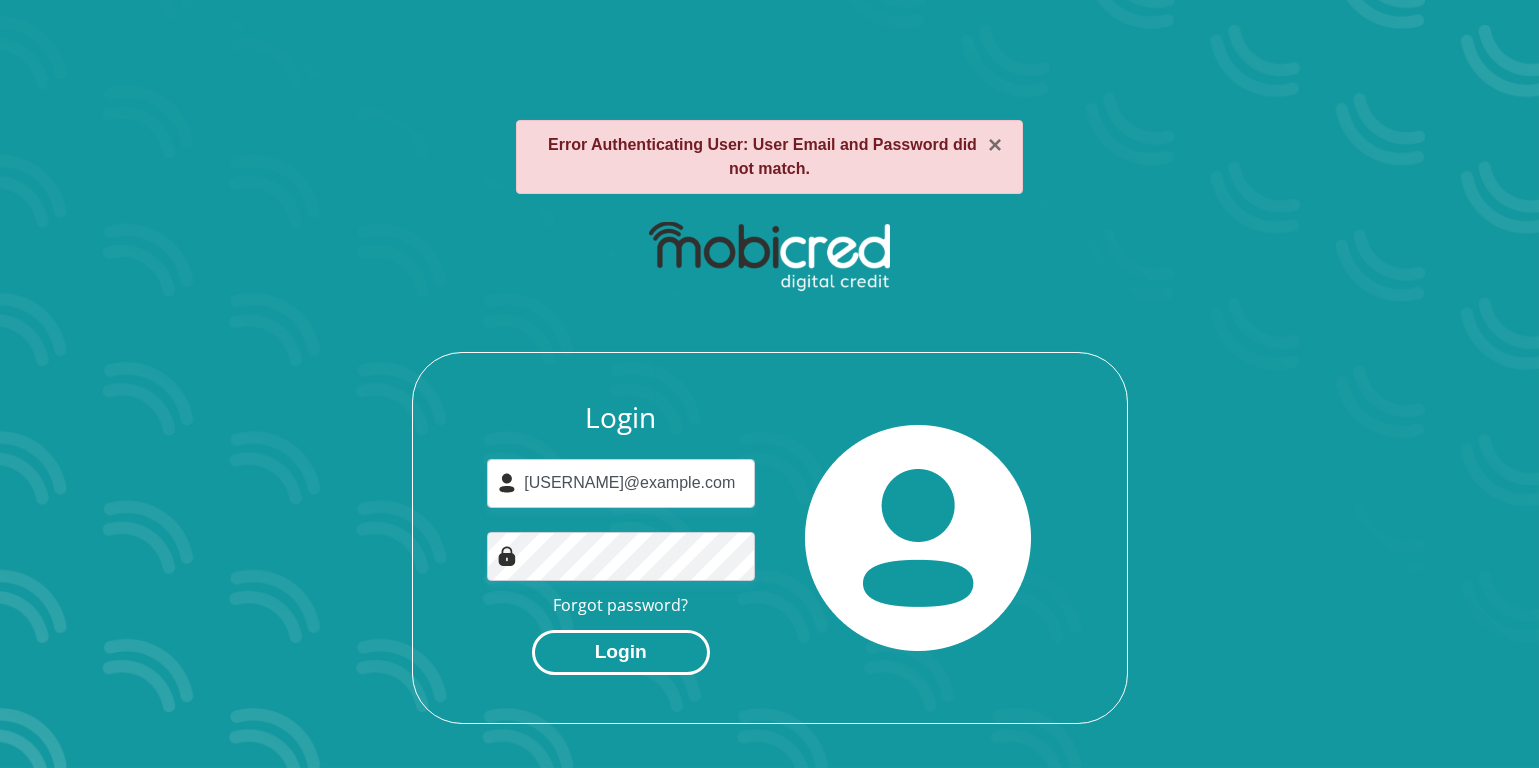 click on "Login" at bounding box center [621, 652] 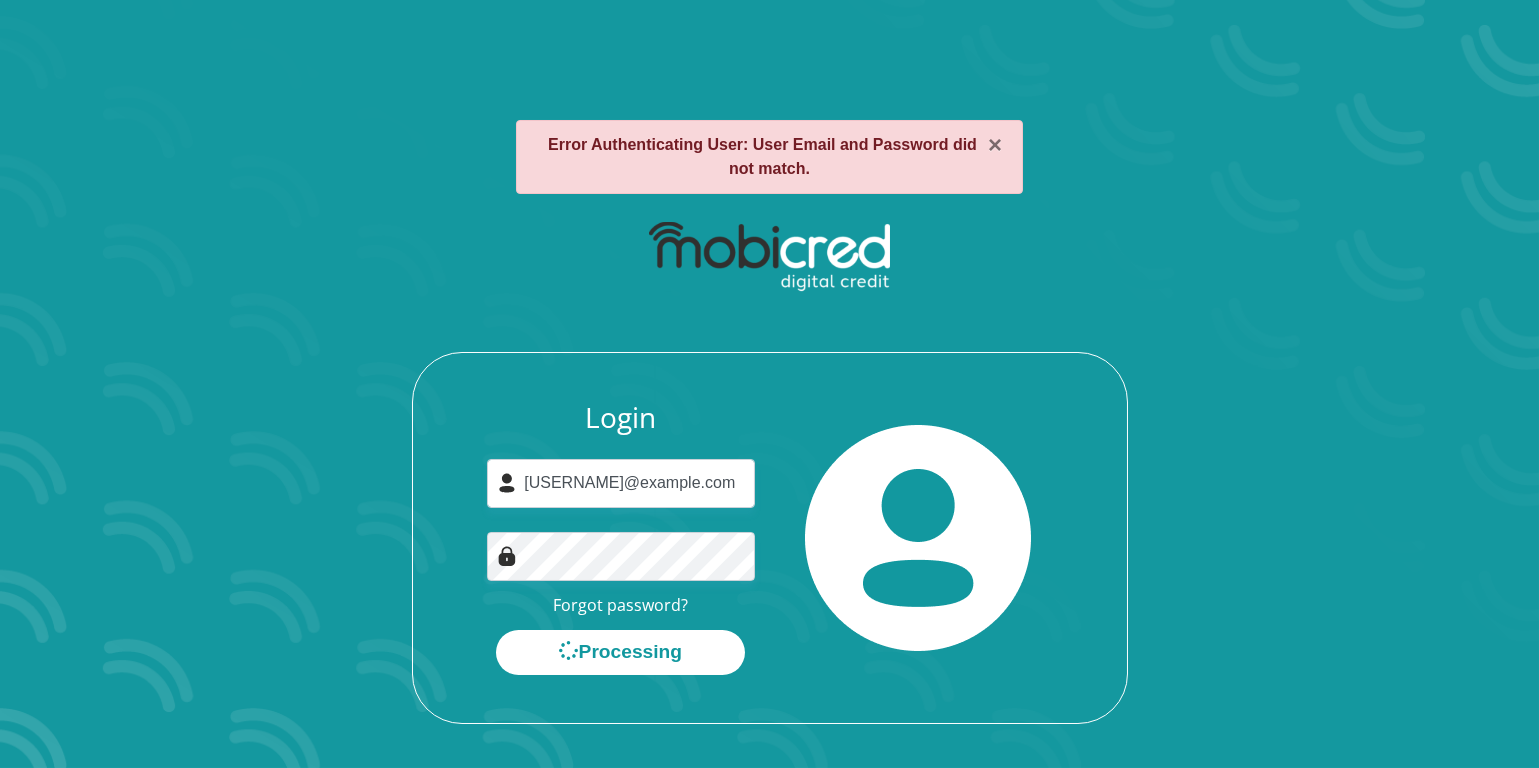 scroll, scrollTop: 0, scrollLeft: 0, axis: both 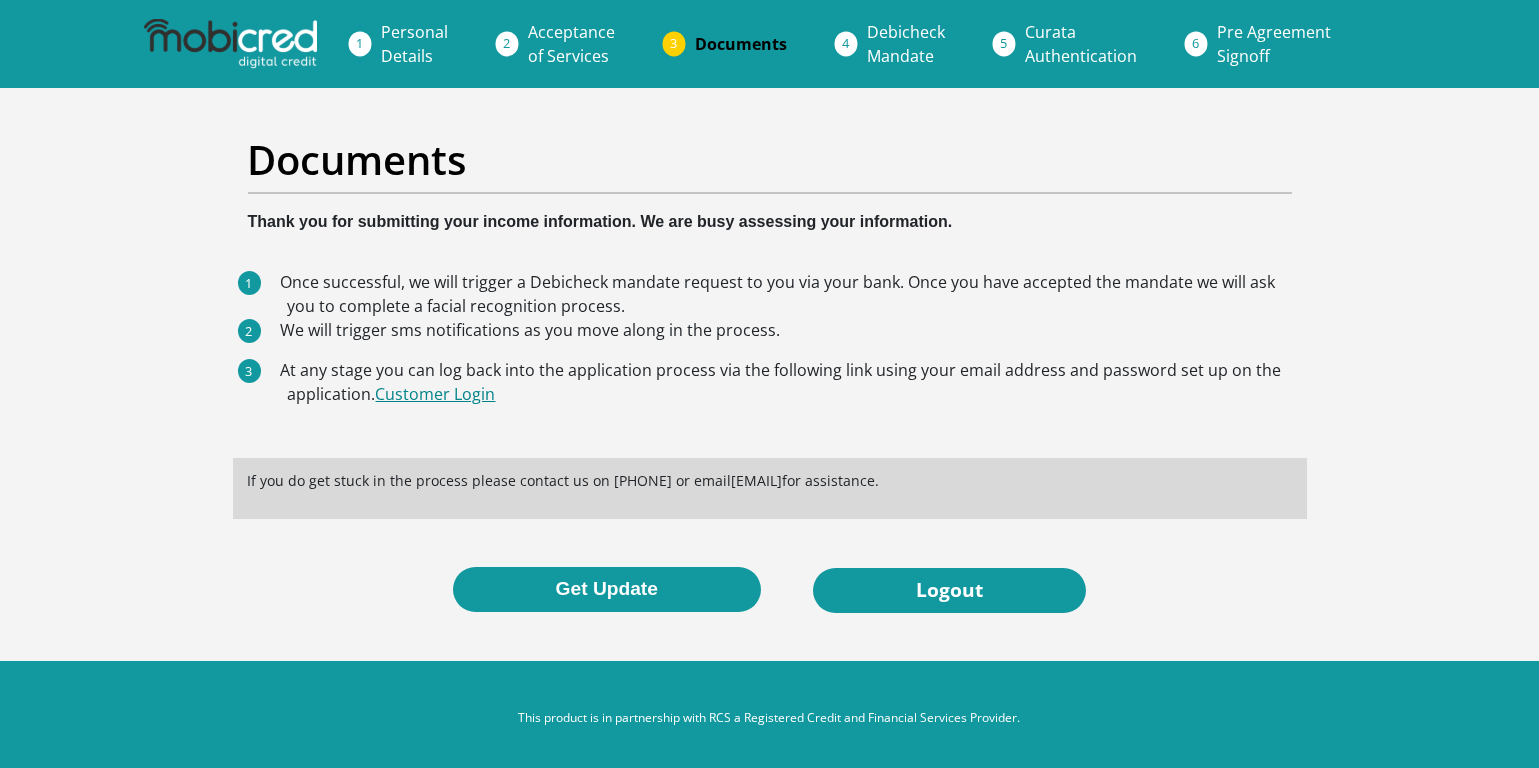 click on "Customer Login" at bounding box center [436, 394] 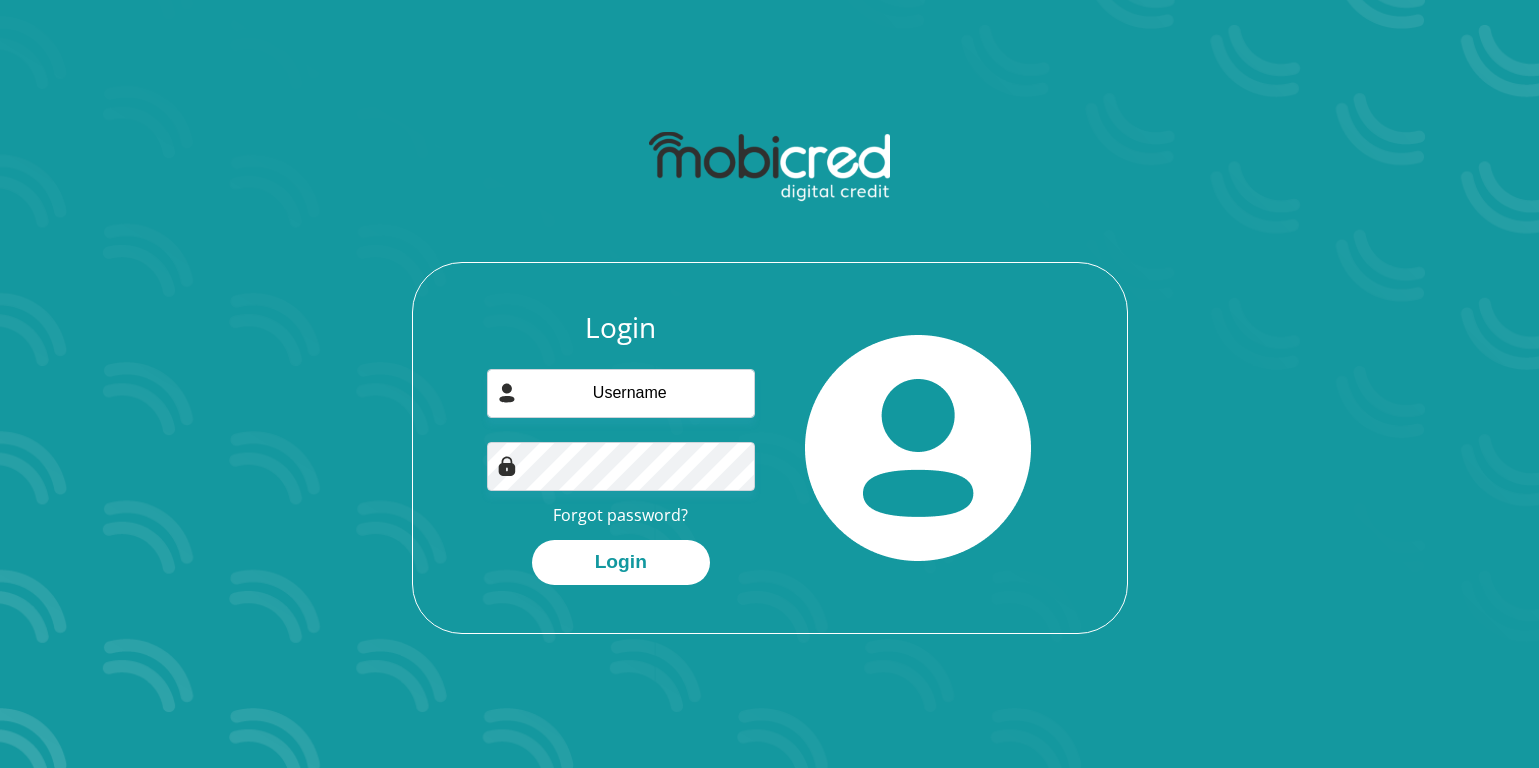scroll, scrollTop: 0, scrollLeft: 0, axis: both 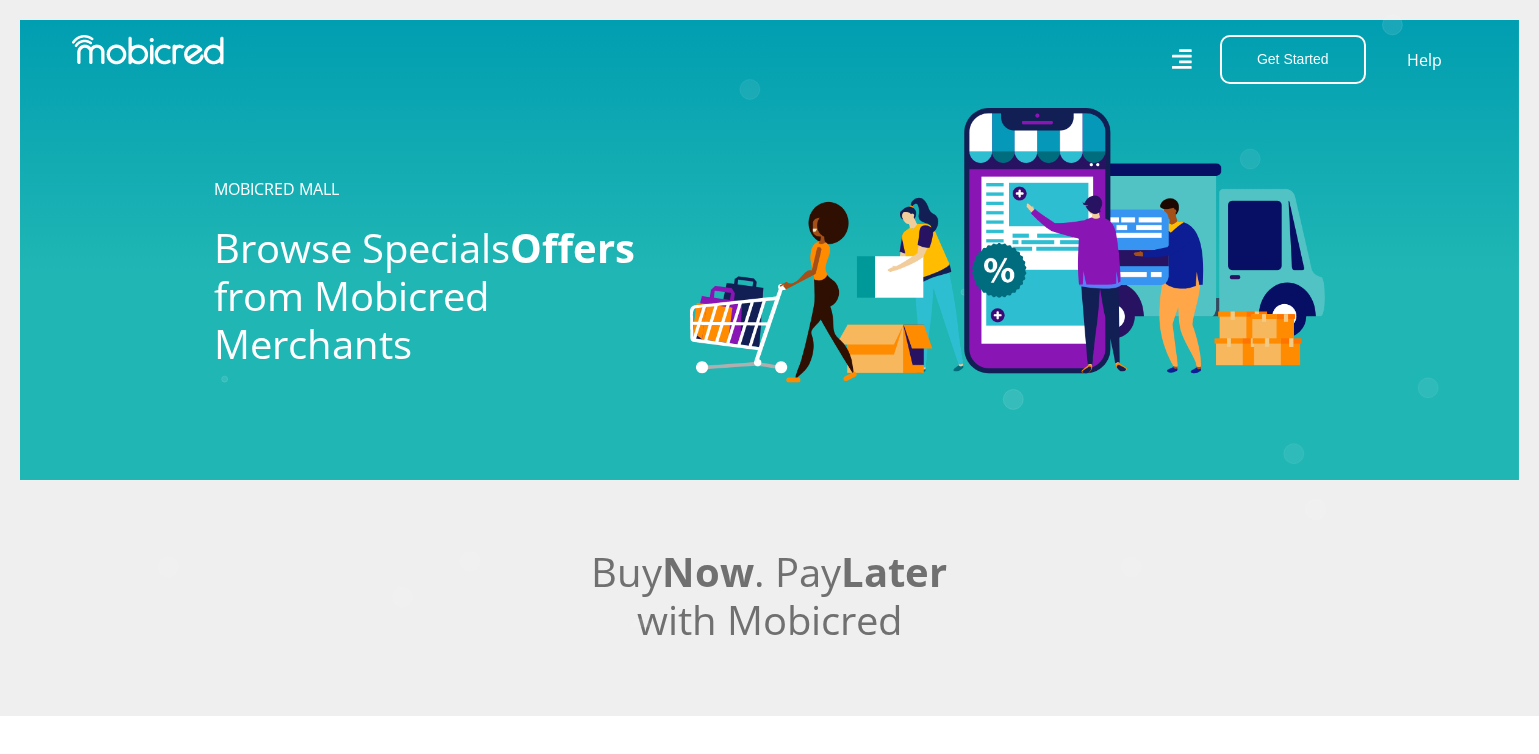 click 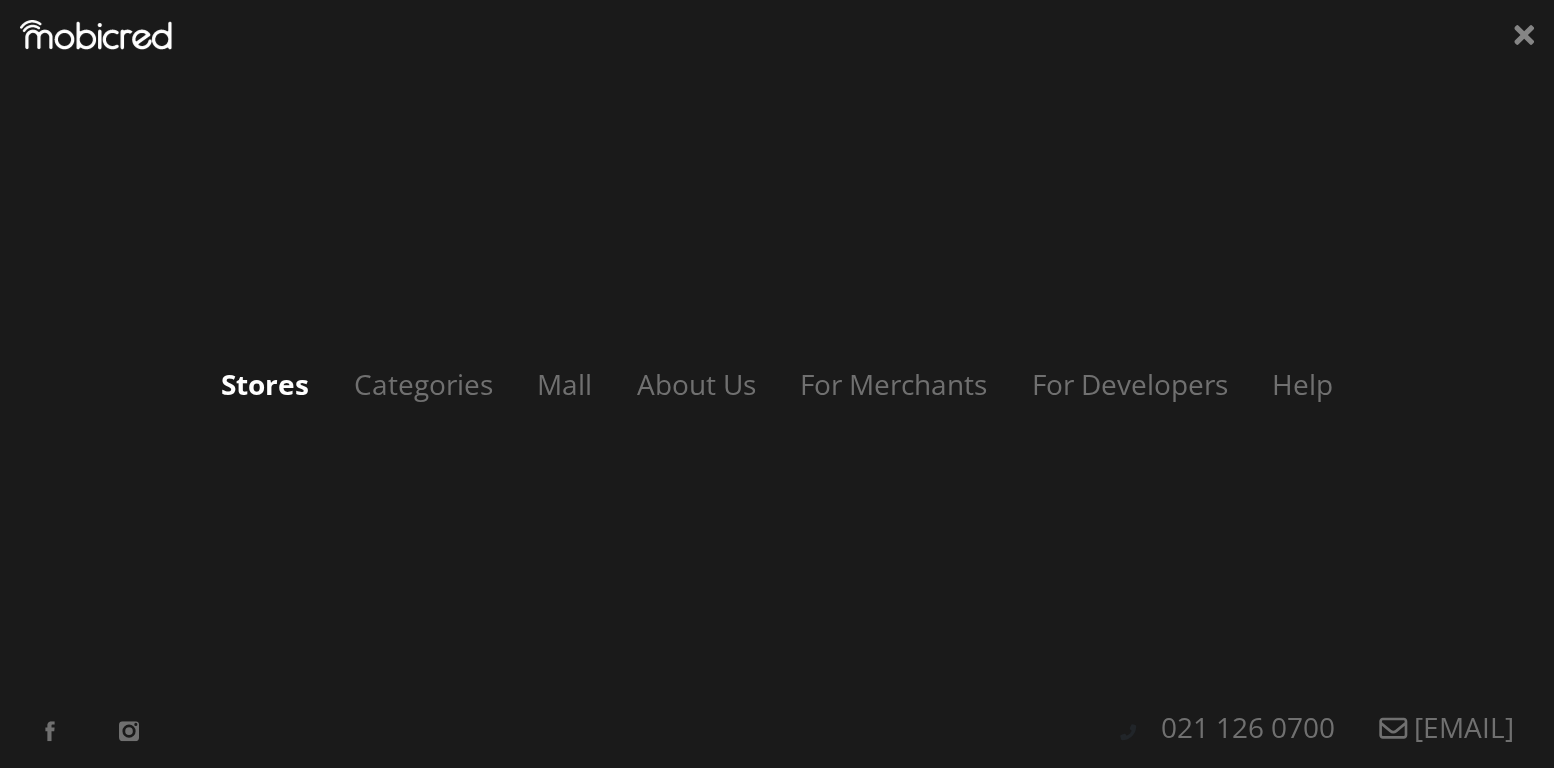 click on "Stores" at bounding box center (265, 384) 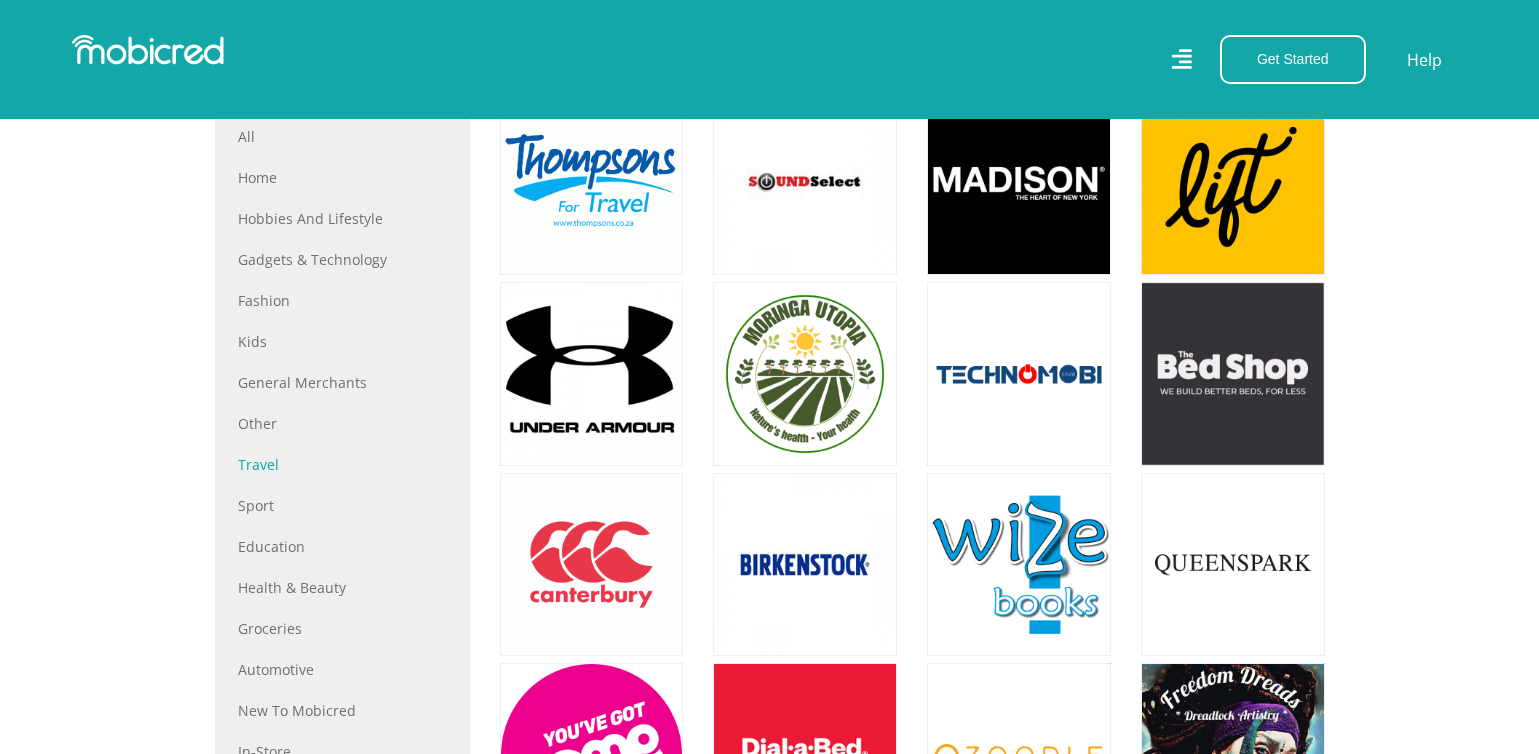 scroll, scrollTop: 900, scrollLeft: 0, axis: vertical 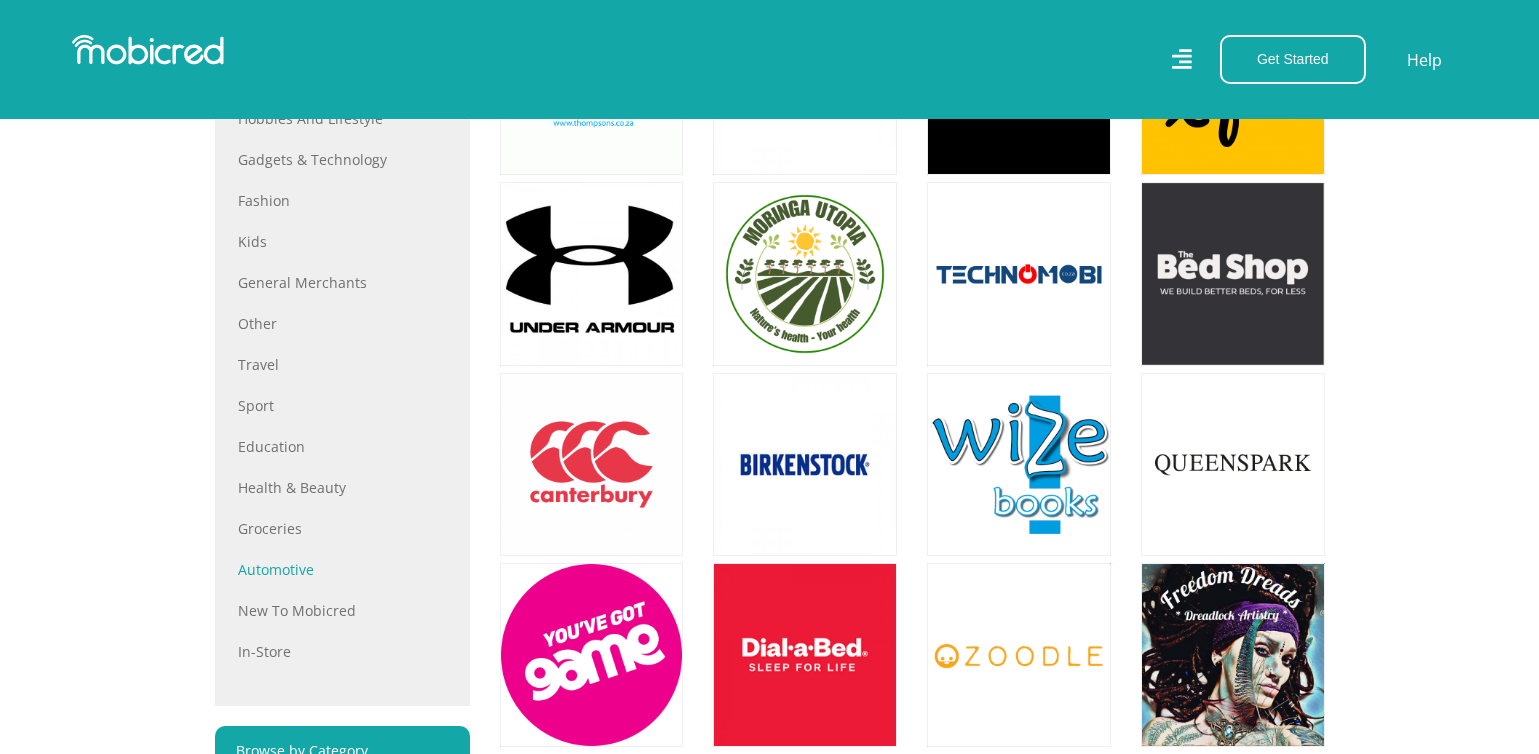 click on "Automotive" at bounding box center [342, 569] 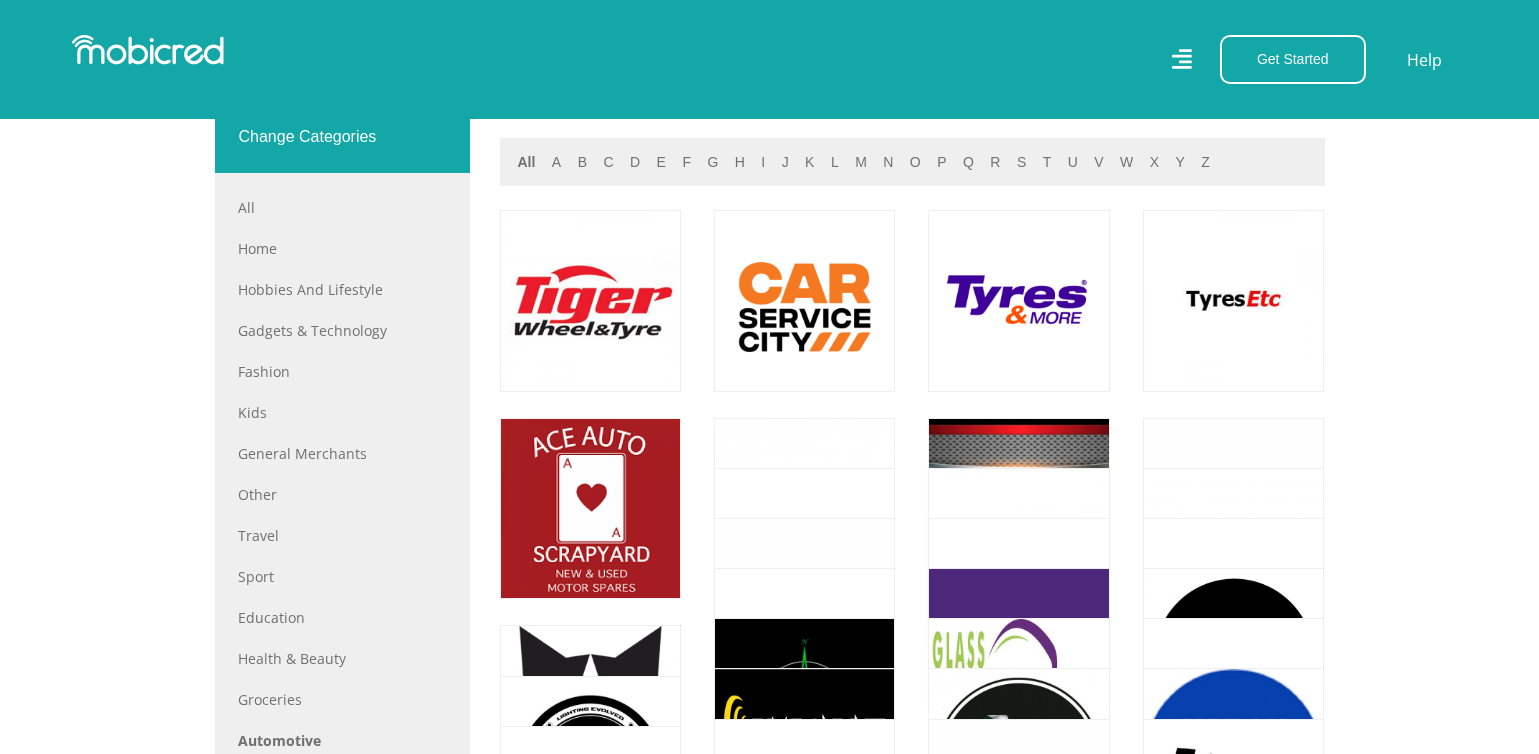 scroll, scrollTop: 700, scrollLeft: 0, axis: vertical 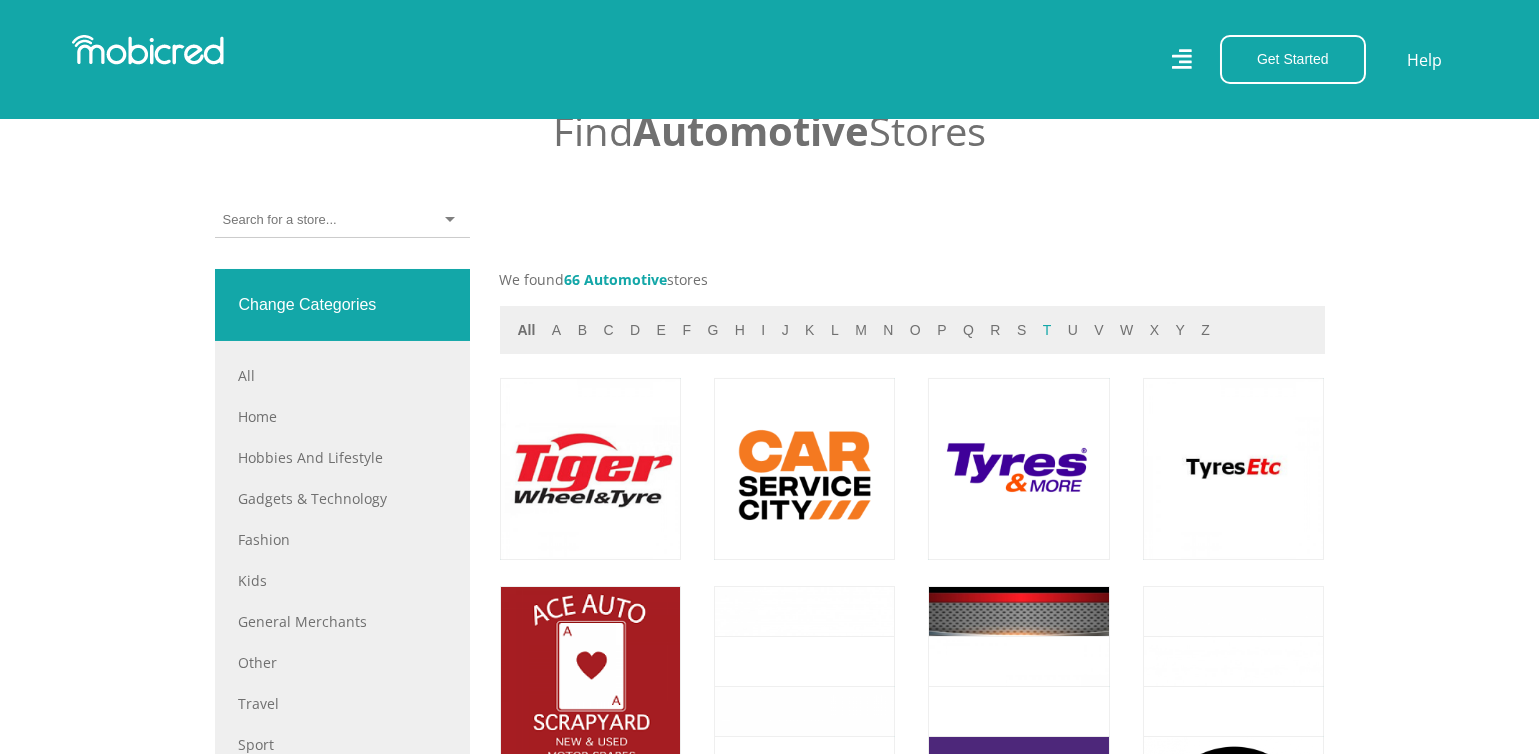 click on "t" at bounding box center [1047, 330] 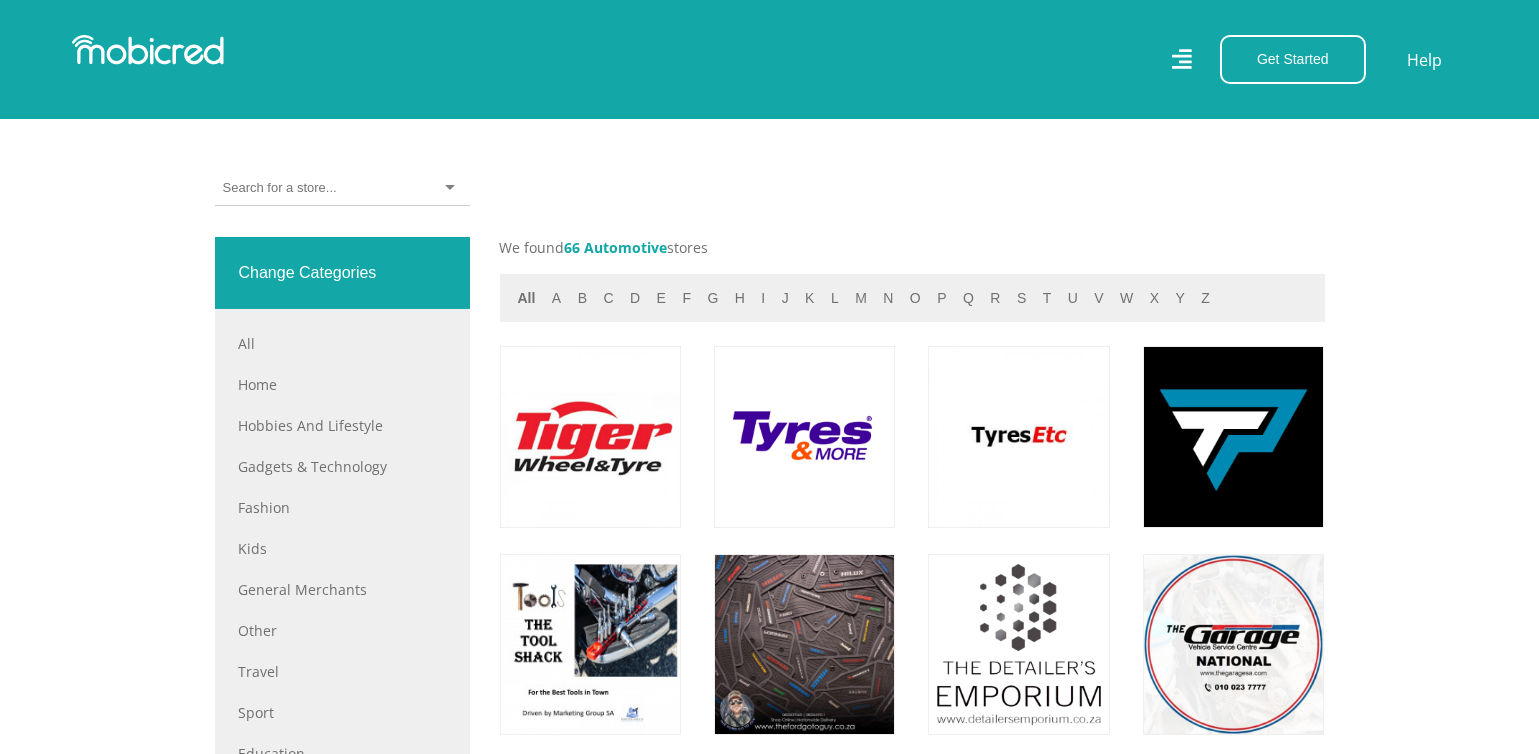 scroll, scrollTop: 600, scrollLeft: 0, axis: vertical 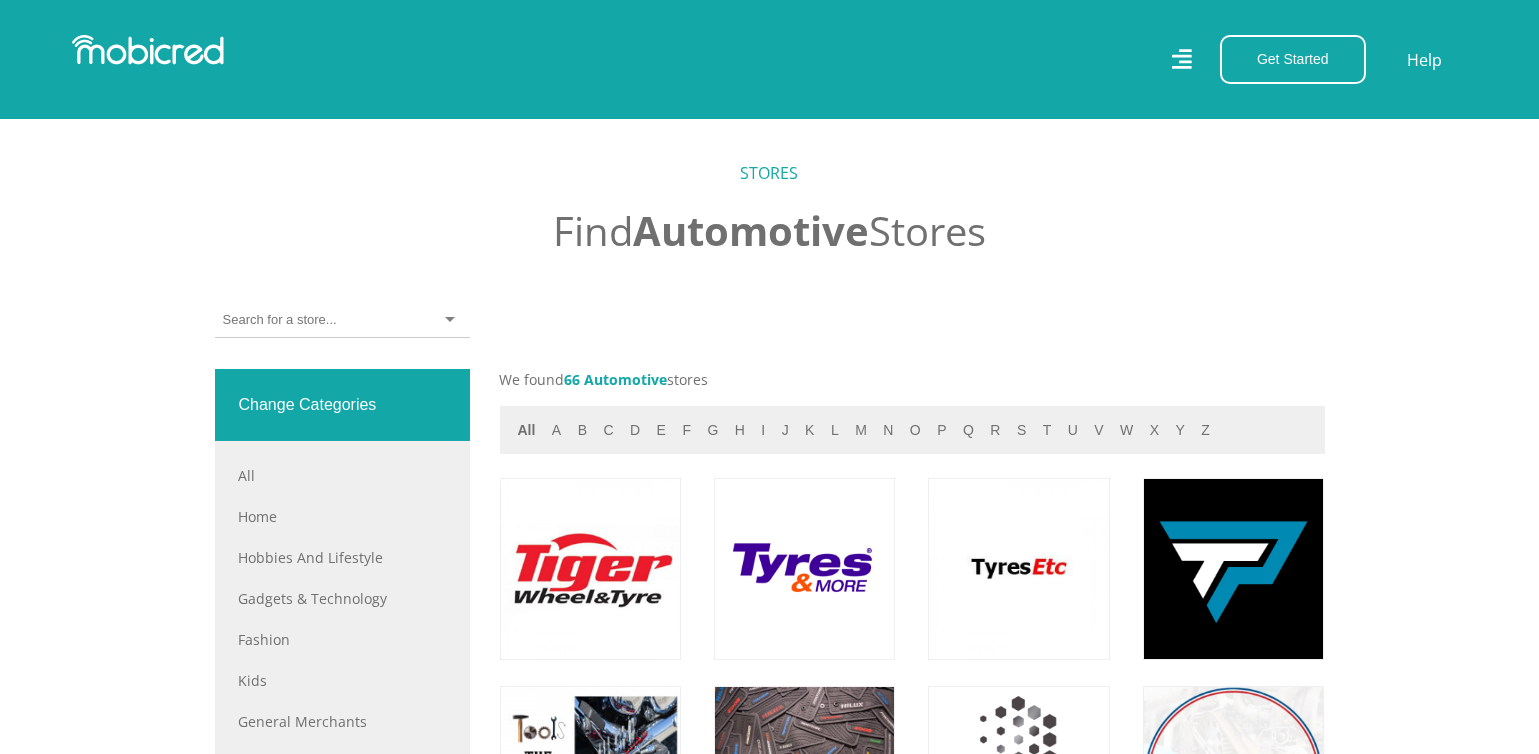 click at bounding box center [279, 320] 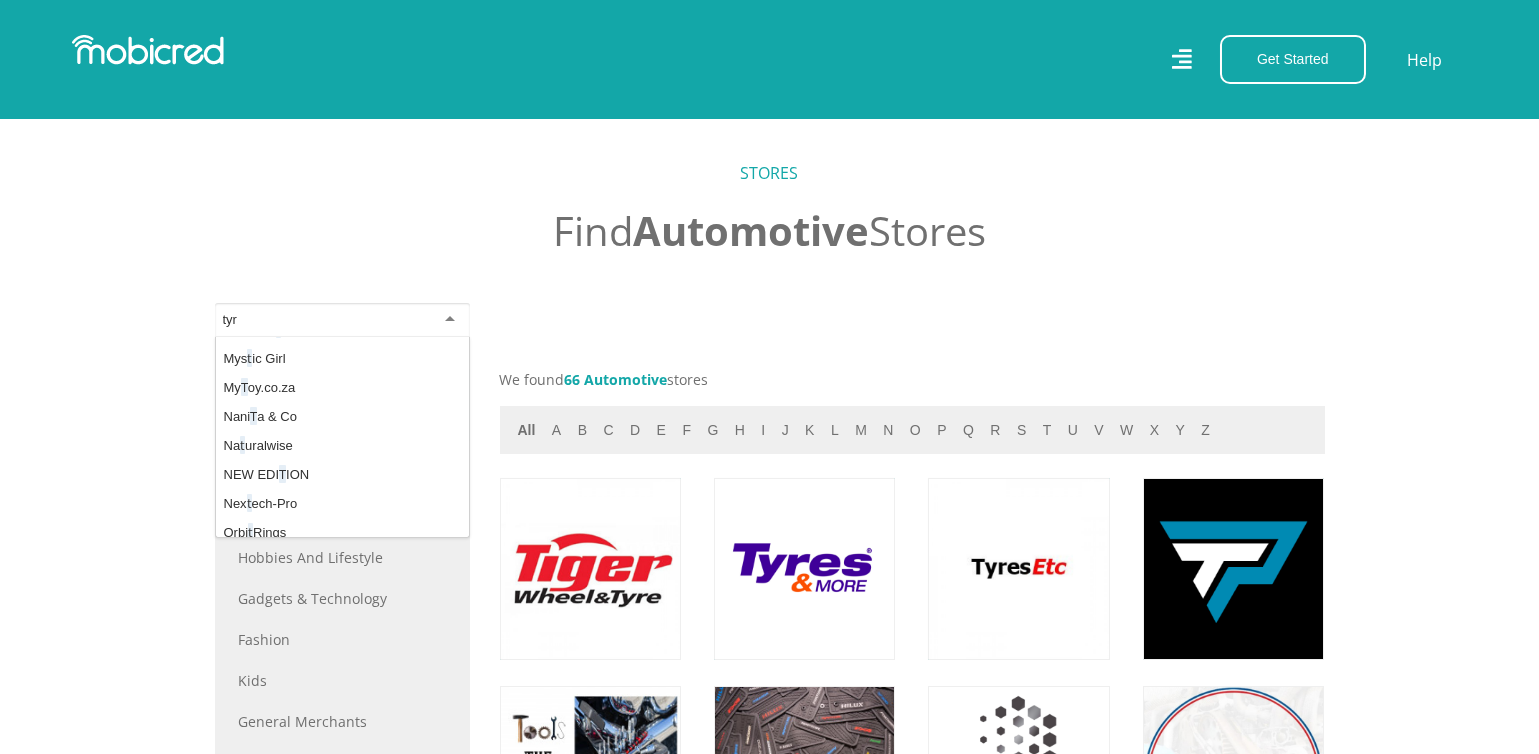 scroll, scrollTop: 0, scrollLeft: 0, axis: both 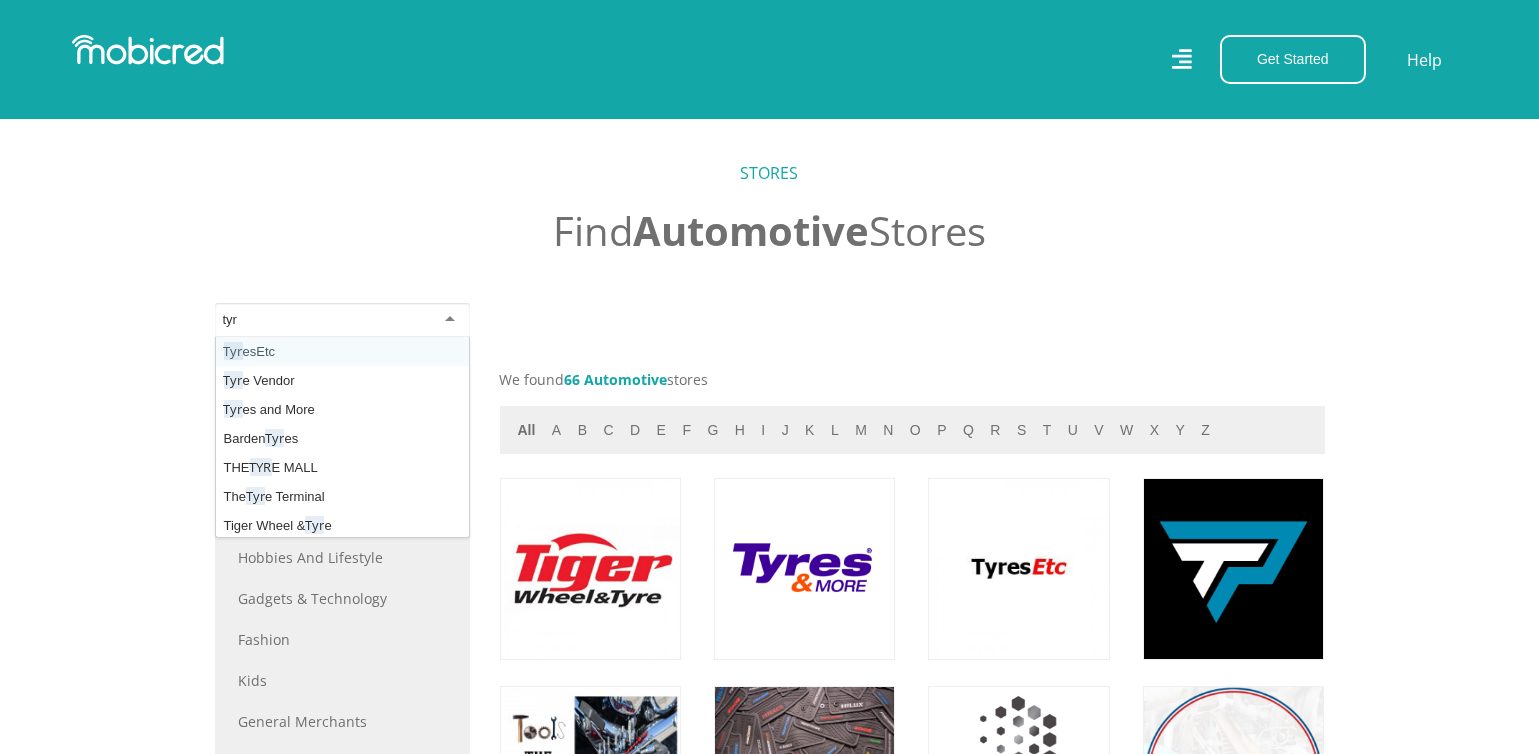 type on "tyre" 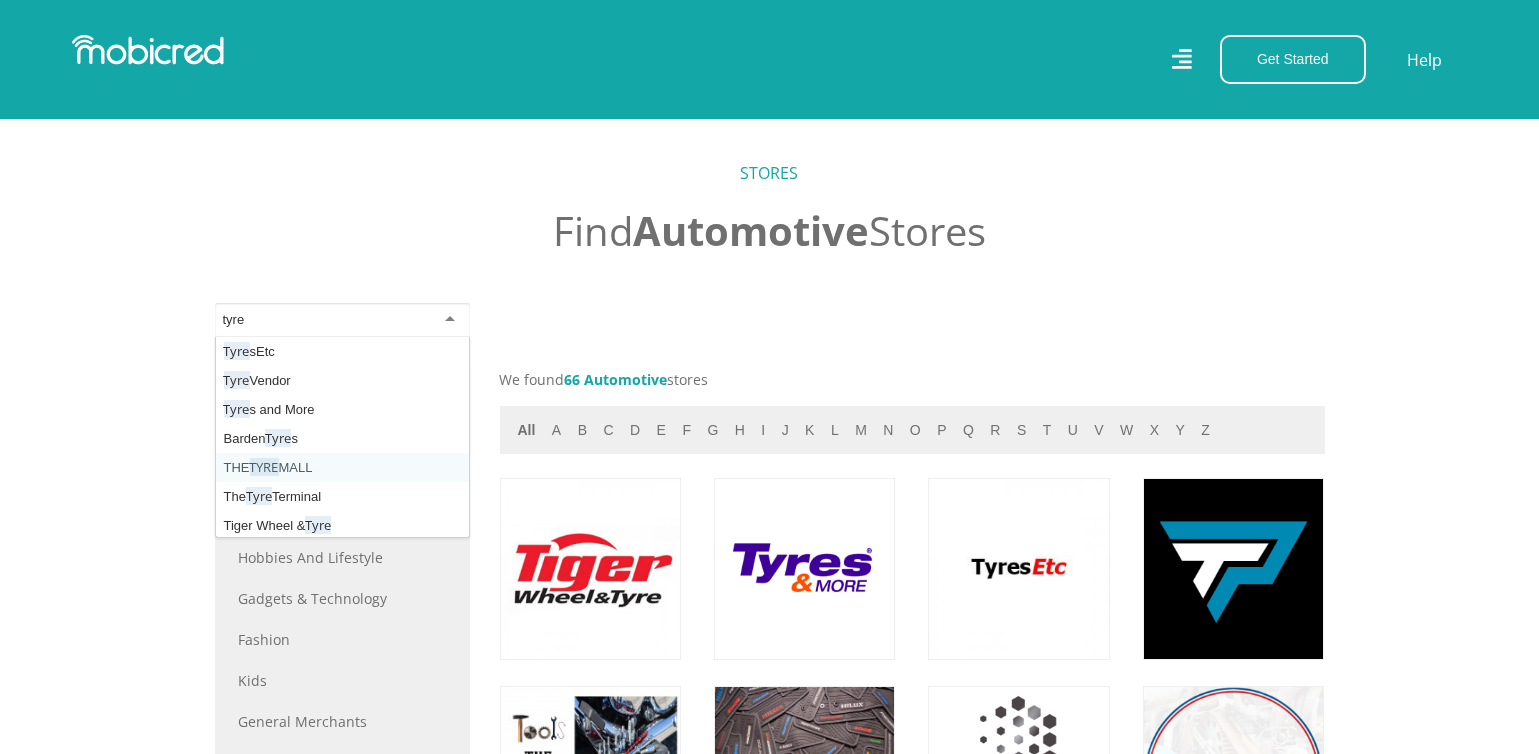 type 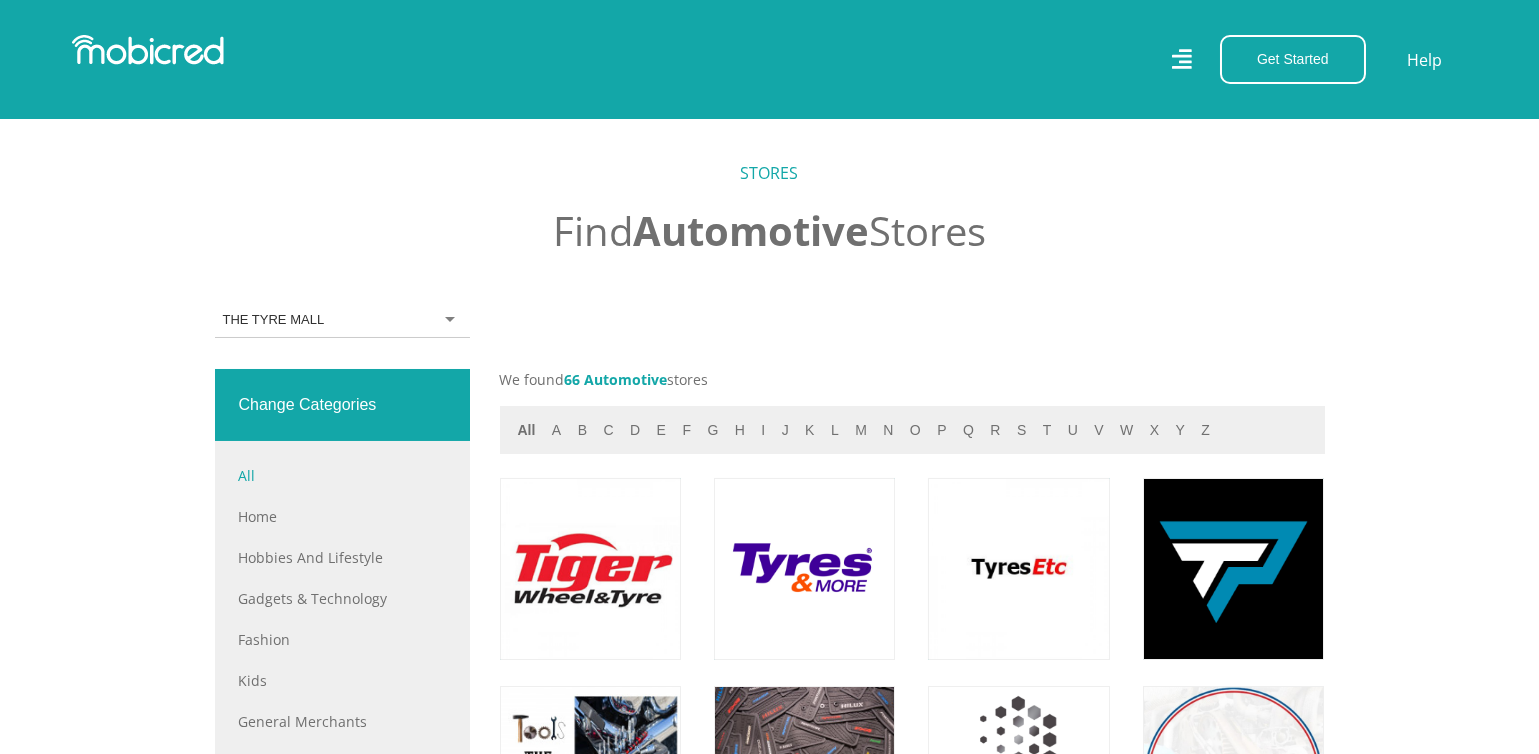 scroll, scrollTop: 0, scrollLeft: 0, axis: both 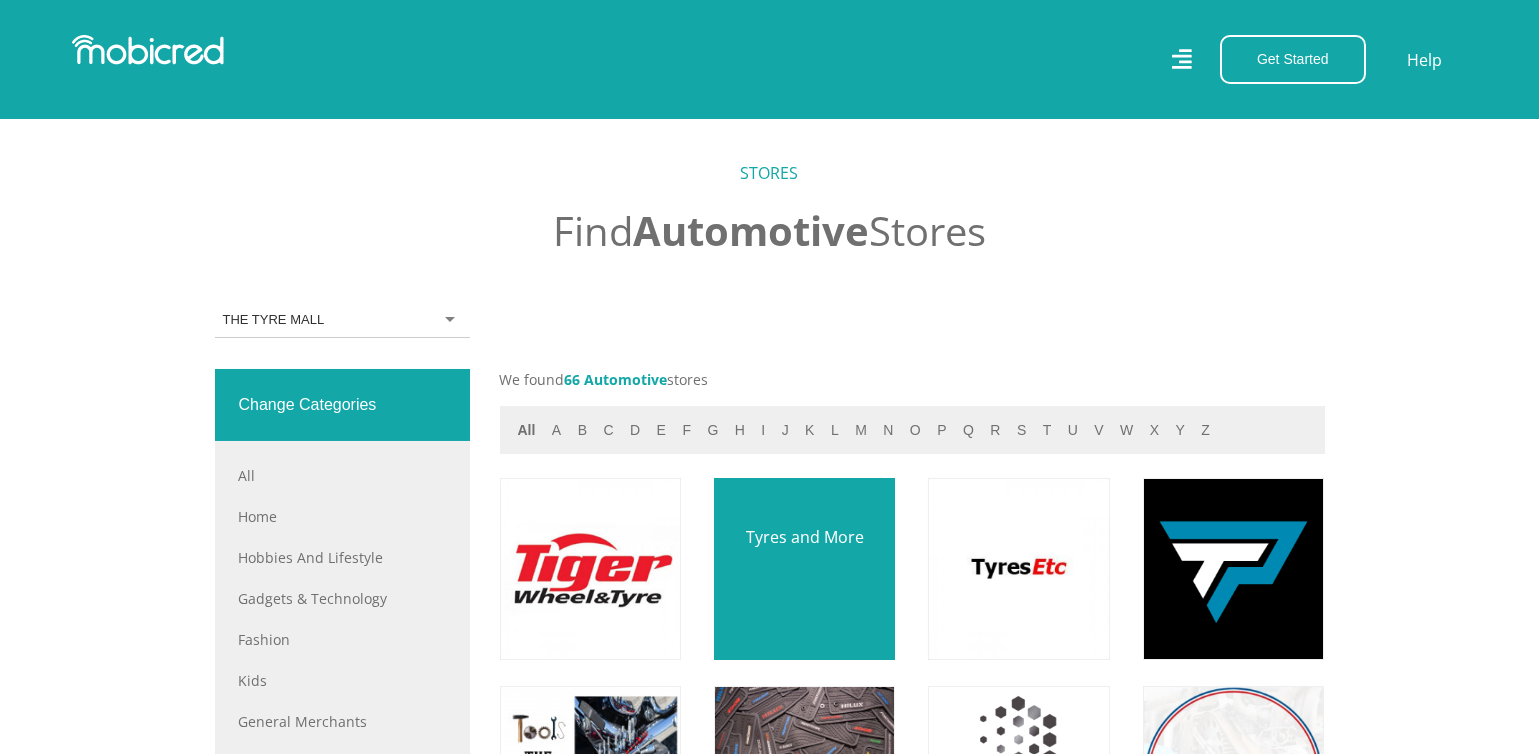 click at bounding box center (804, 568) 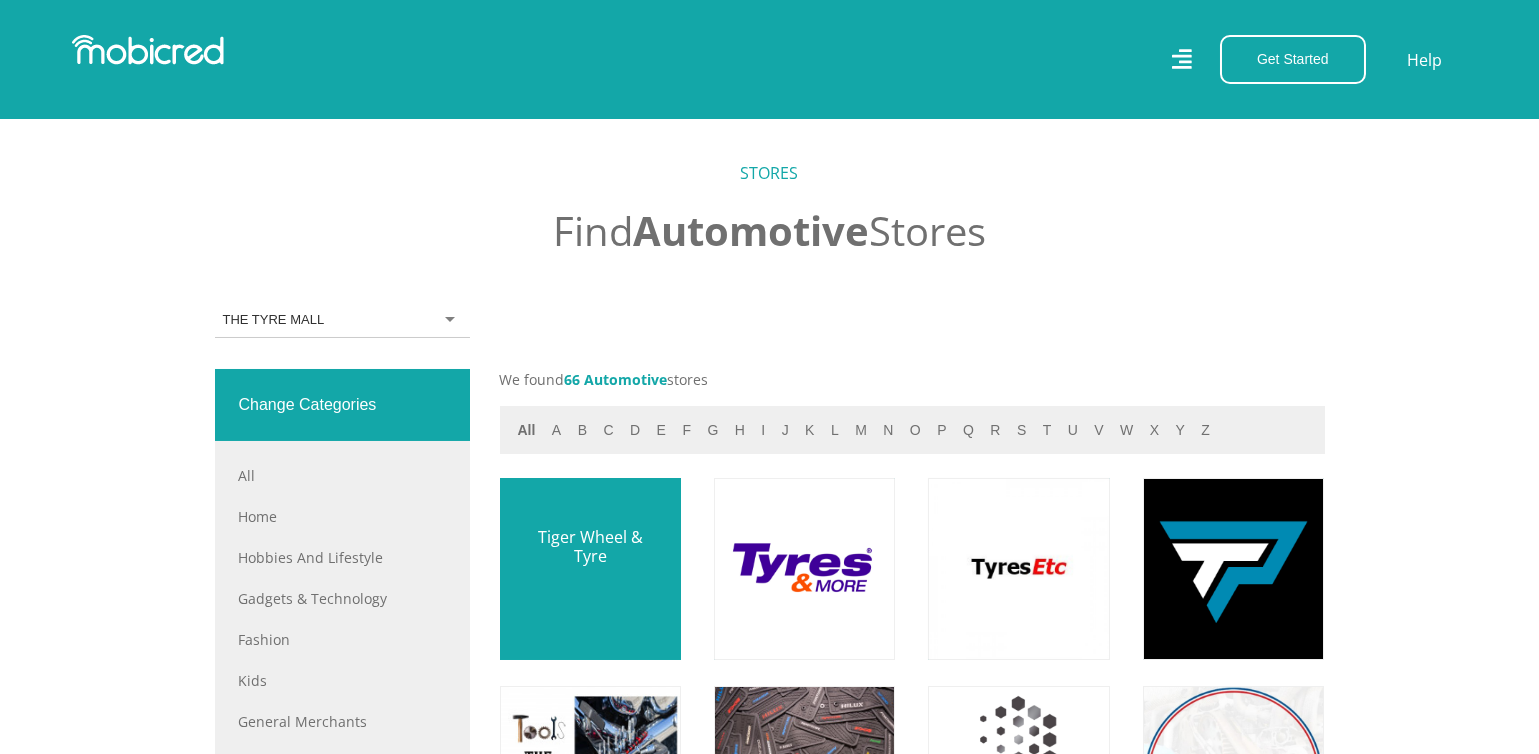 click at bounding box center [590, 568] 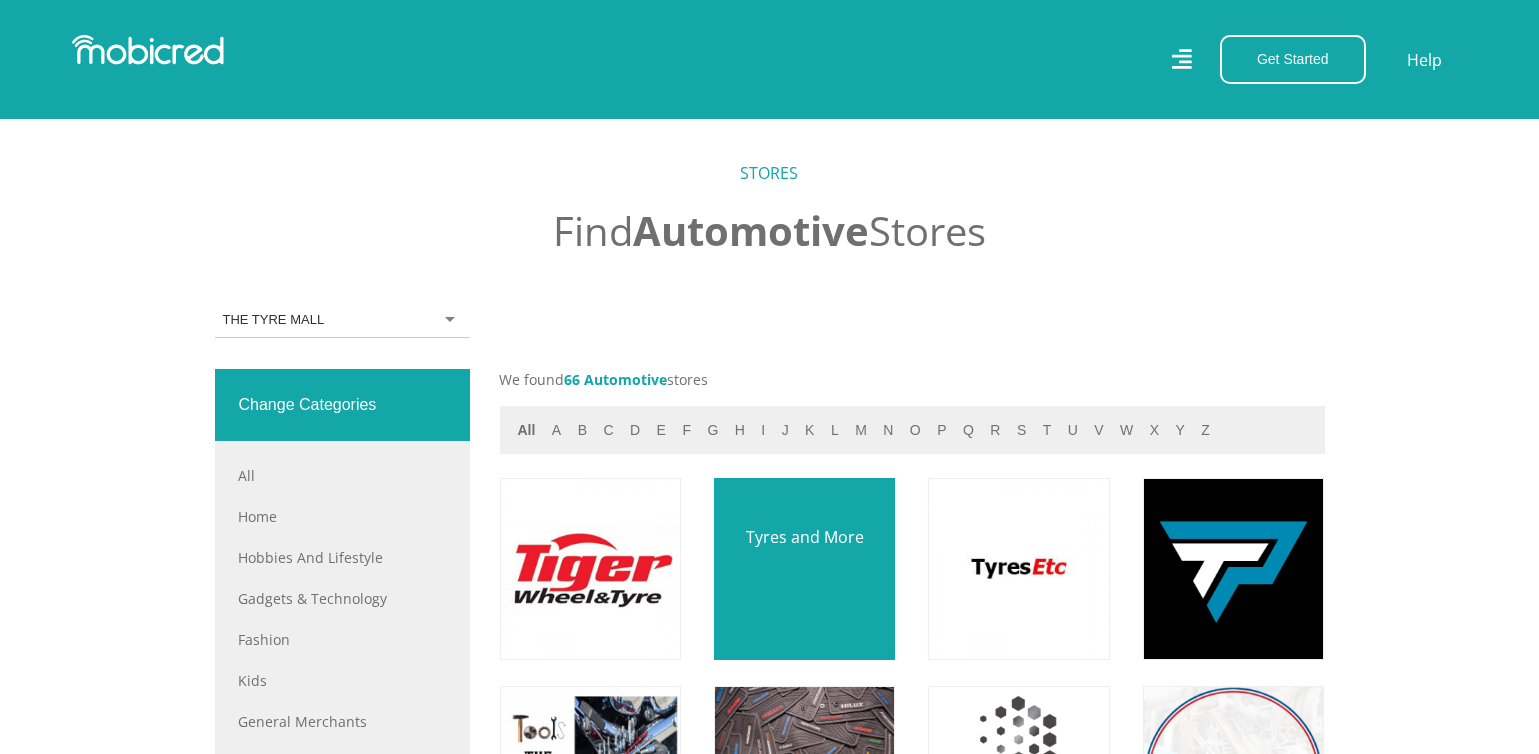 click at bounding box center (804, 568) 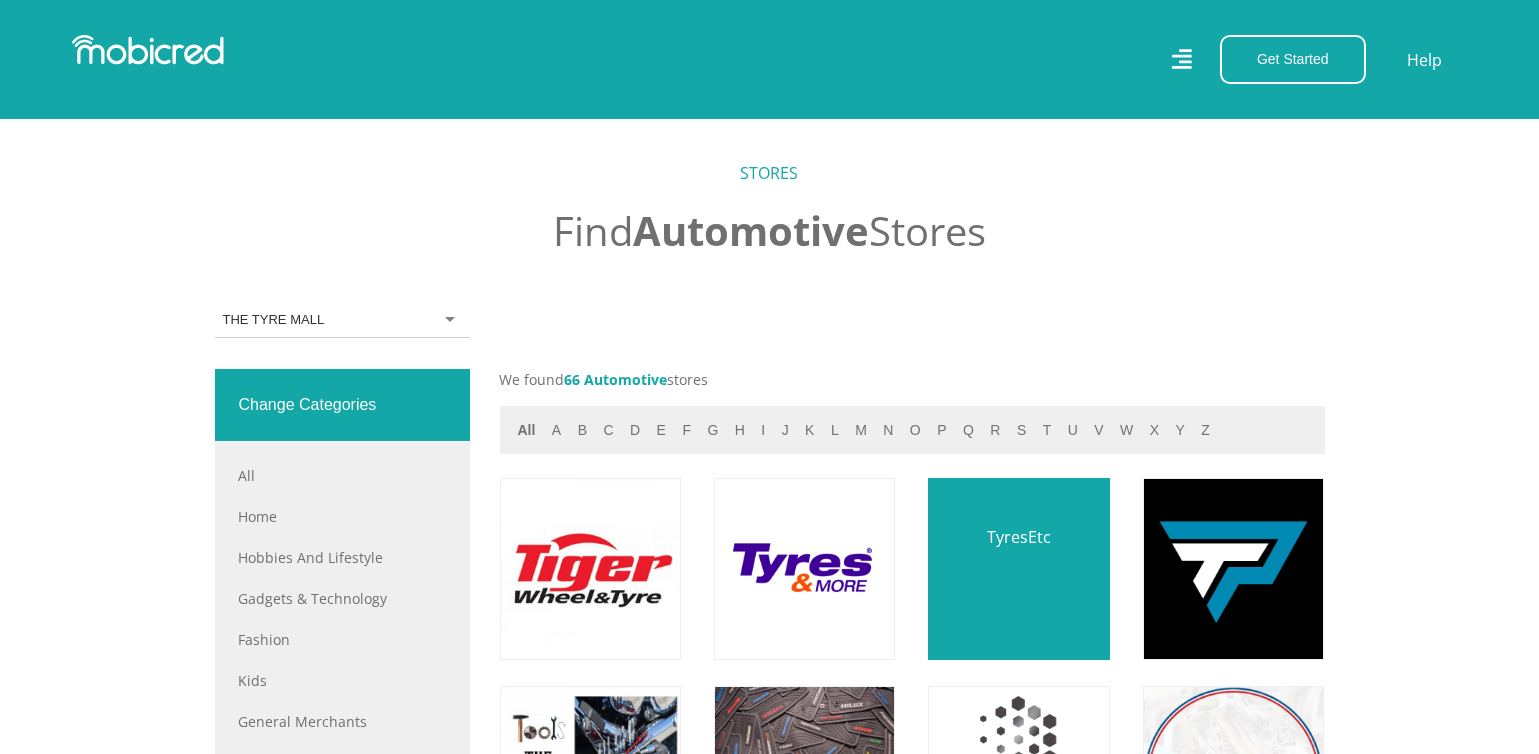 click at bounding box center (1019, 568) 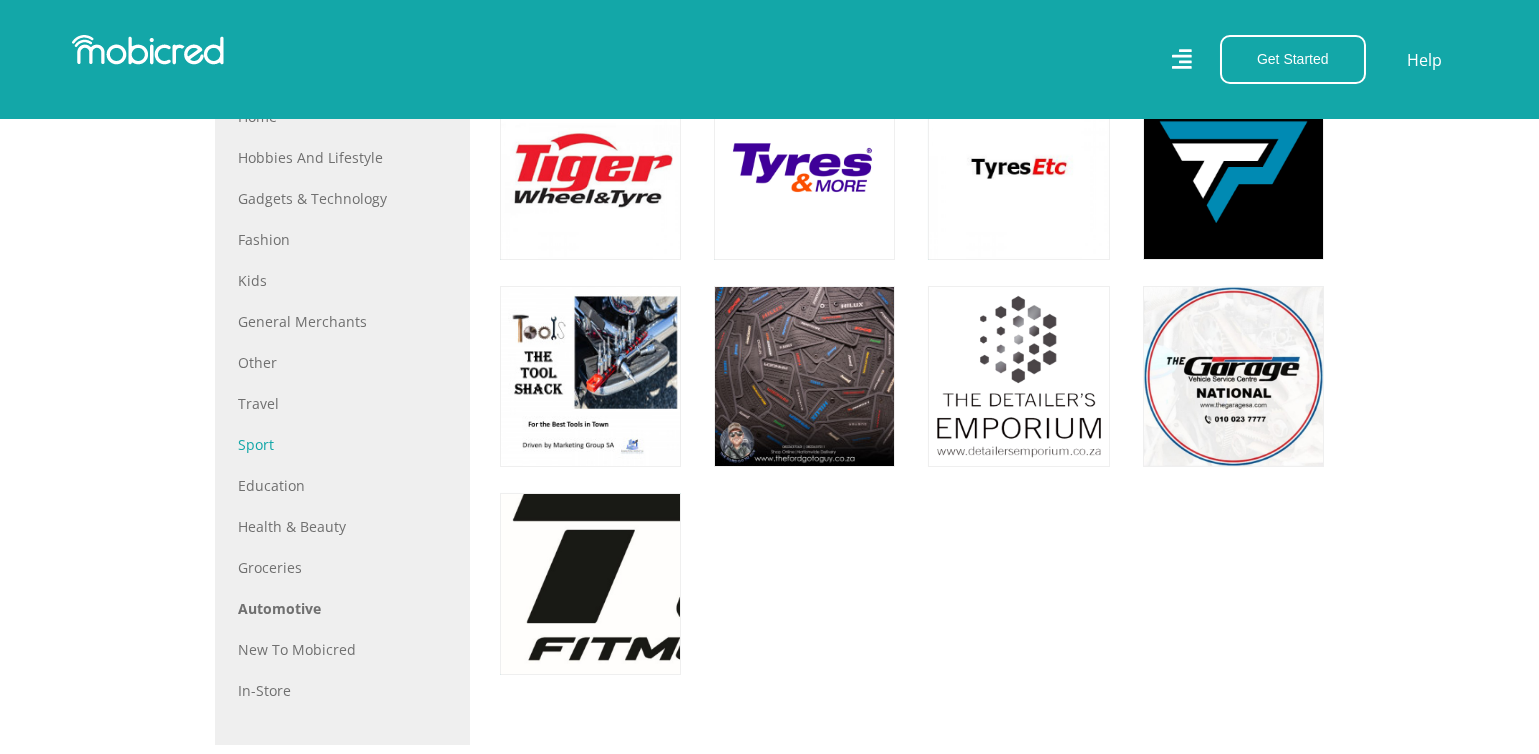 scroll, scrollTop: 700, scrollLeft: 0, axis: vertical 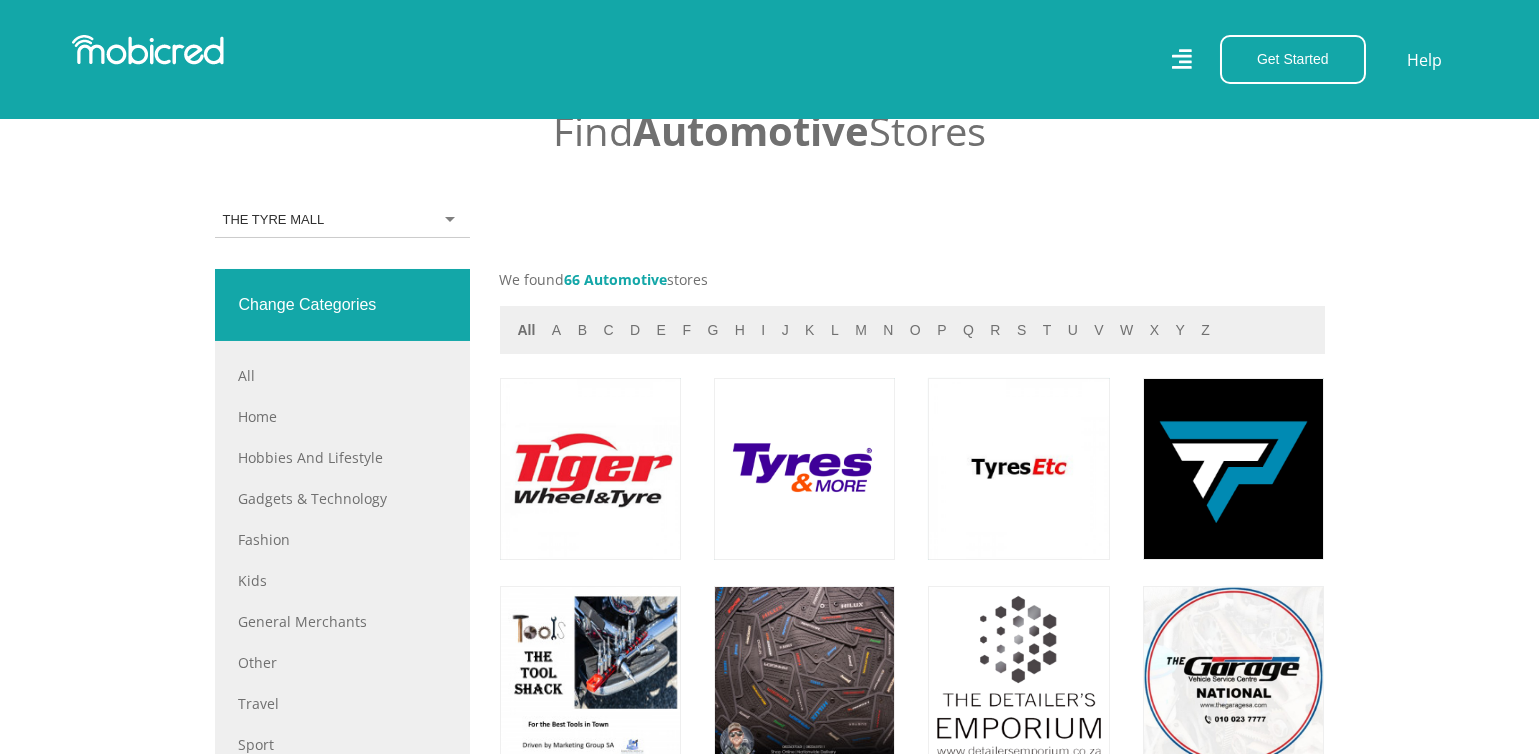 click on "THE TYRE MALL" at bounding box center [342, 220] 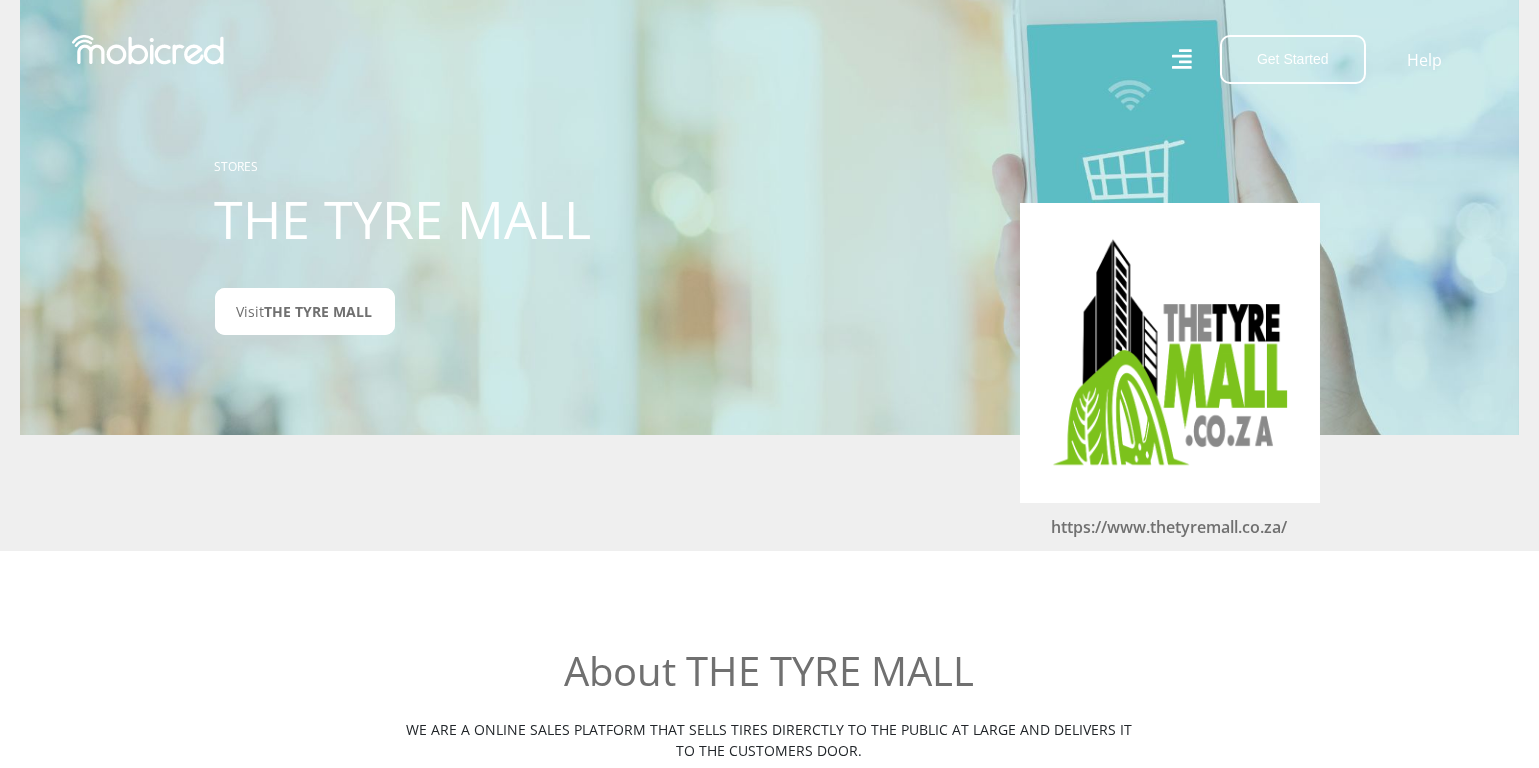 scroll, scrollTop: 0, scrollLeft: 0, axis: both 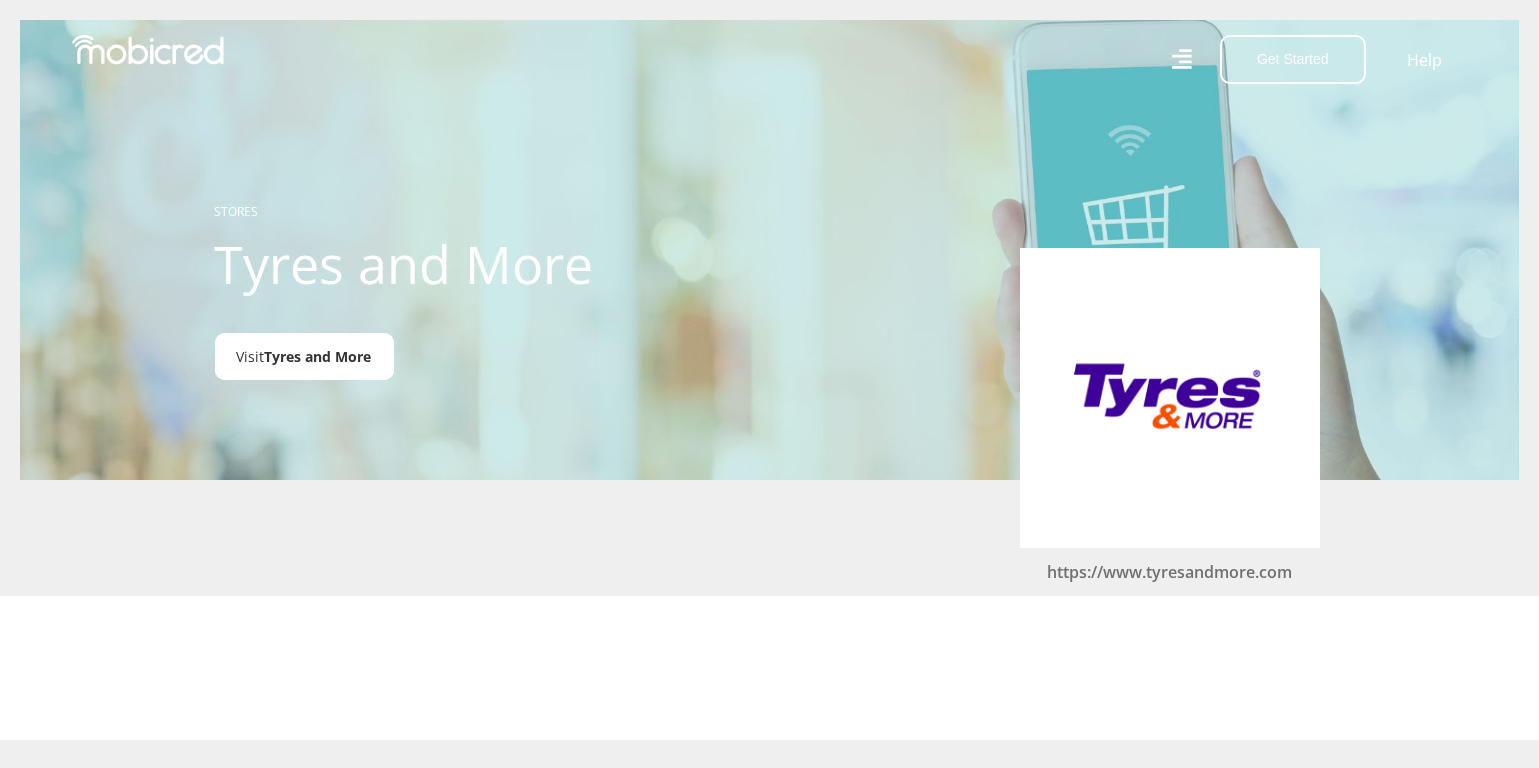 click on "Tyres and More" at bounding box center (318, 356) 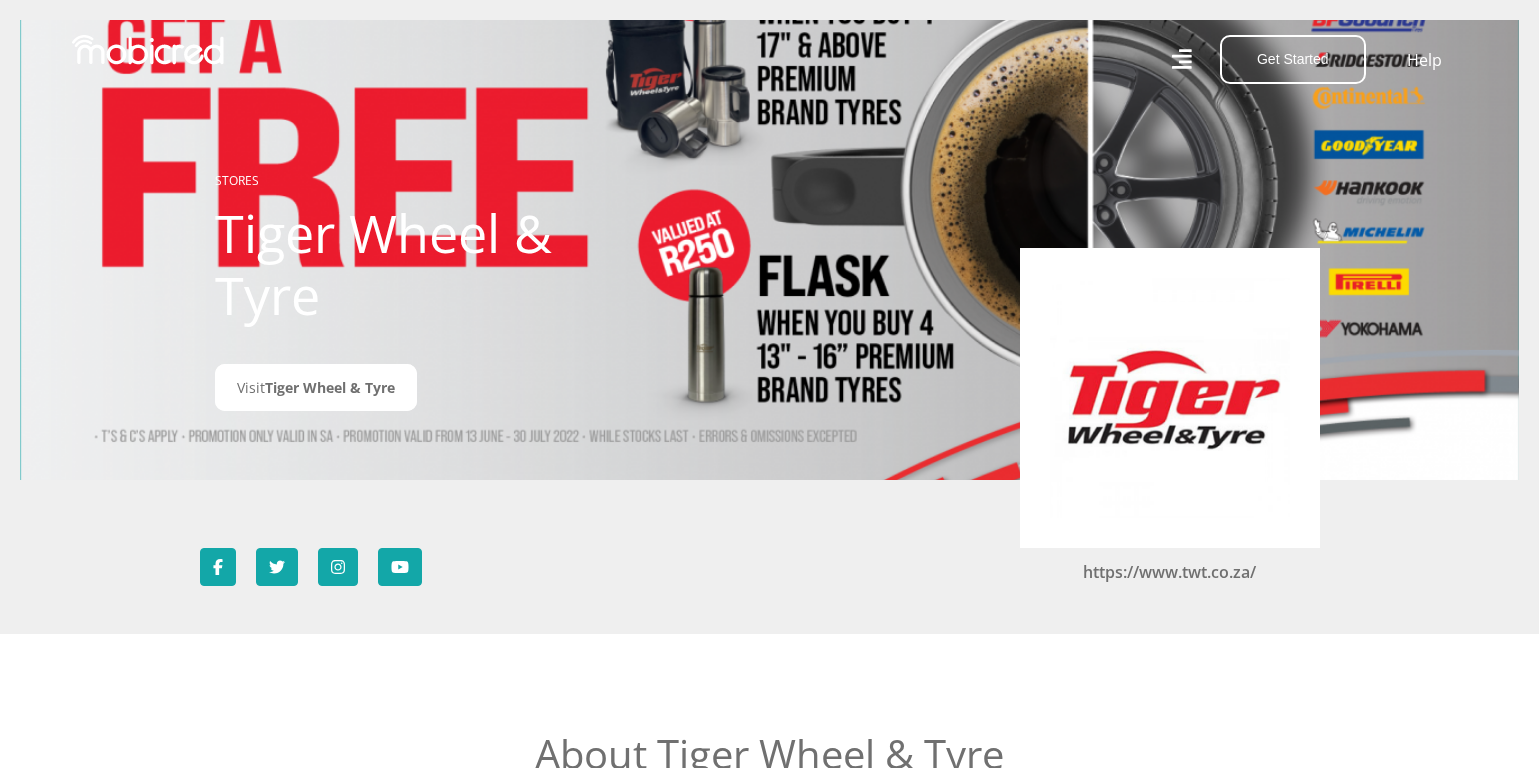 scroll, scrollTop: 0, scrollLeft: 0, axis: both 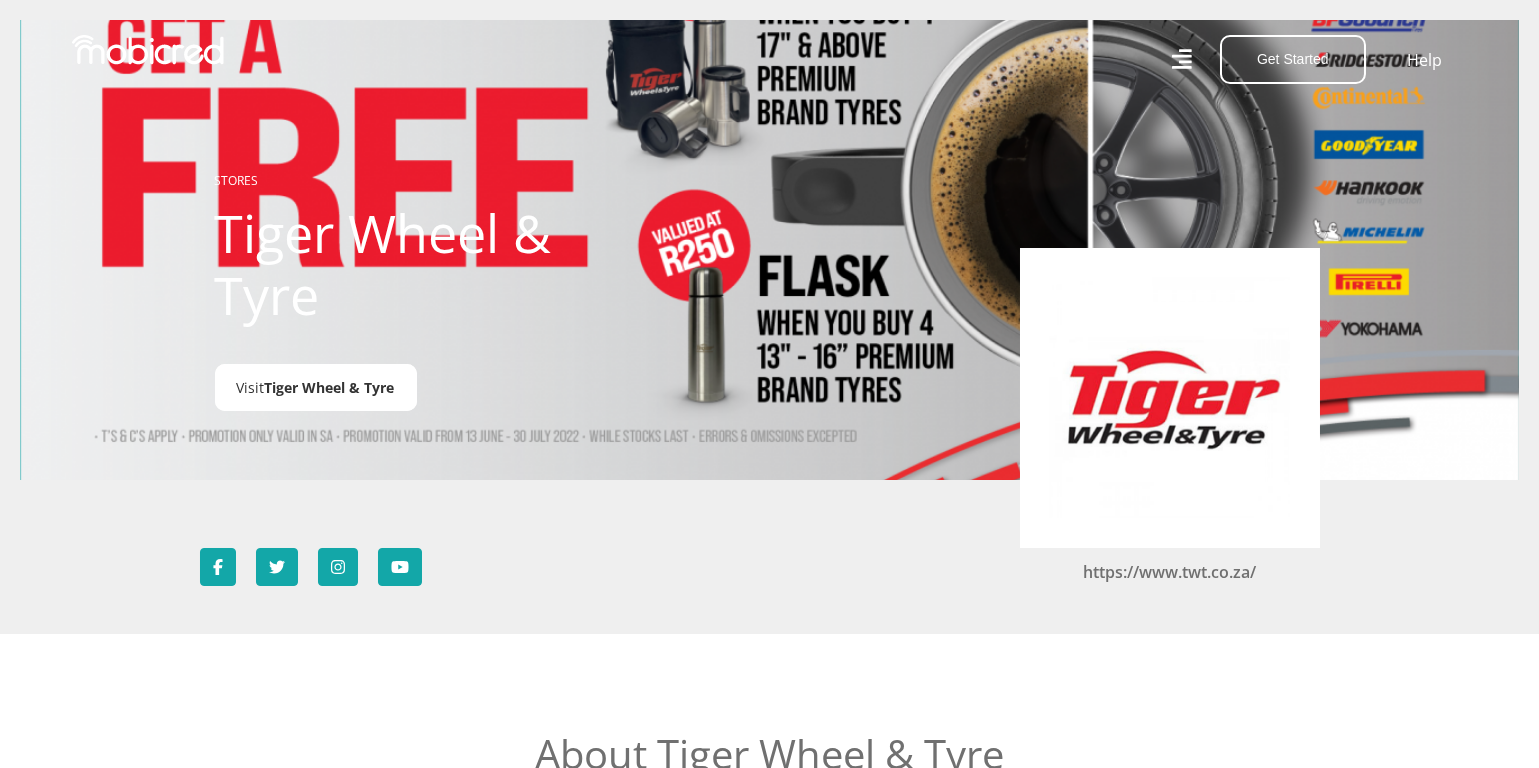 click on "Tiger Wheel & Tyre" at bounding box center (330, 387) 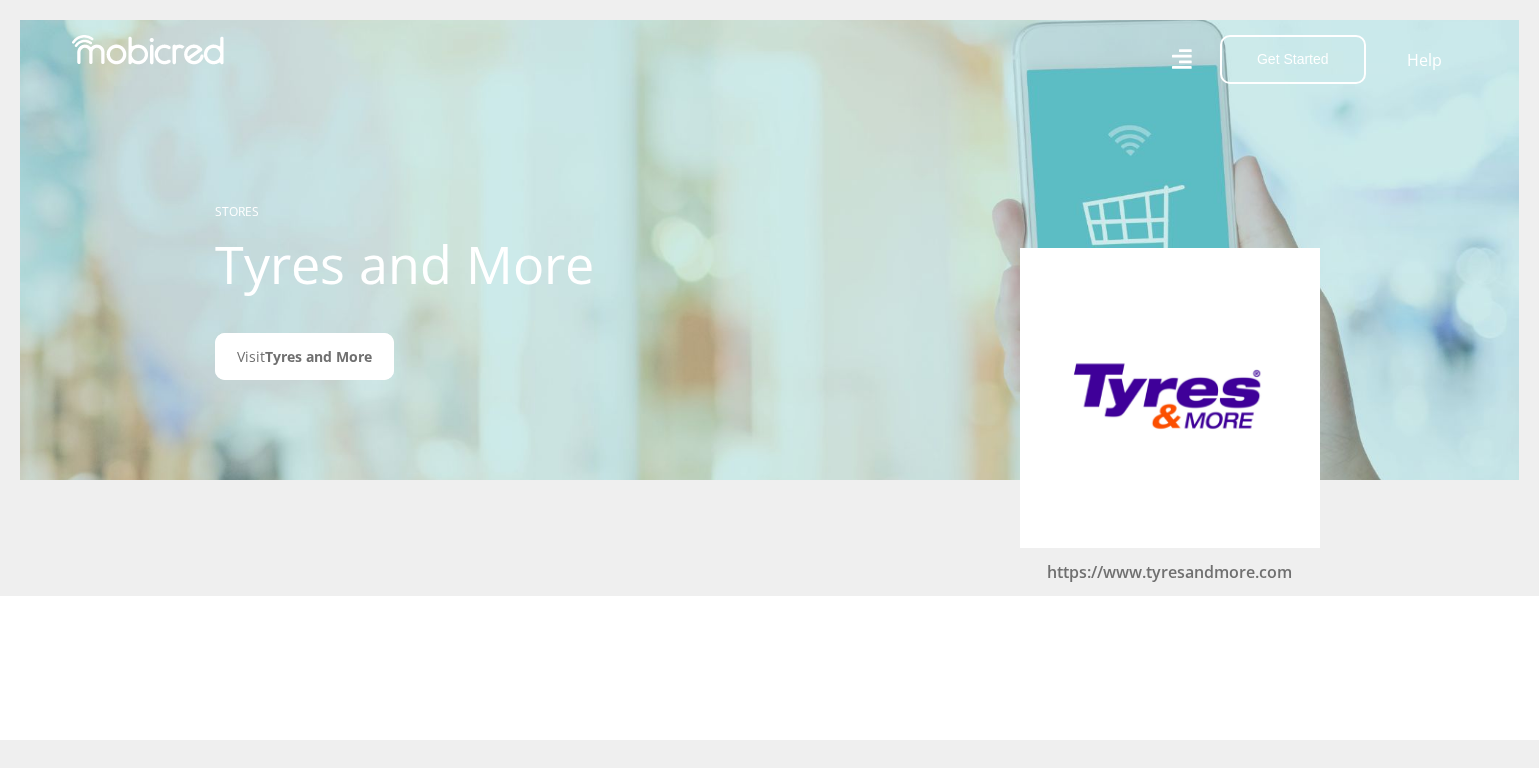 scroll, scrollTop: 0, scrollLeft: 0, axis: both 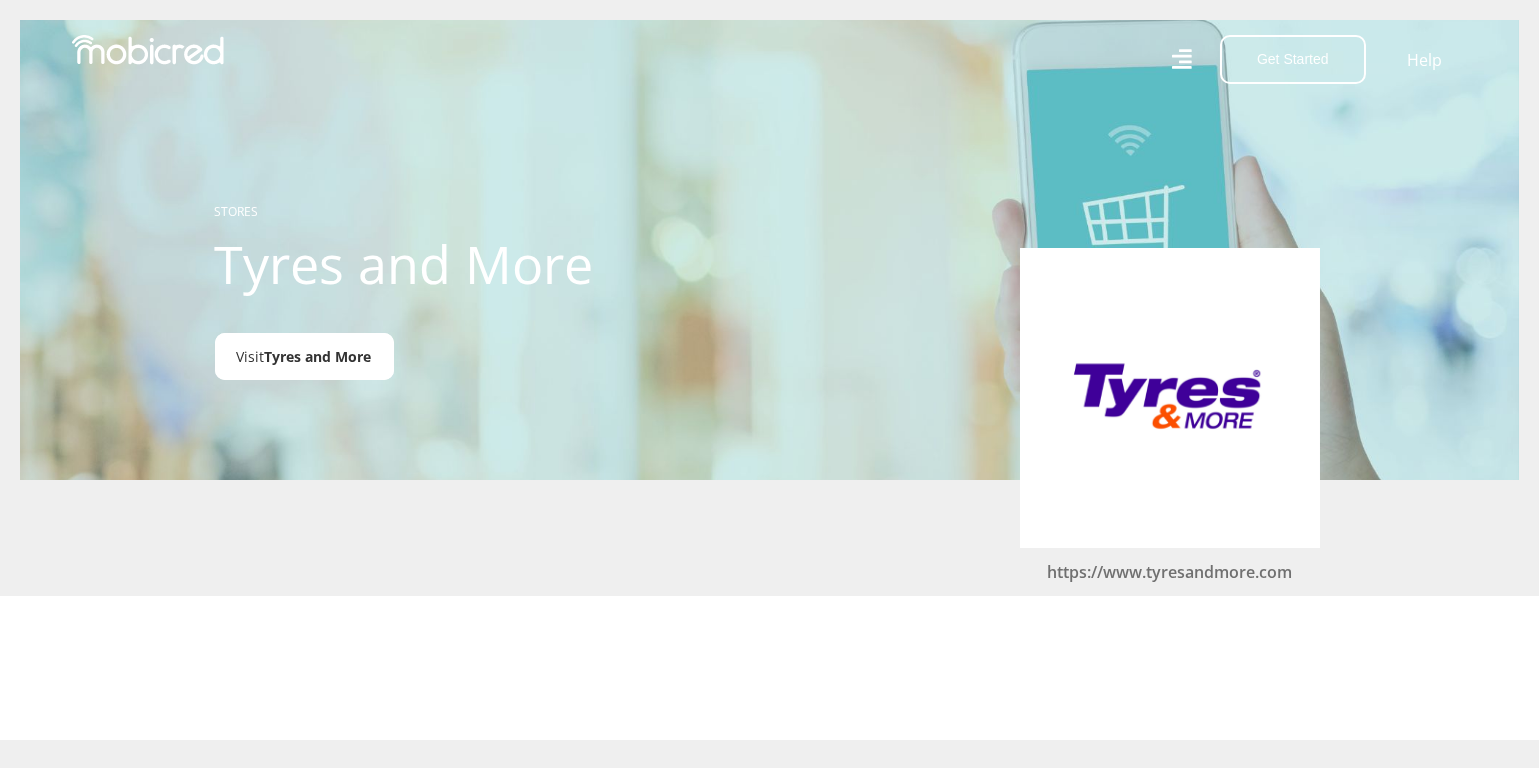 click on "Tyres and More" at bounding box center (318, 356) 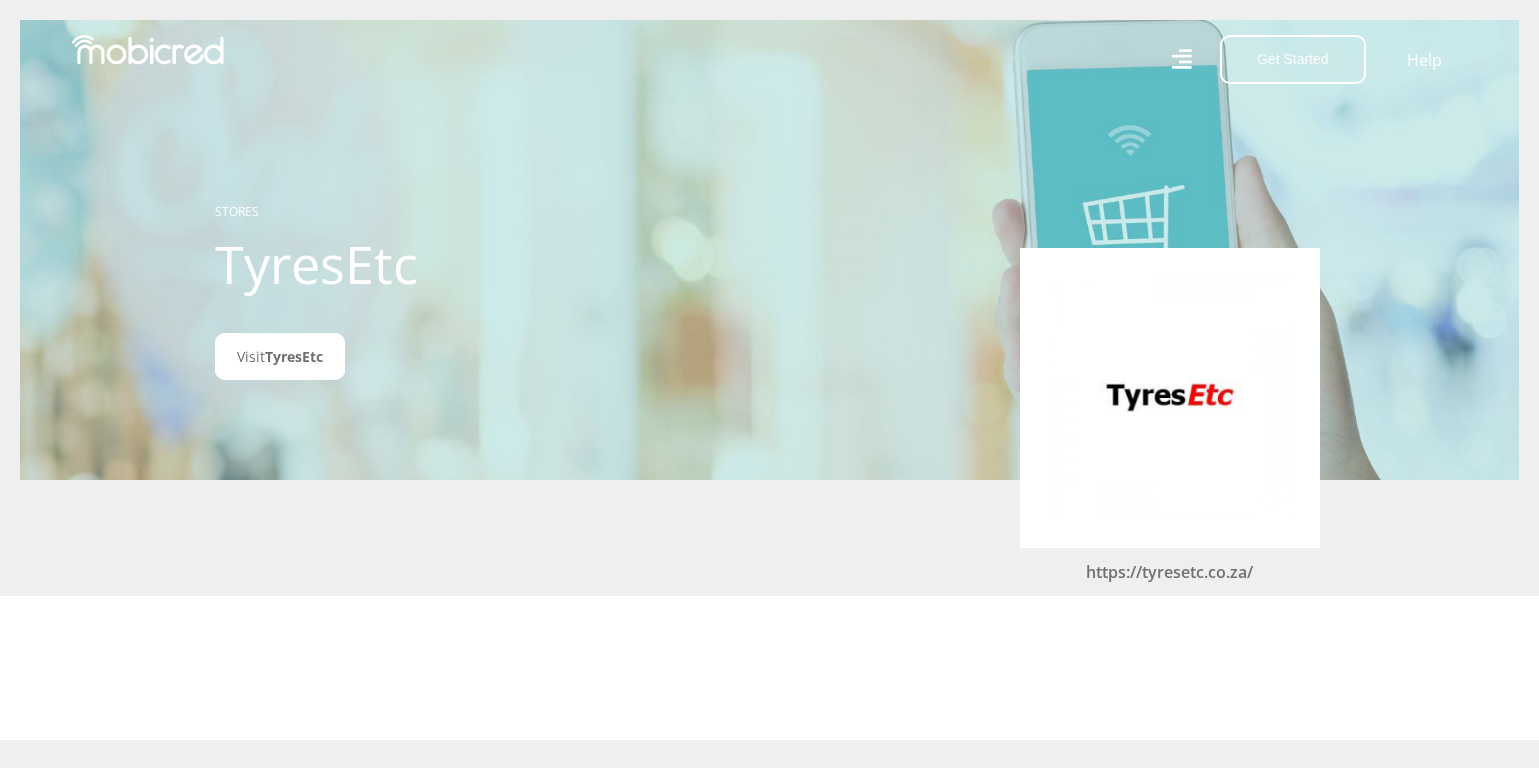 scroll, scrollTop: 0, scrollLeft: 0, axis: both 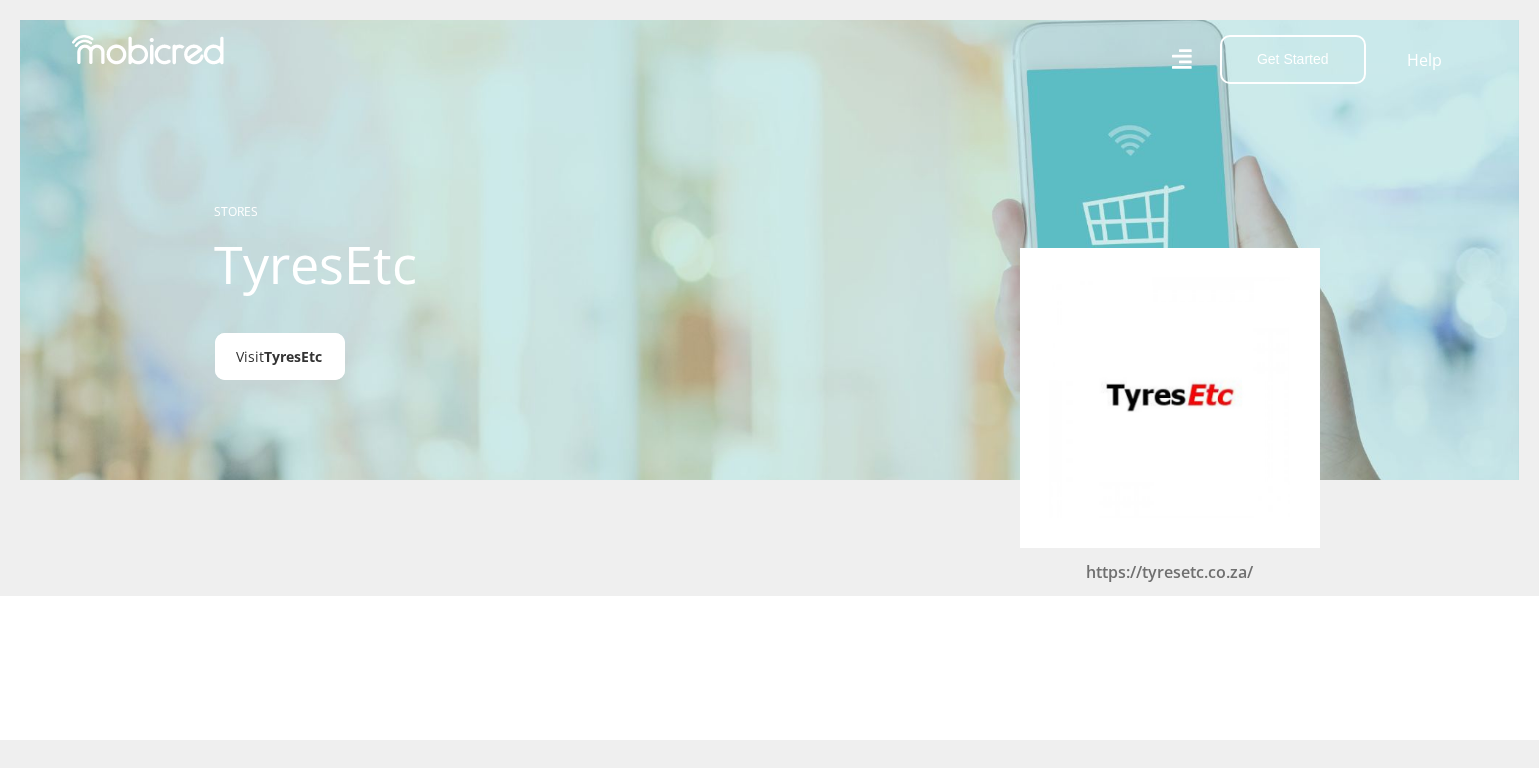 click on "TyresEtc" at bounding box center [294, 356] 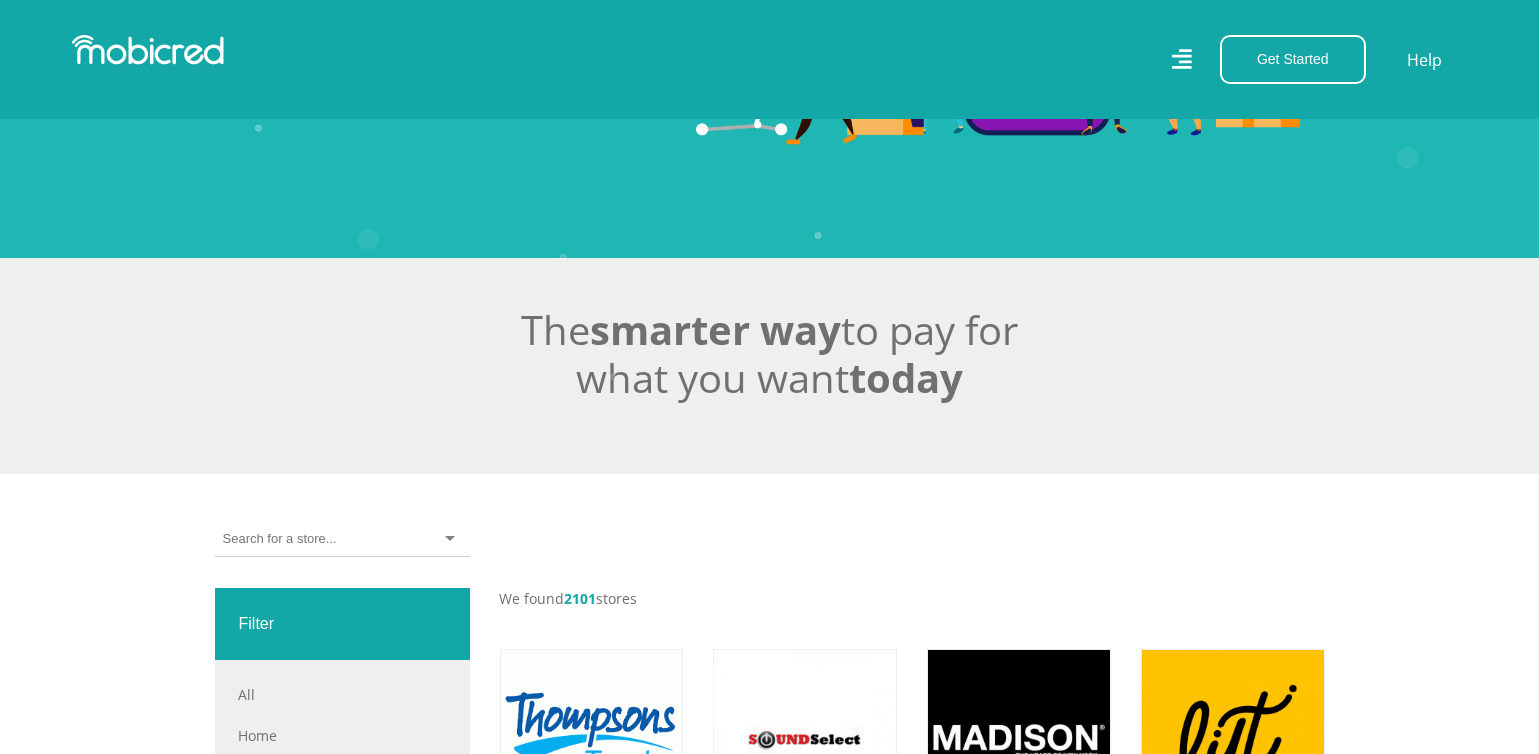 scroll, scrollTop: 500, scrollLeft: 0, axis: vertical 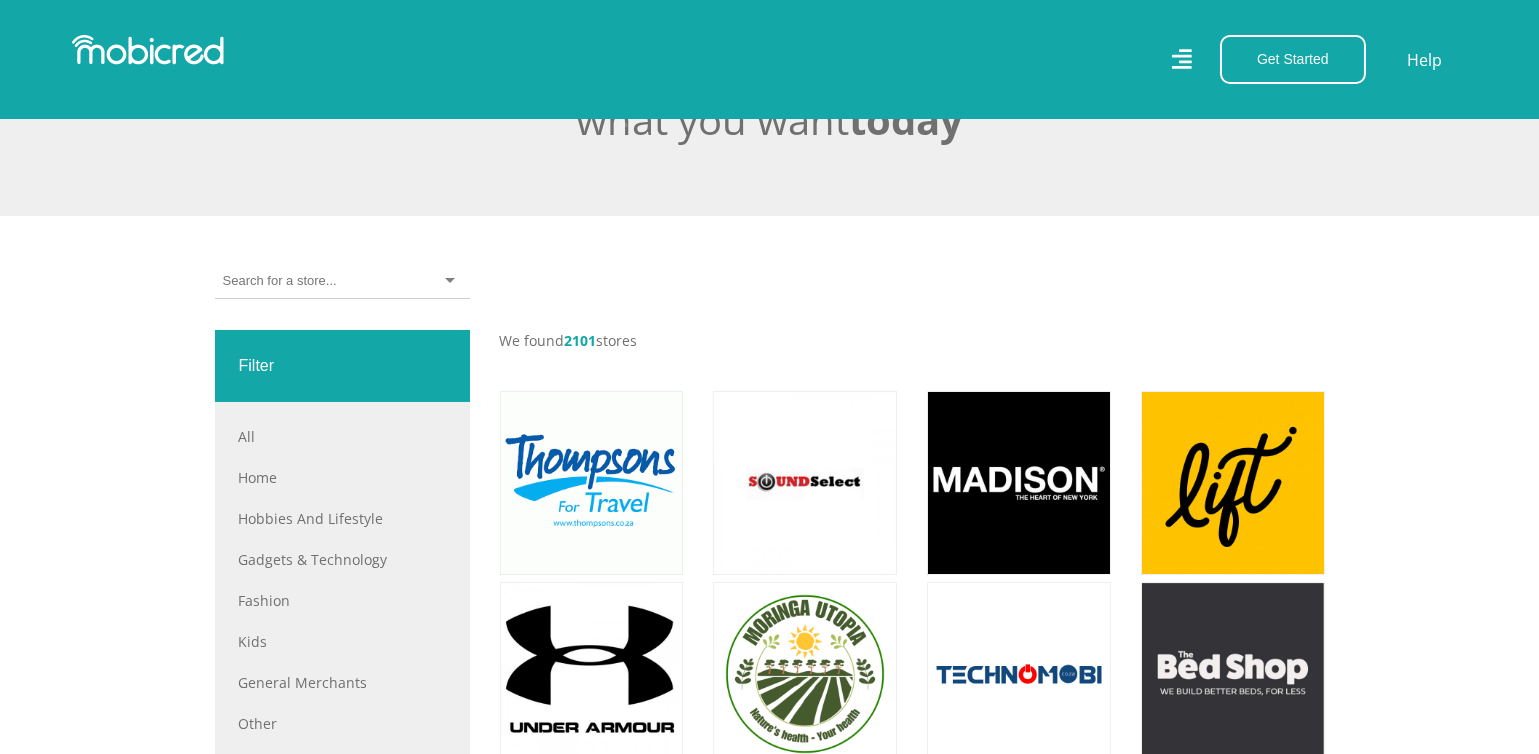 click at bounding box center (279, 281) 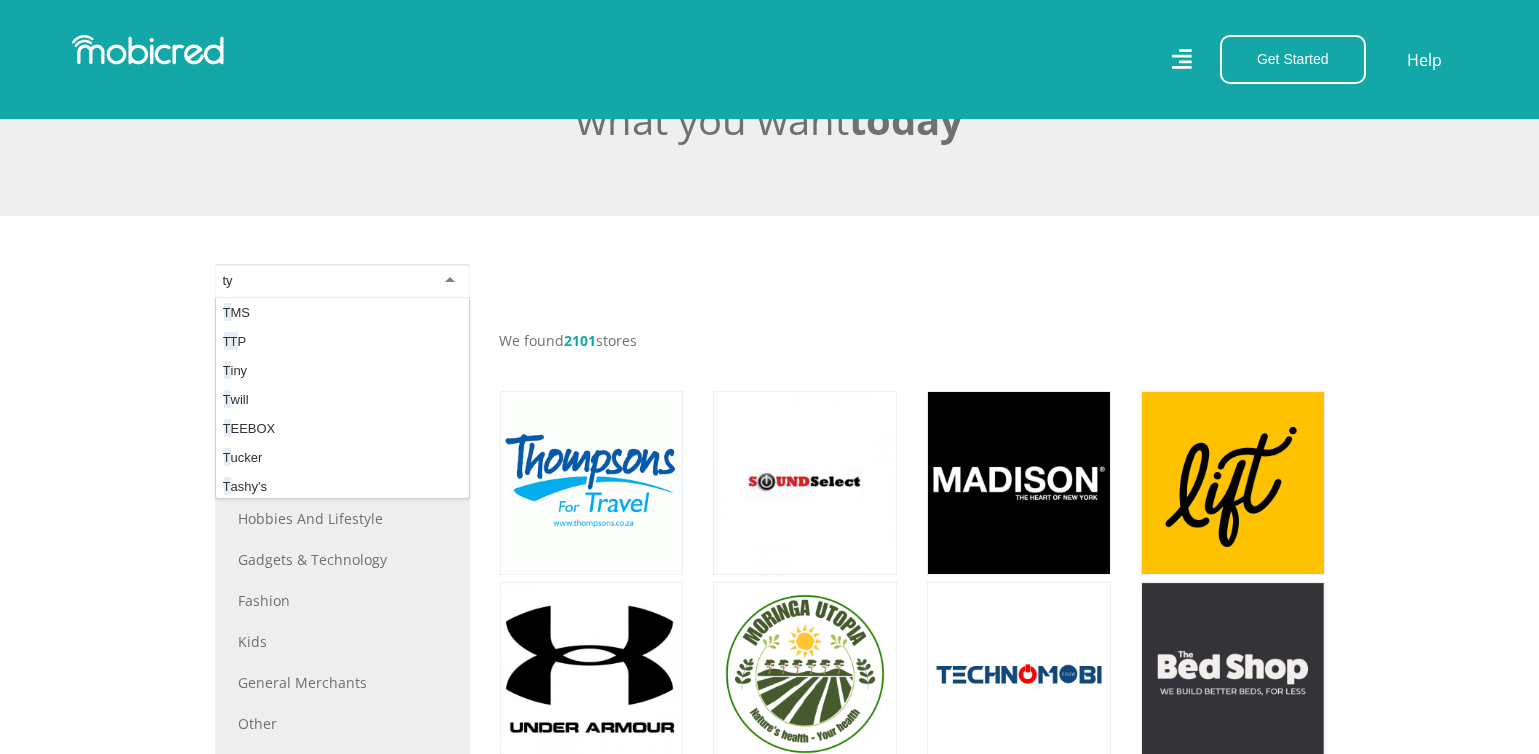 scroll, scrollTop: 0, scrollLeft: 0, axis: both 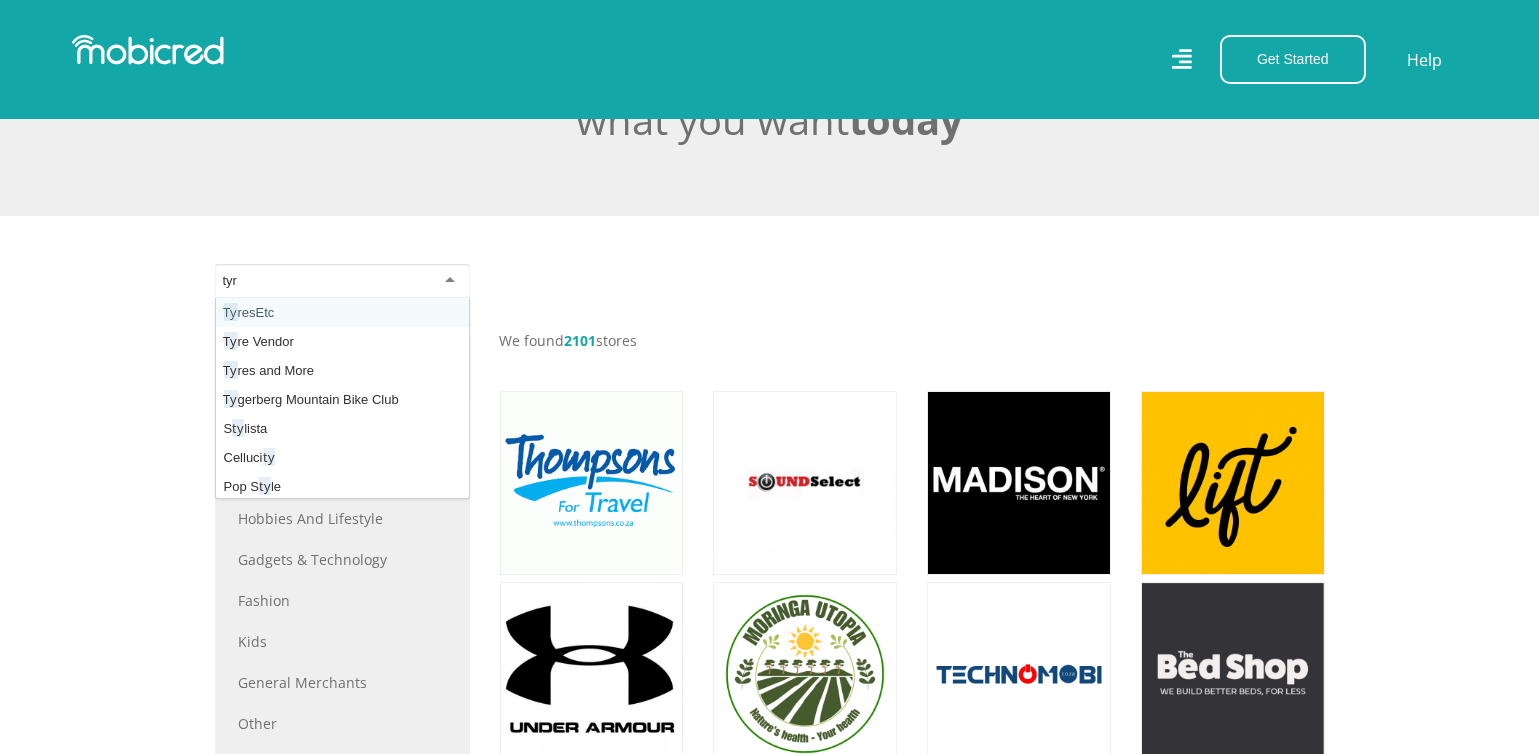 type on "tyre" 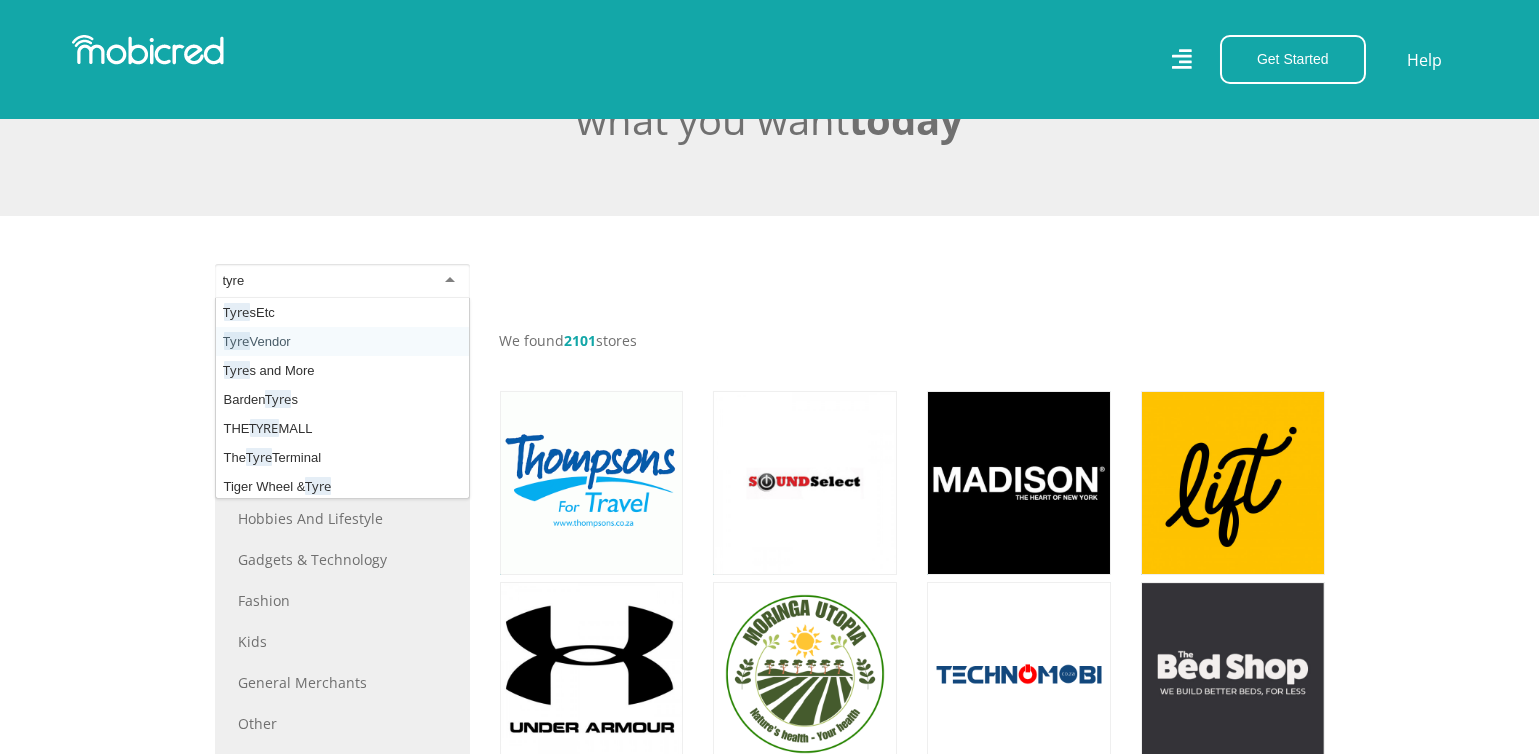 type 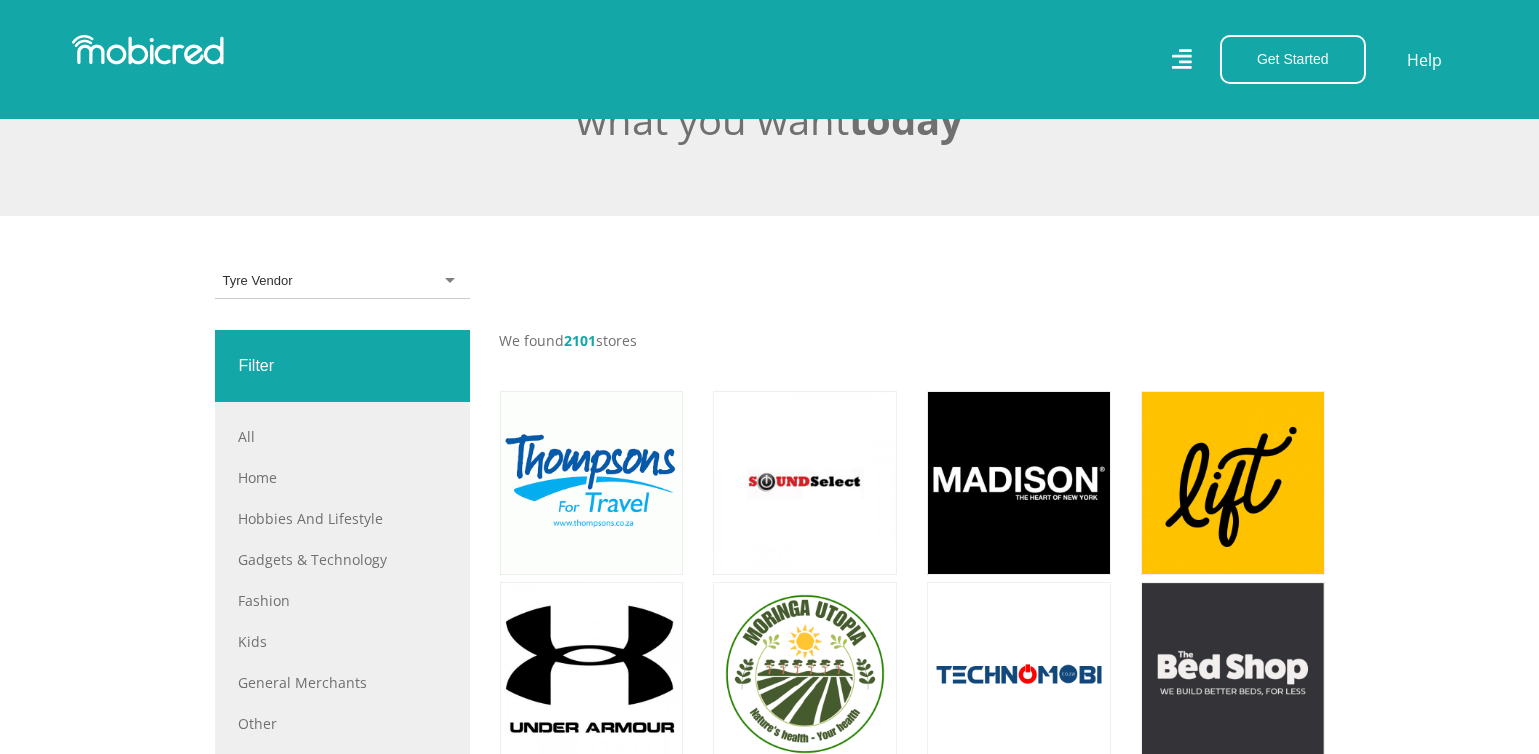 scroll, scrollTop: 0, scrollLeft: 0, axis: both 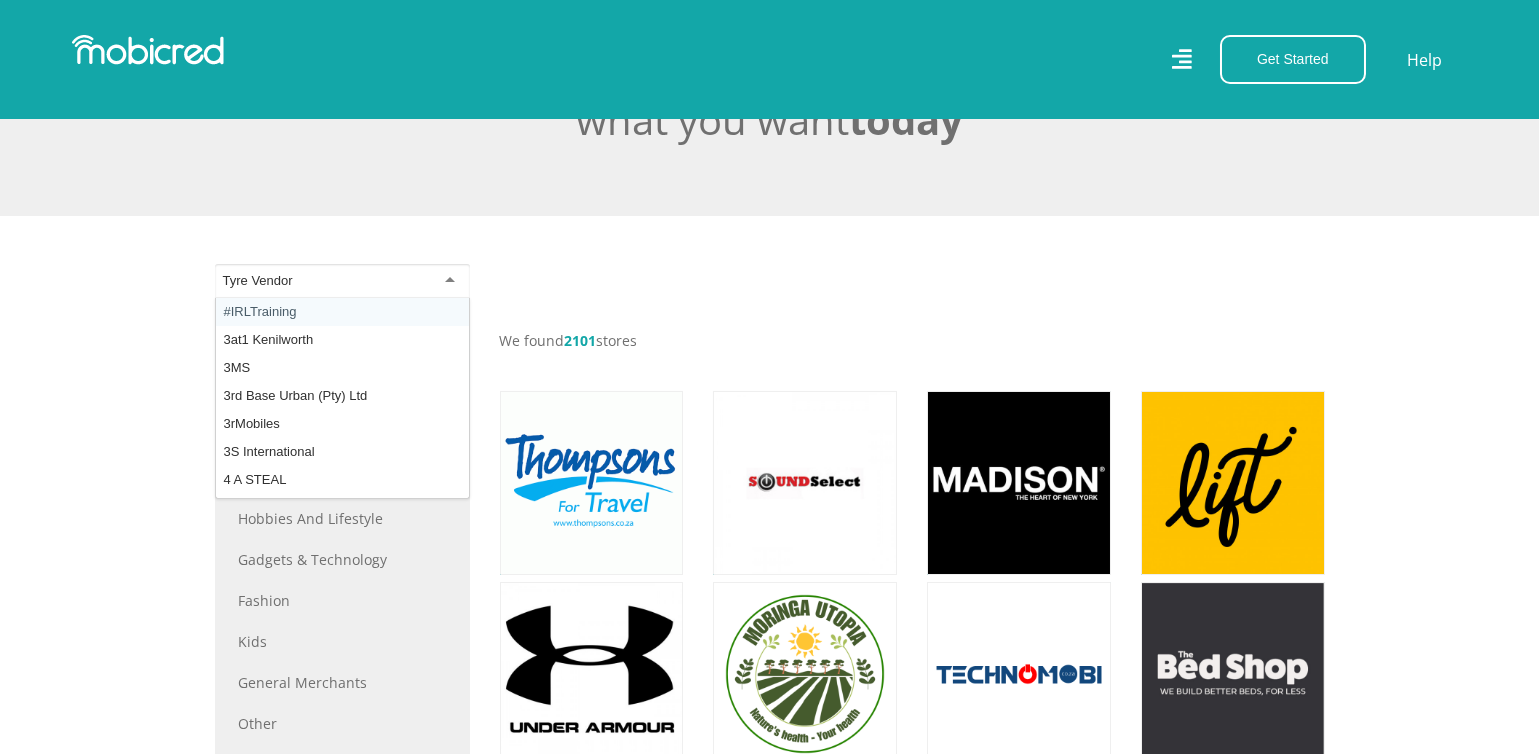 click on "Tyre Vendor" at bounding box center (342, 281) 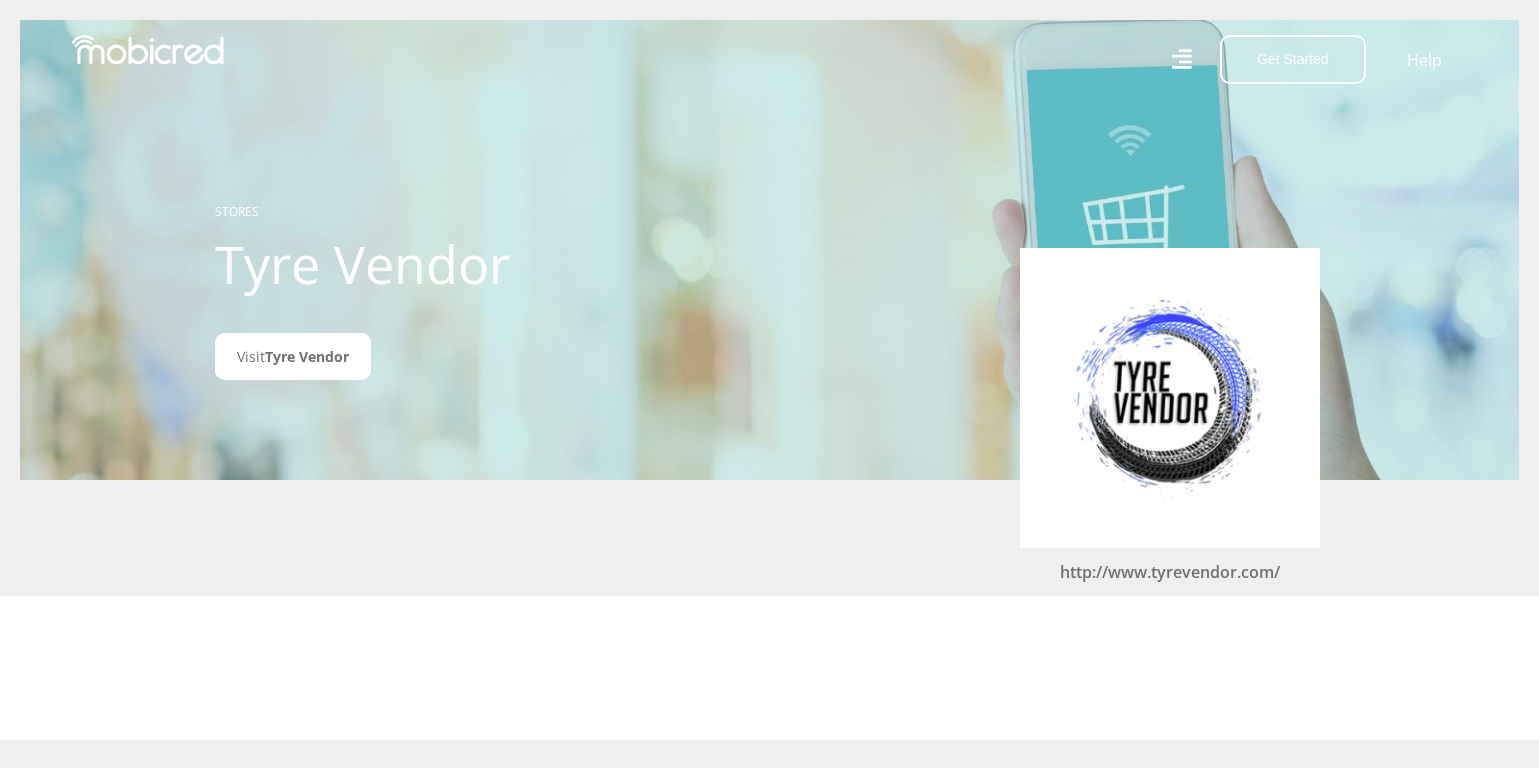 scroll, scrollTop: 0, scrollLeft: 0, axis: both 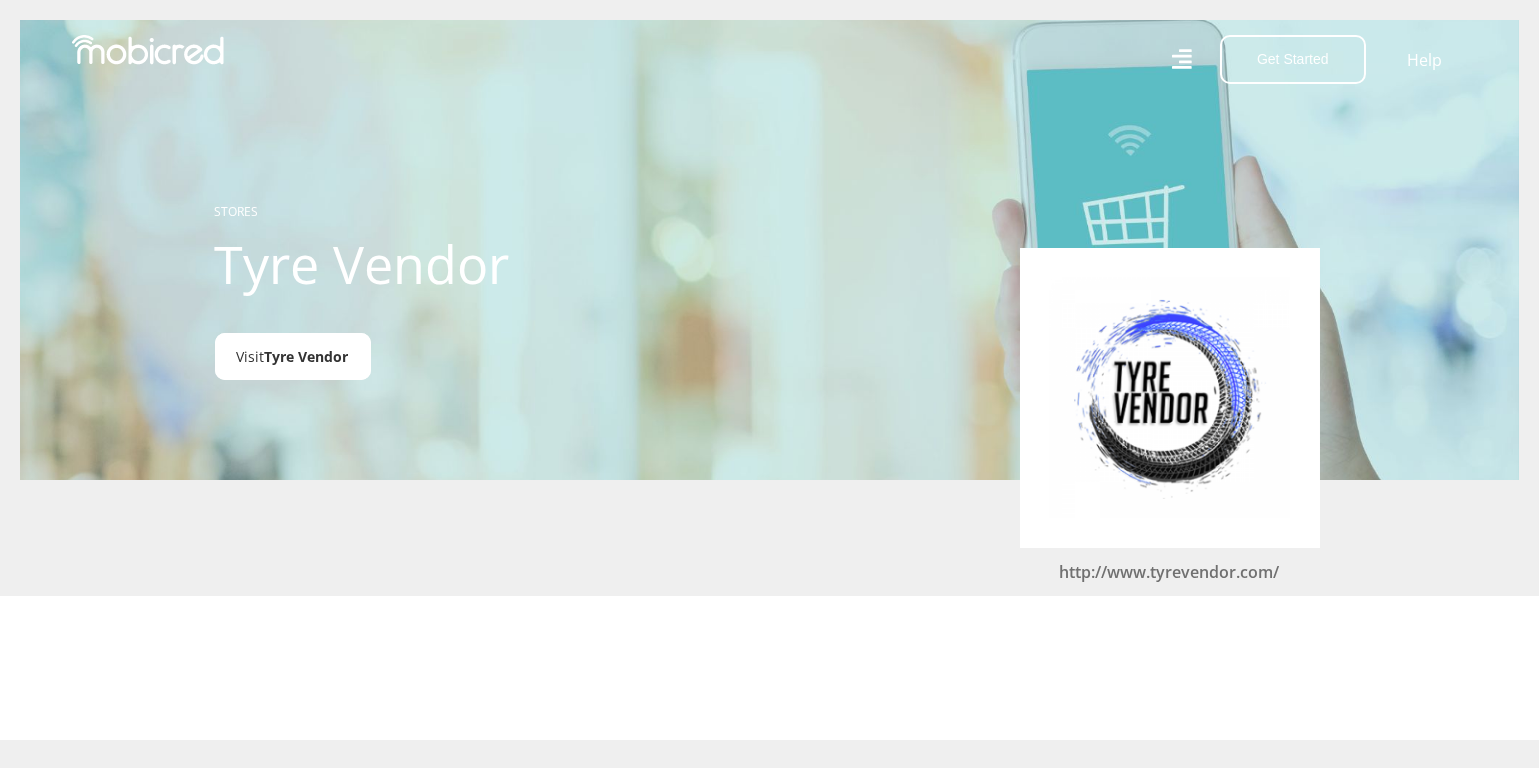 click on "Tyre Vendor" at bounding box center (307, 356) 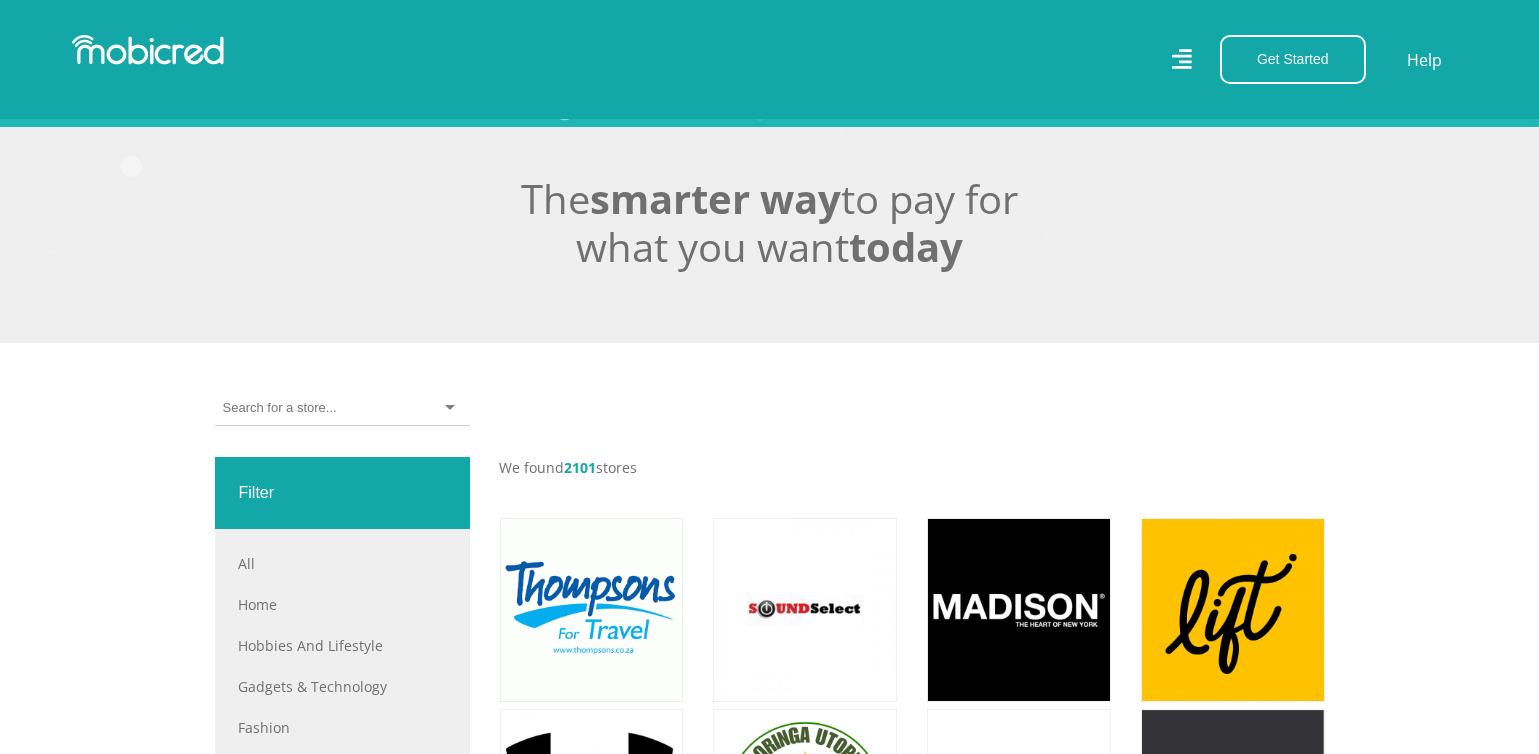scroll, scrollTop: 400, scrollLeft: 0, axis: vertical 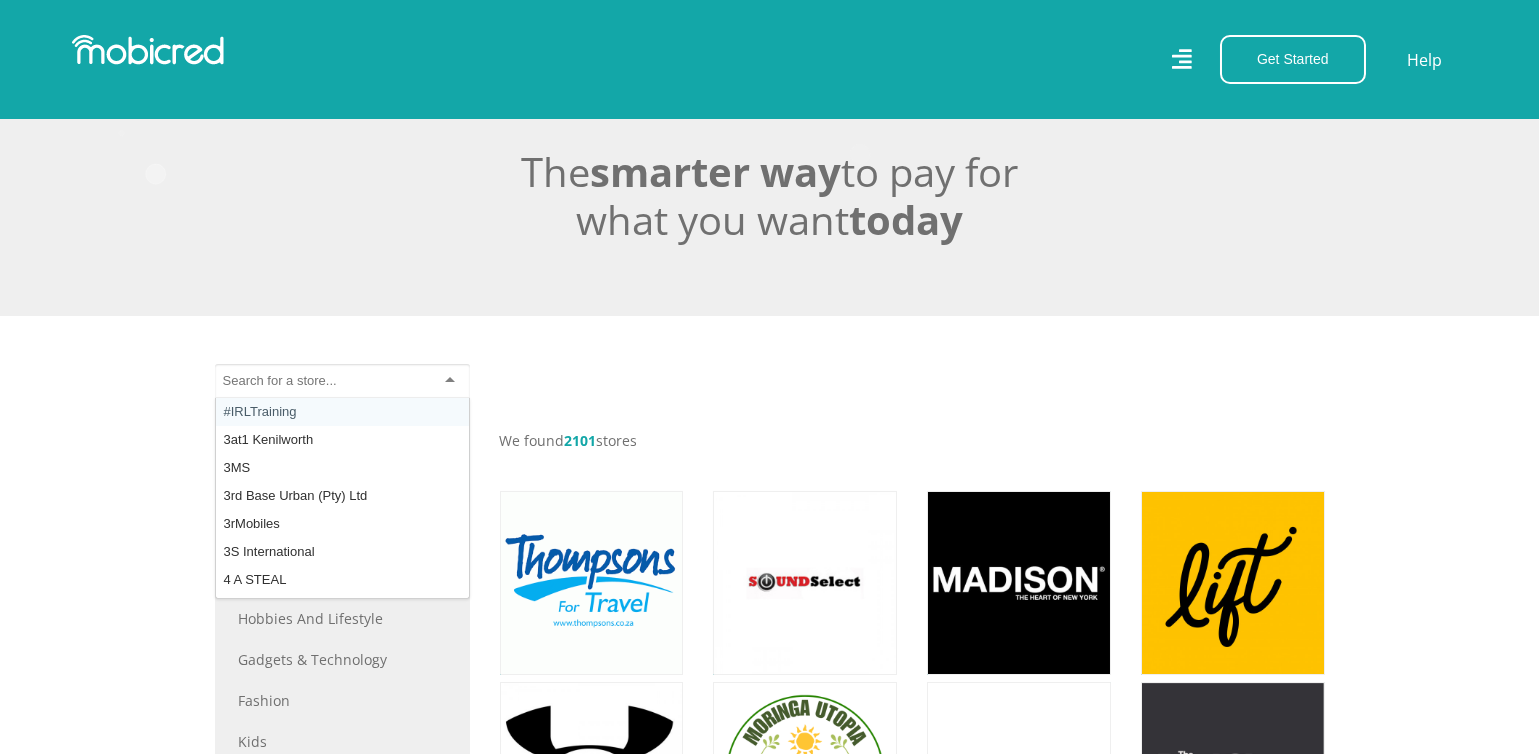 click at bounding box center (279, 381) 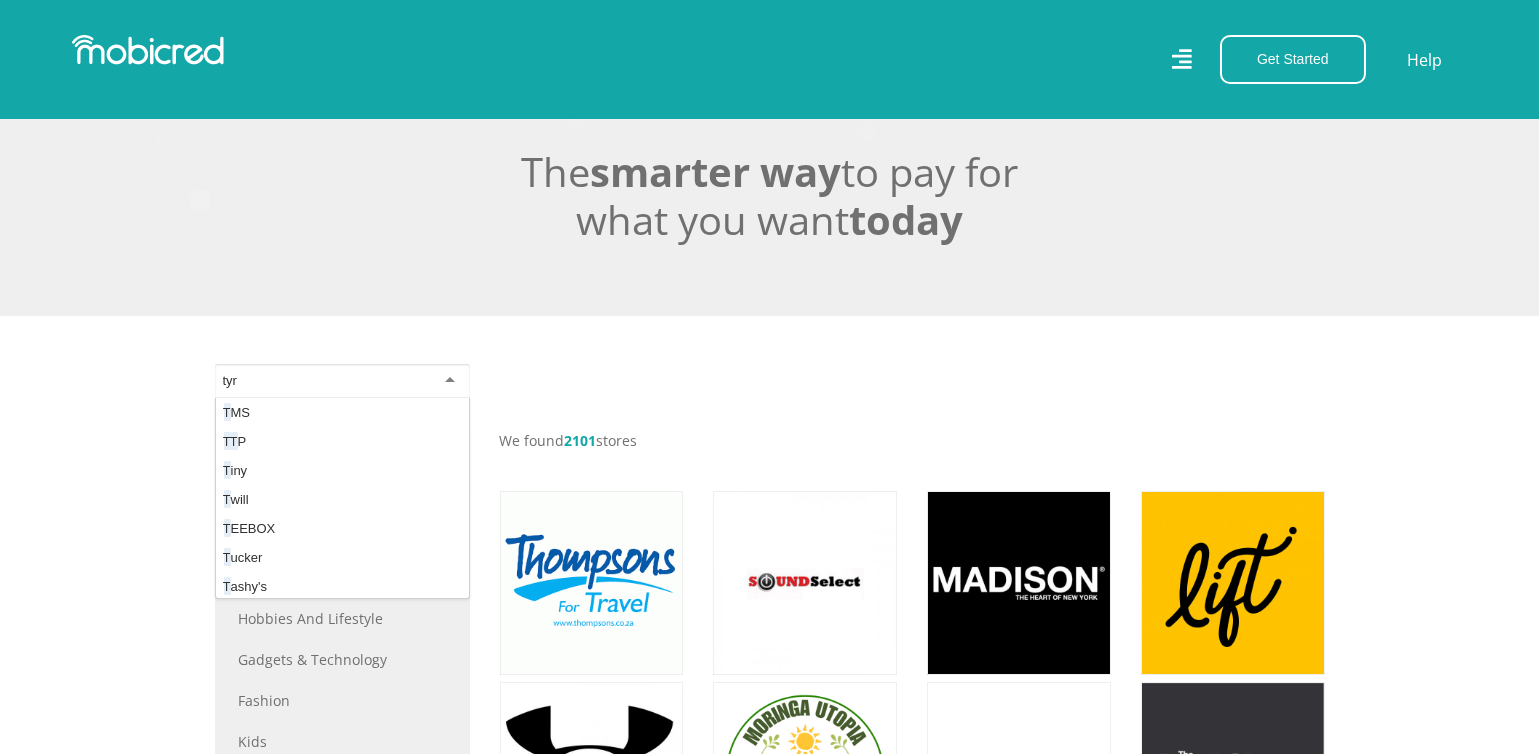scroll, scrollTop: 0, scrollLeft: 0, axis: both 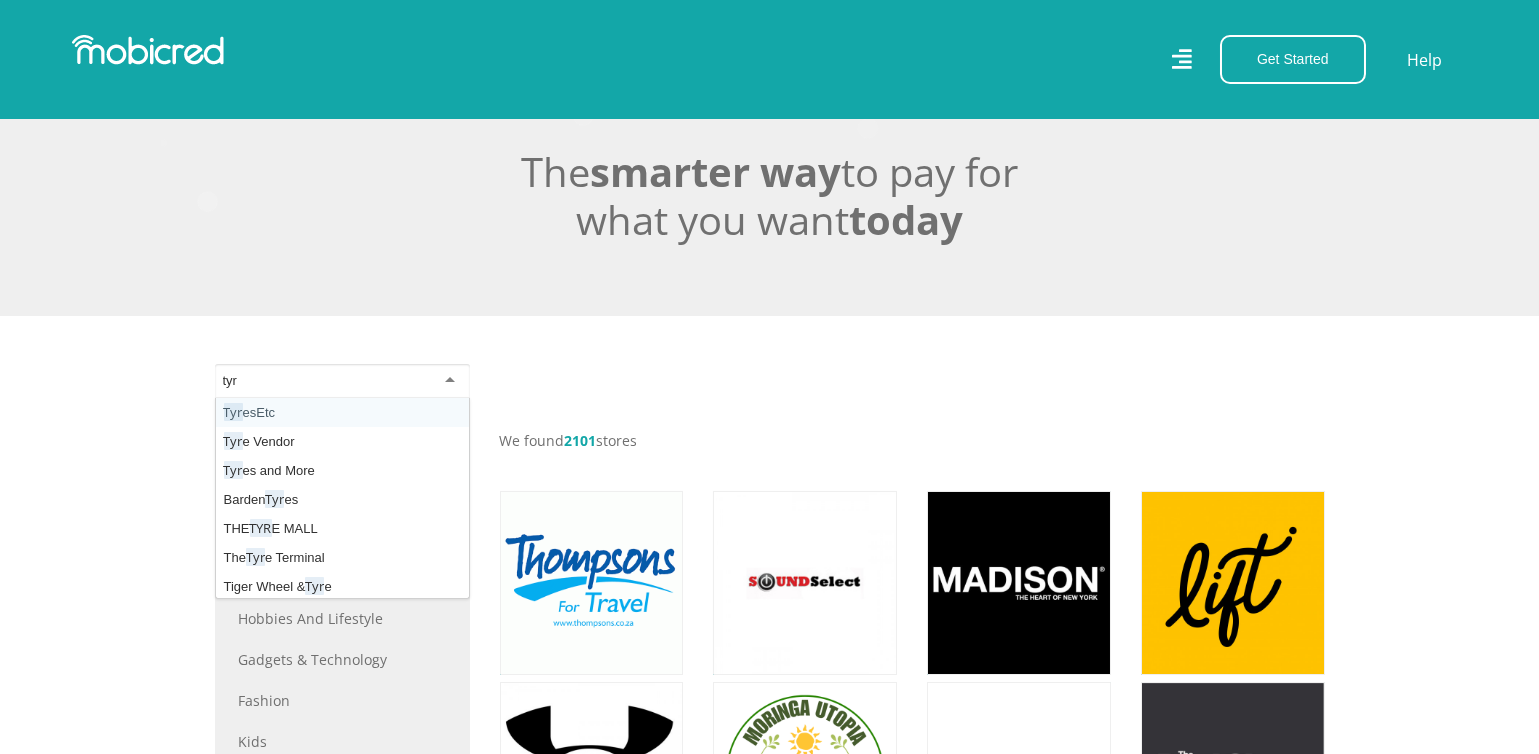 type on "tyre" 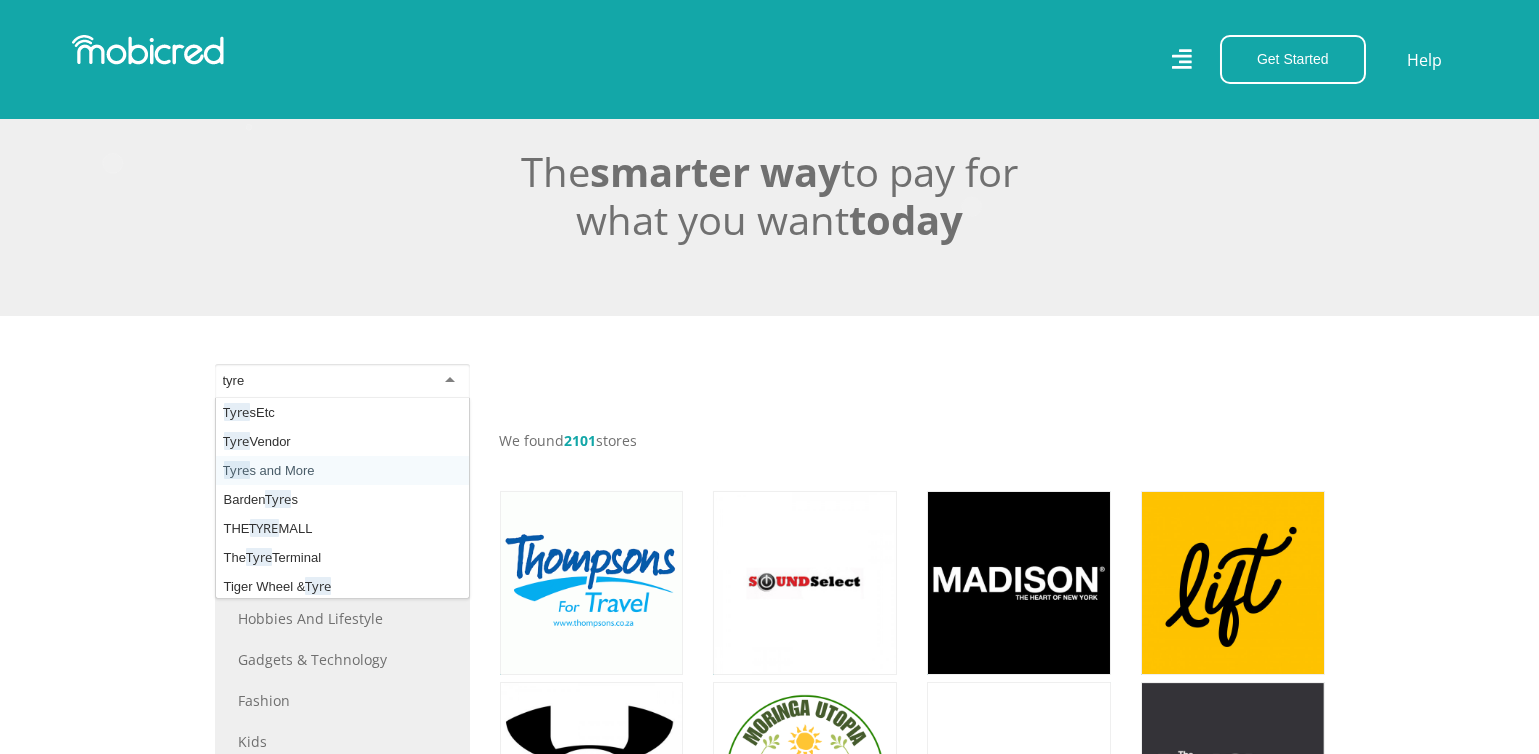 type 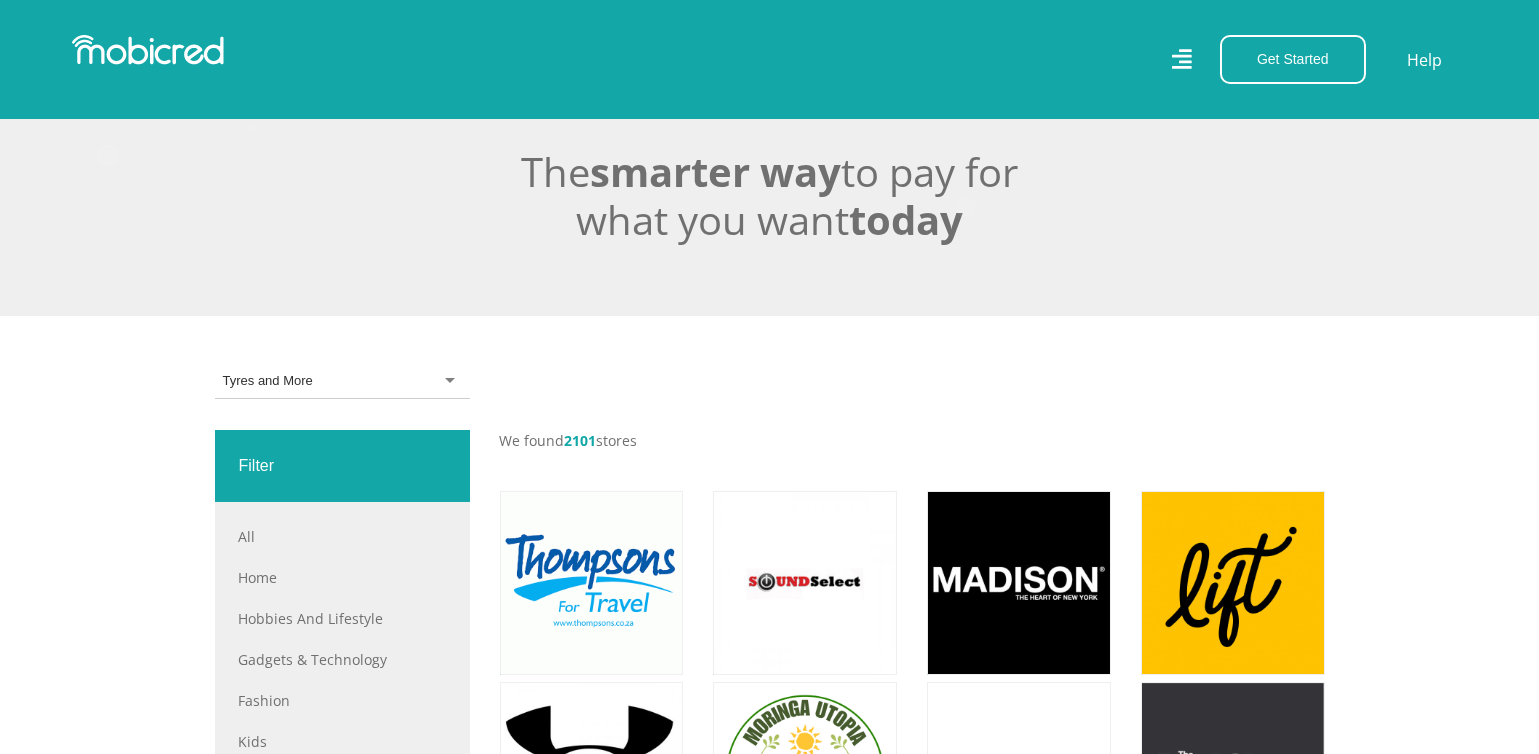 scroll, scrollTop: 0, scrollLeft: 0, axis: both 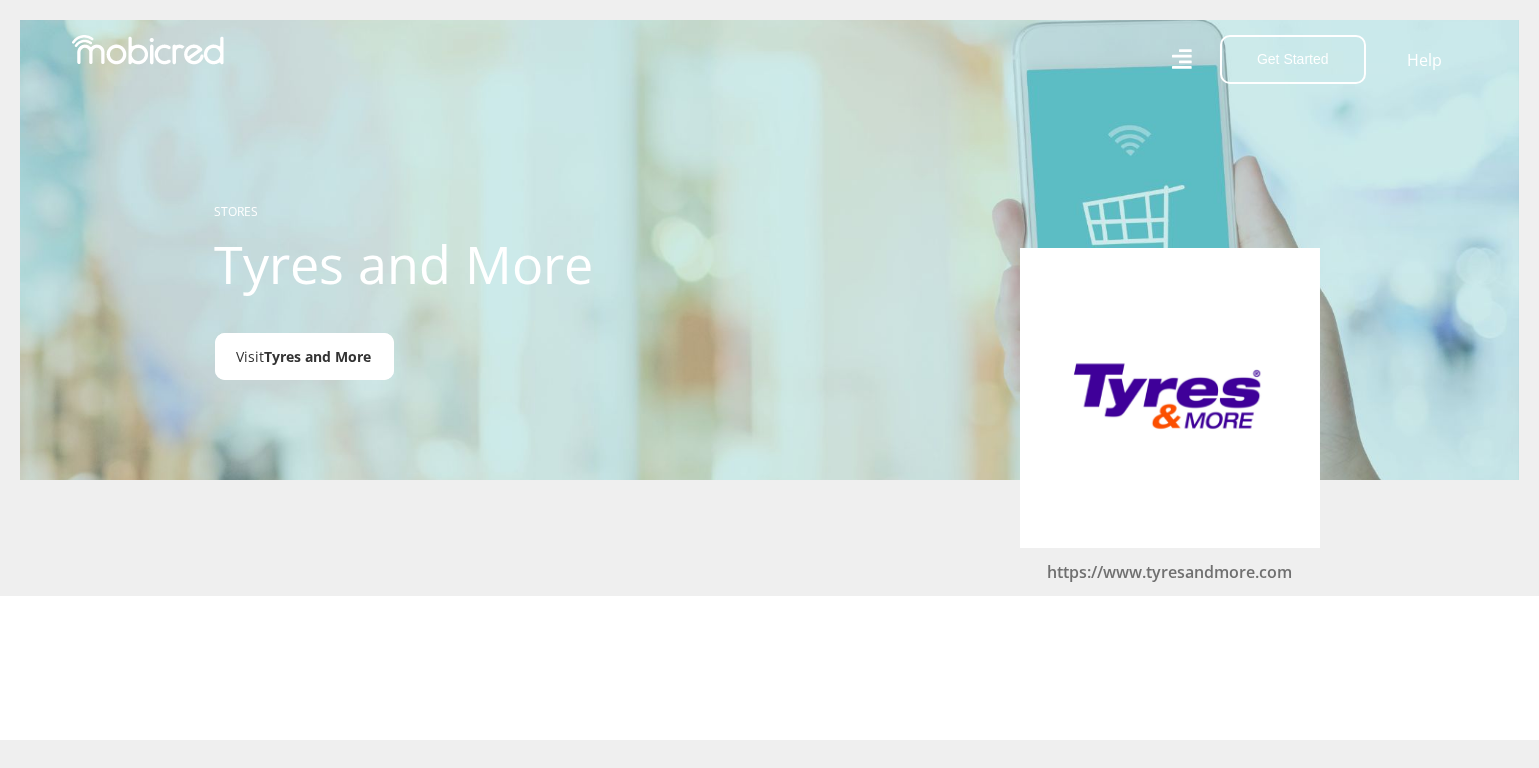 click on "Tyres and More" at bounding box center [318, 356] 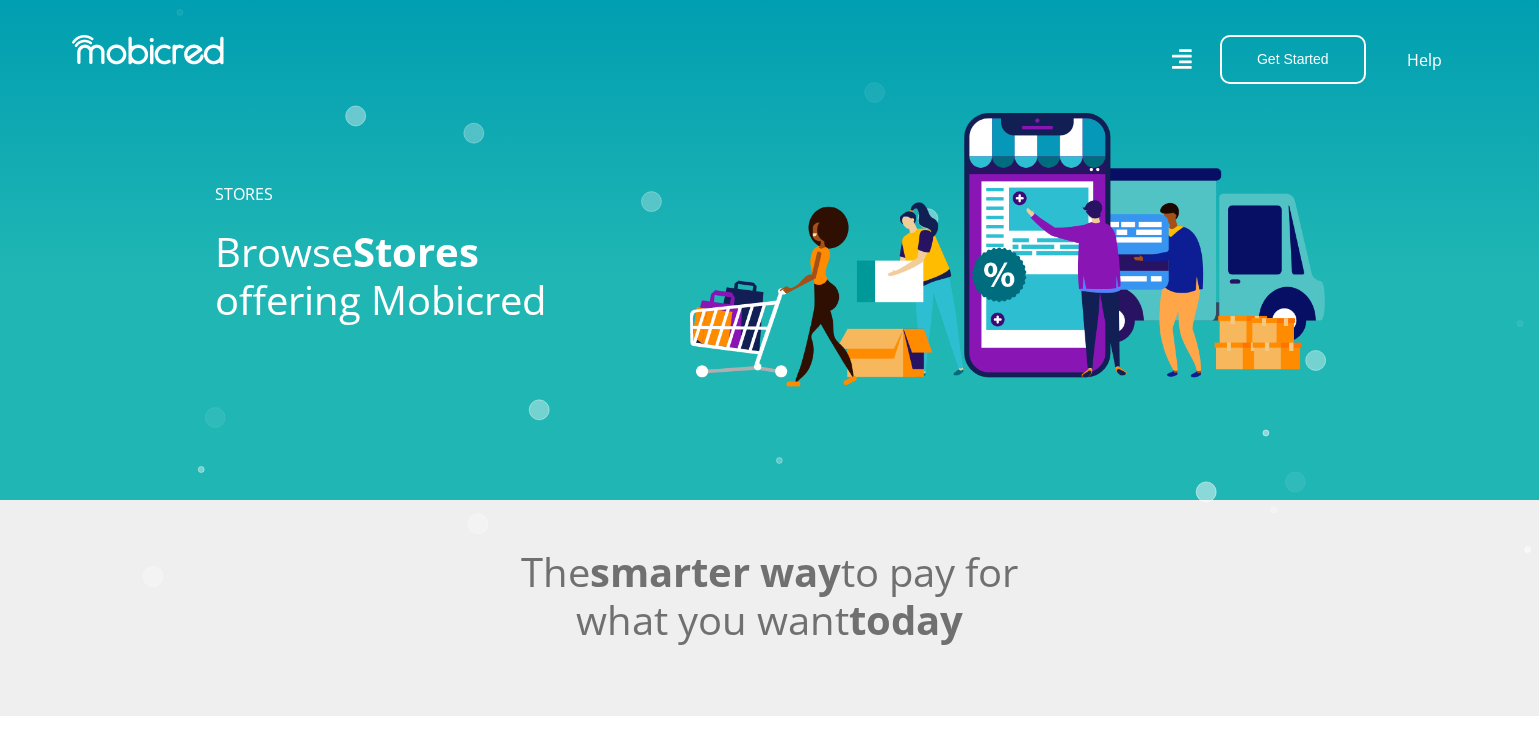 scroll, scrollTop: 400, scrollLeft: 0, axis: vertical 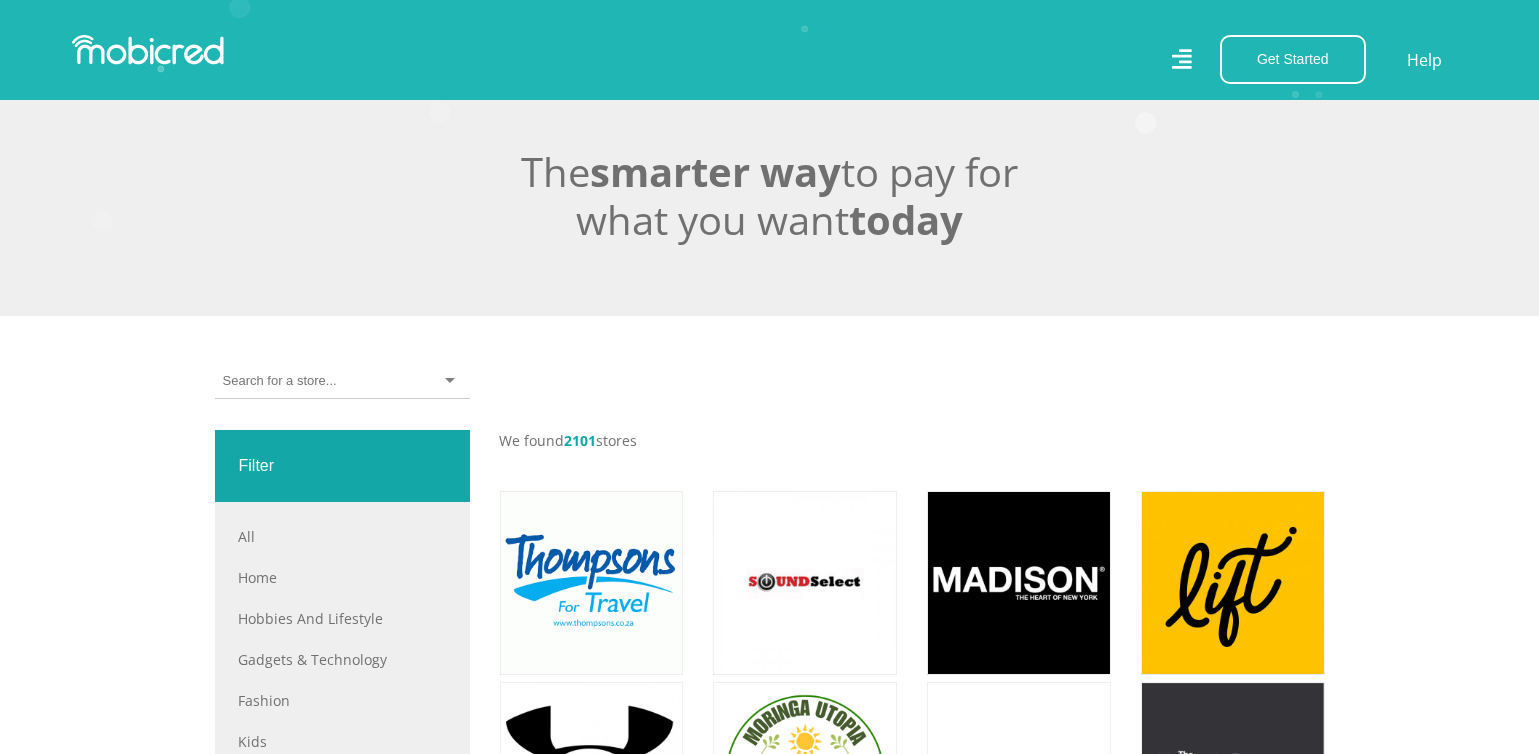 click at bounding box center (342, 381) 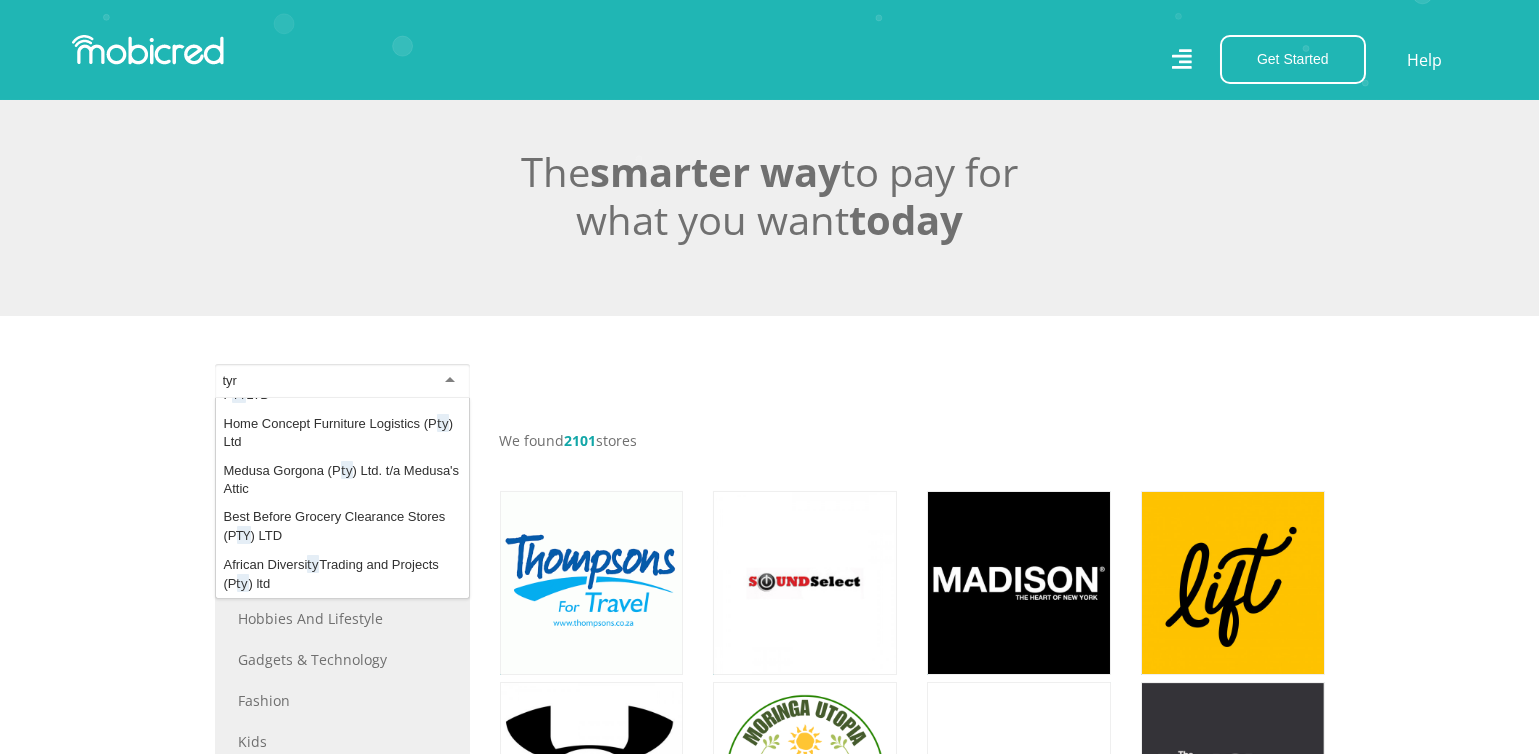 scroll, scrollTop: 0, scrollLeft: 0, axis: both 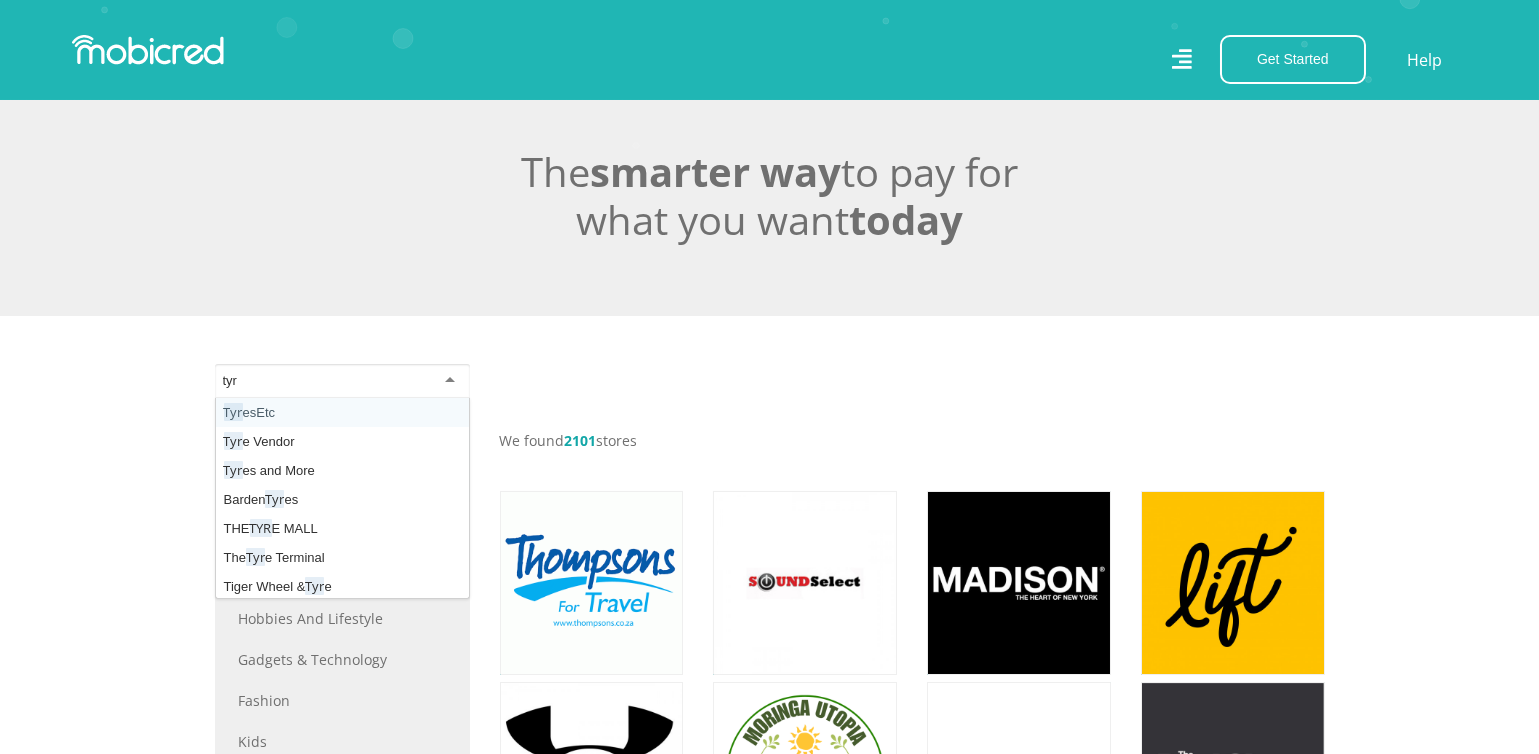 type on "tyre" 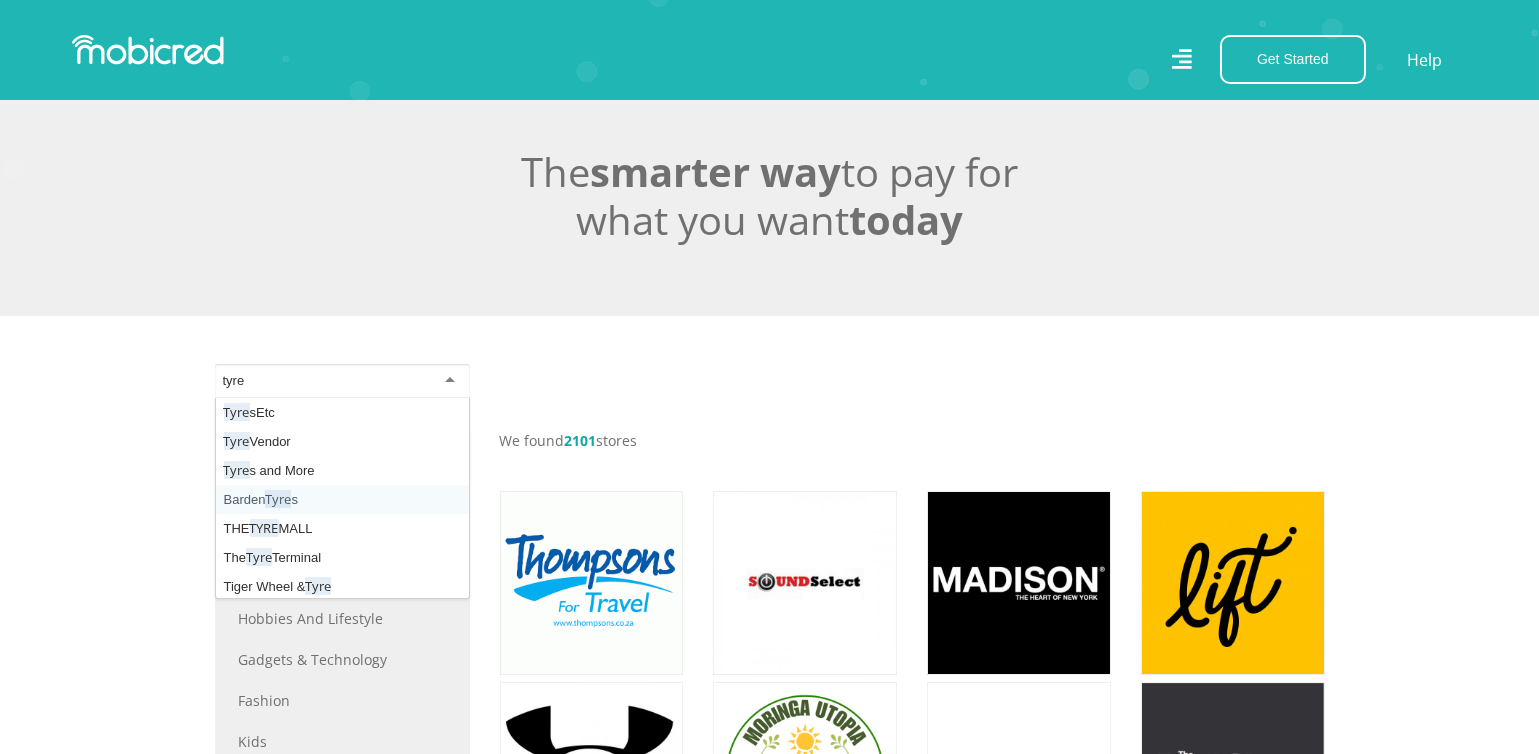 type 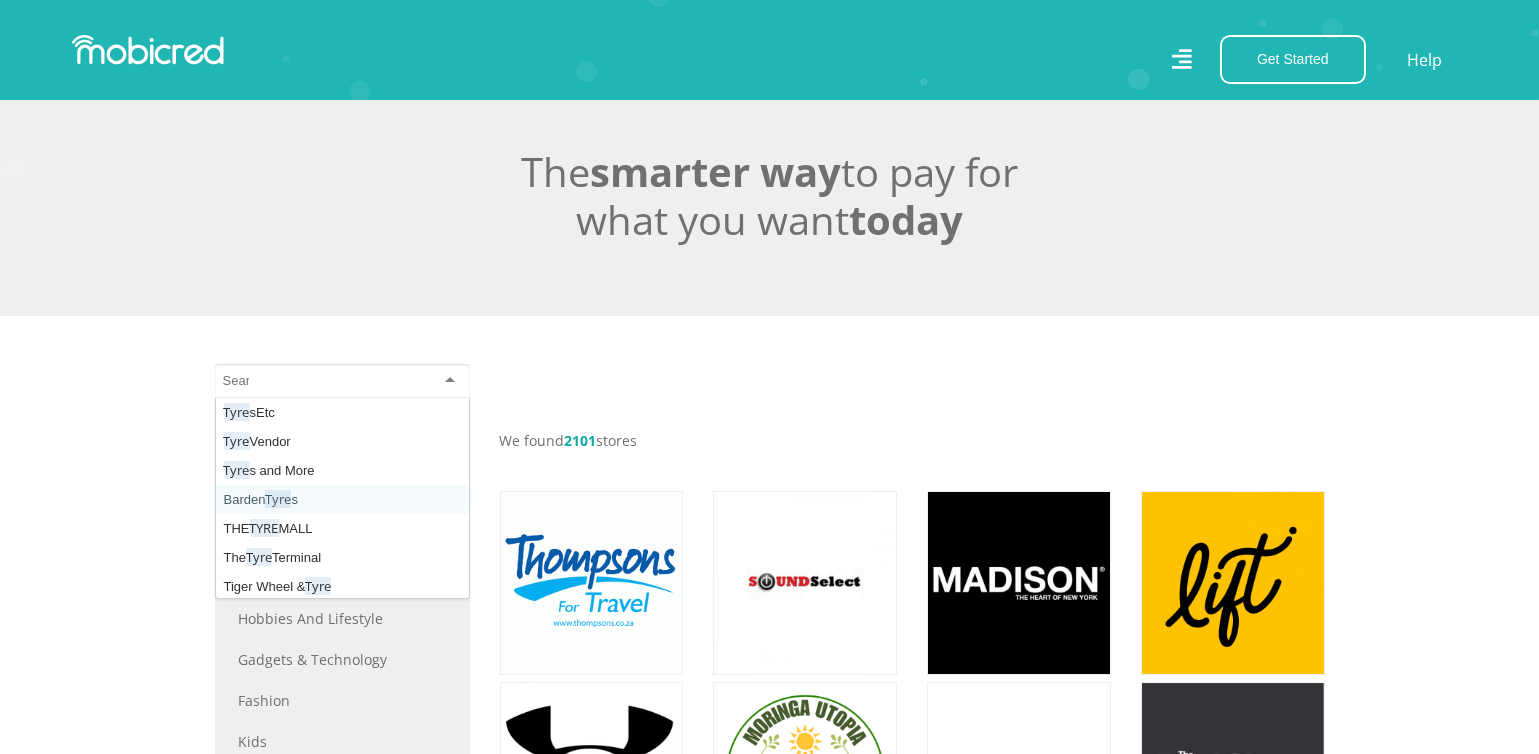 scroll, scrollTop: 0, scrollLeft: 0, axis: both 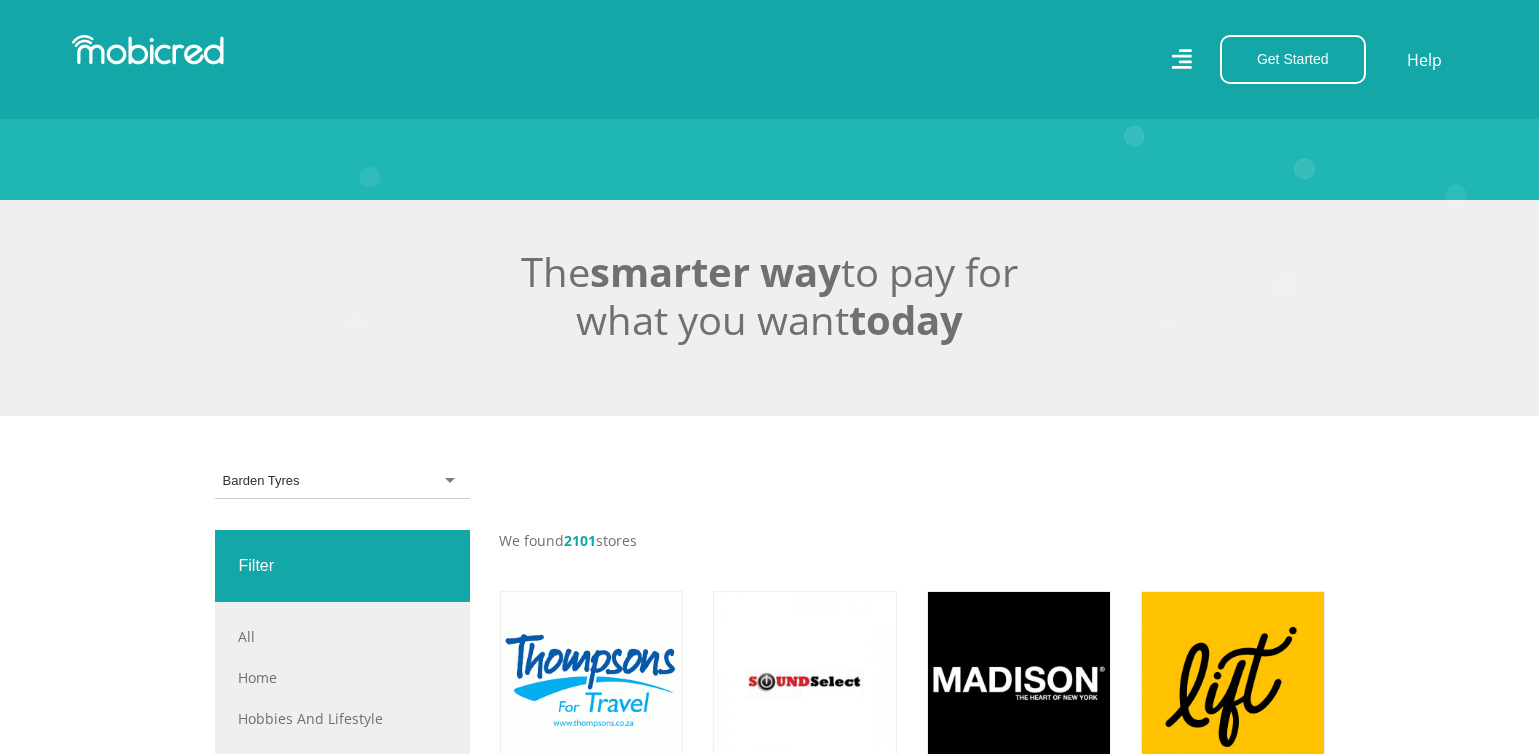 click on "Barden Tyres" at bounding box center (342, 481) 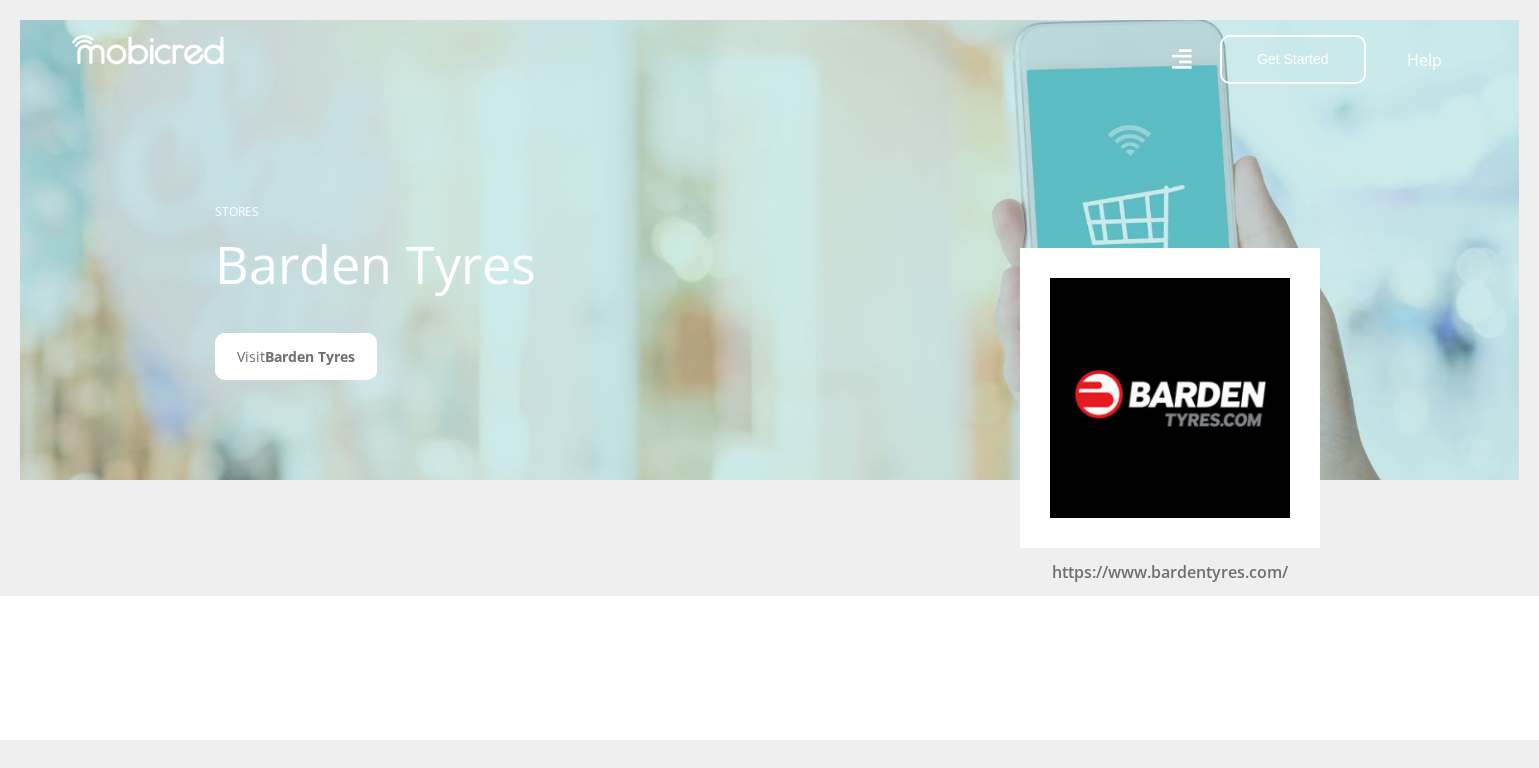 scroll, scrollTop: 0, scrollLeft: 0, axis: both 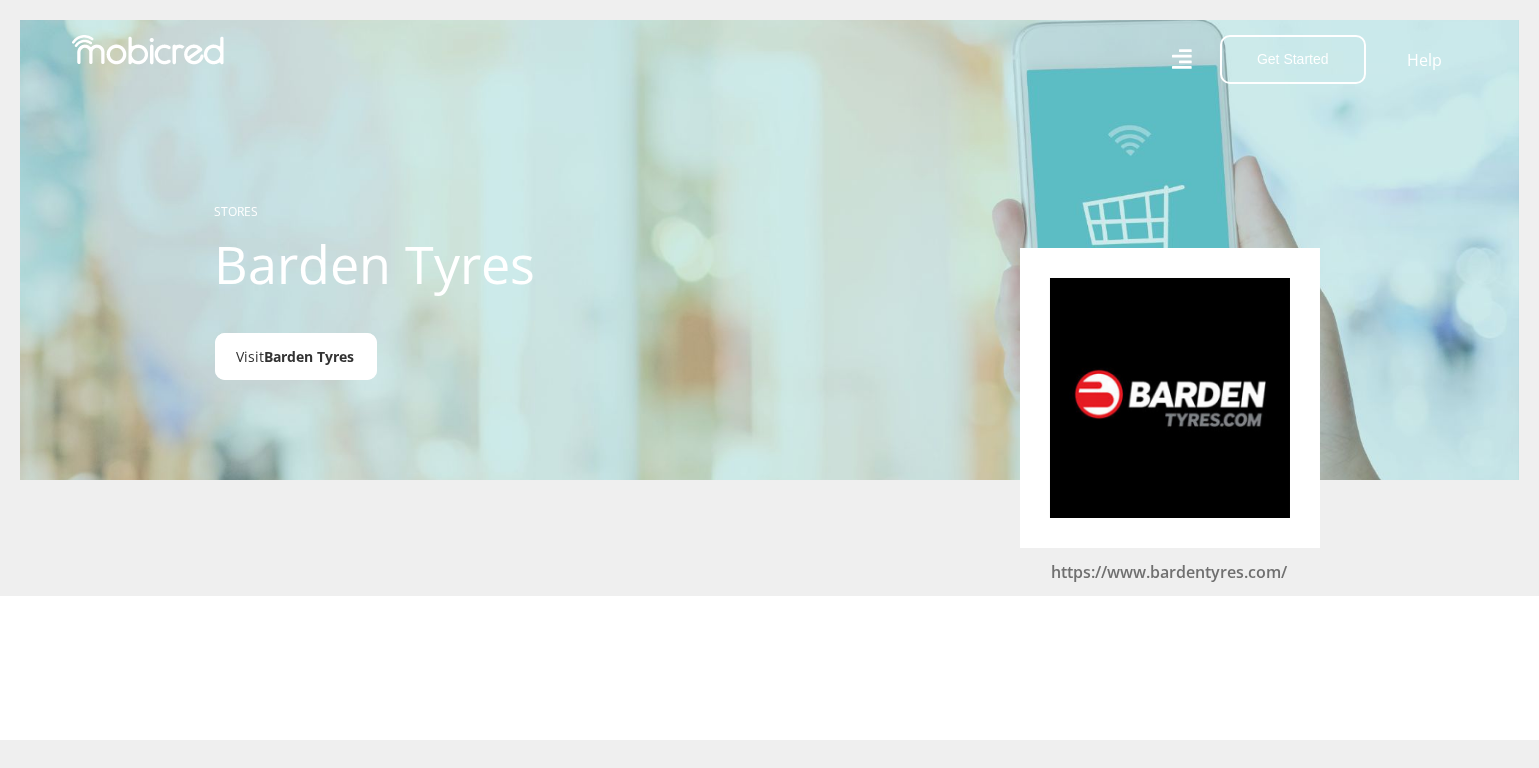 click on "Barden Tyres" at bounding box center [310, 356] 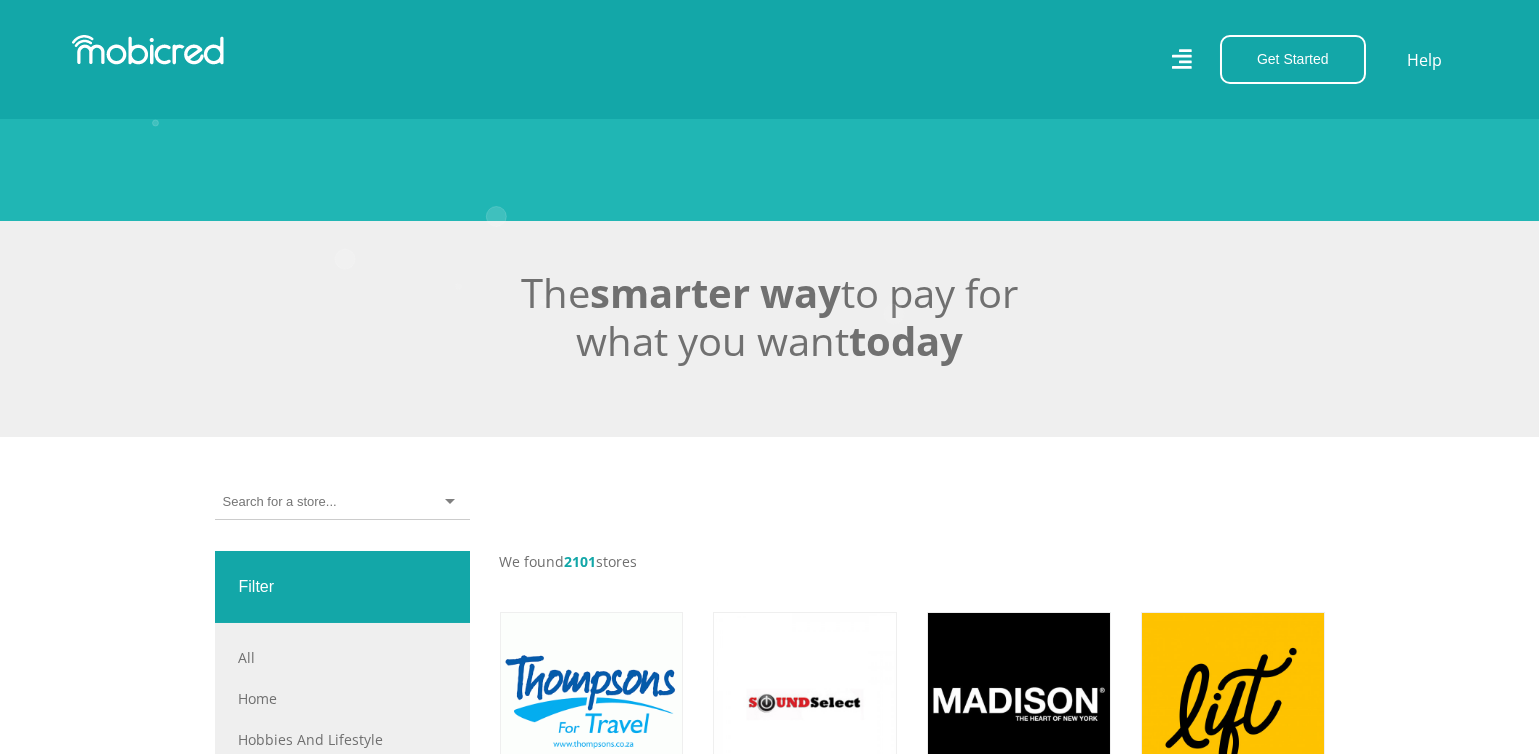scroll, scrollTop: 300, scrollLeft: 0, axis: vertical 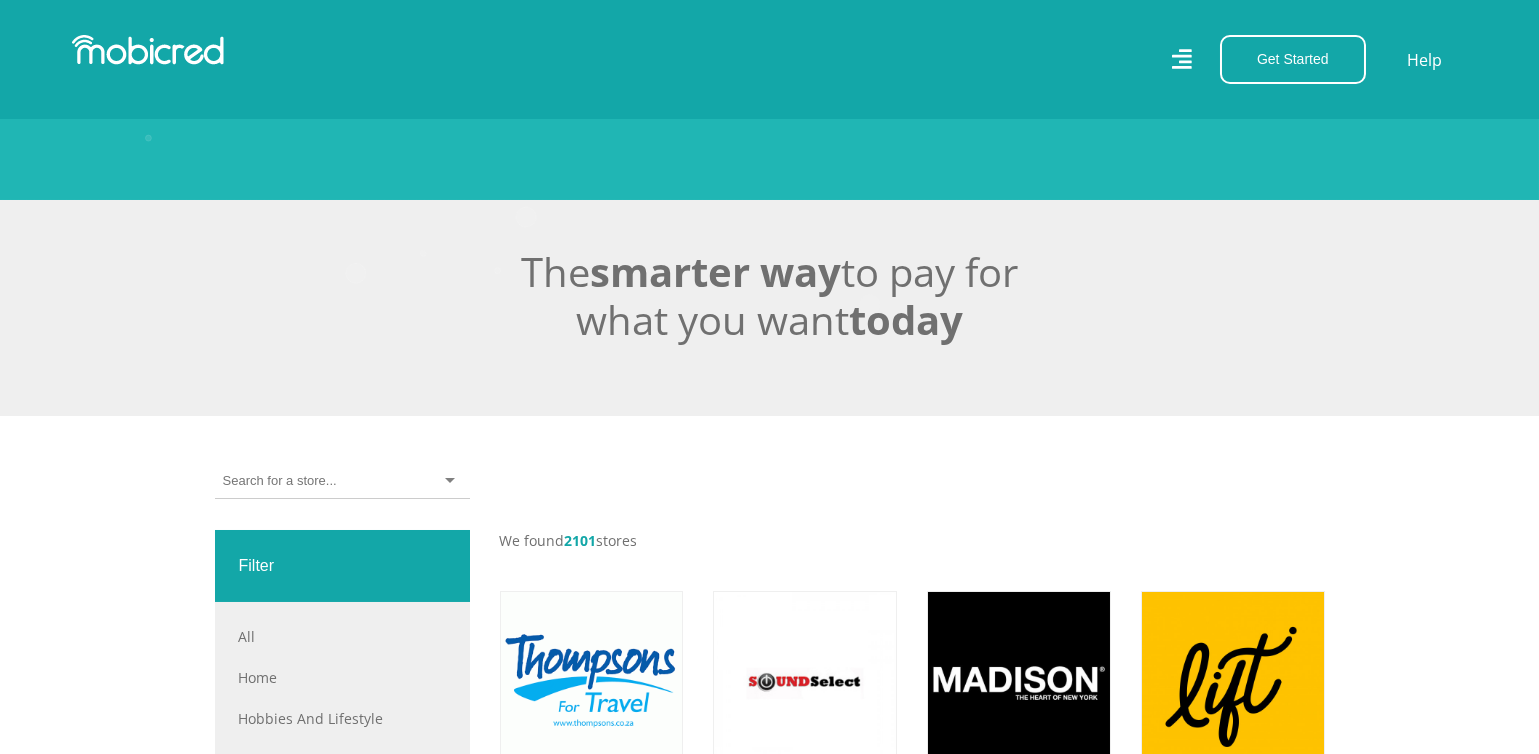 click at bounding box center (279, 481) 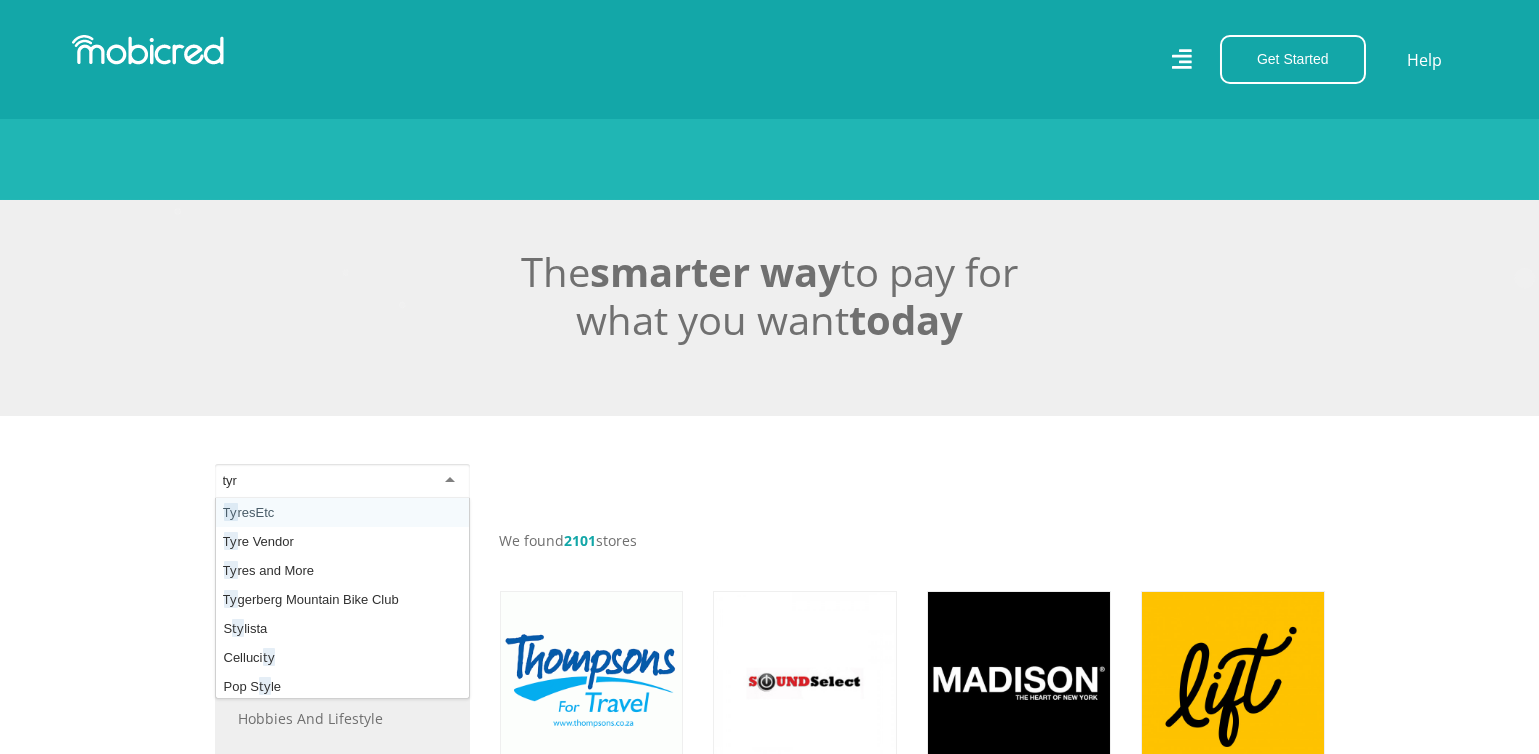 scroll, scrollTop: 0, scrollLeft: 0, axis: both 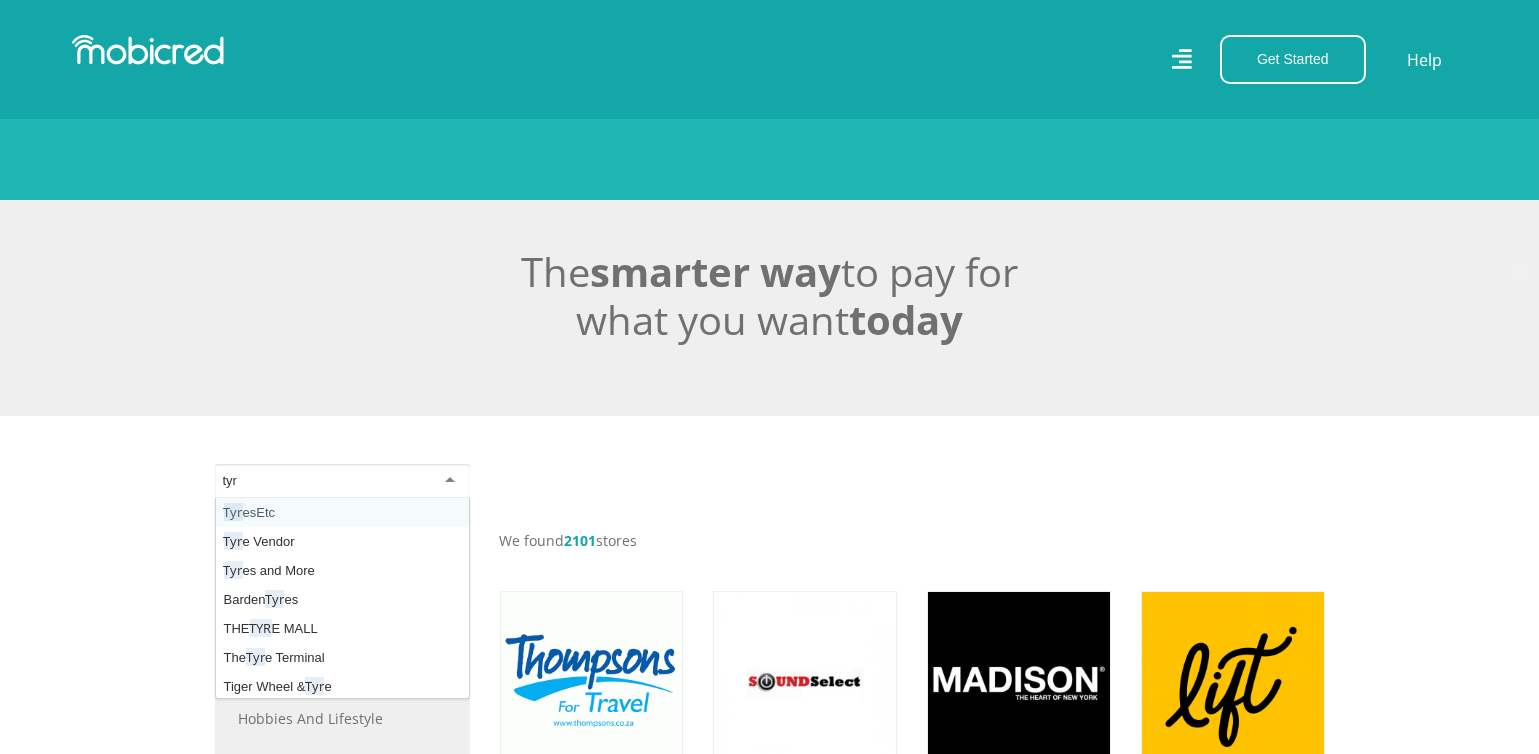 type on "tyre" 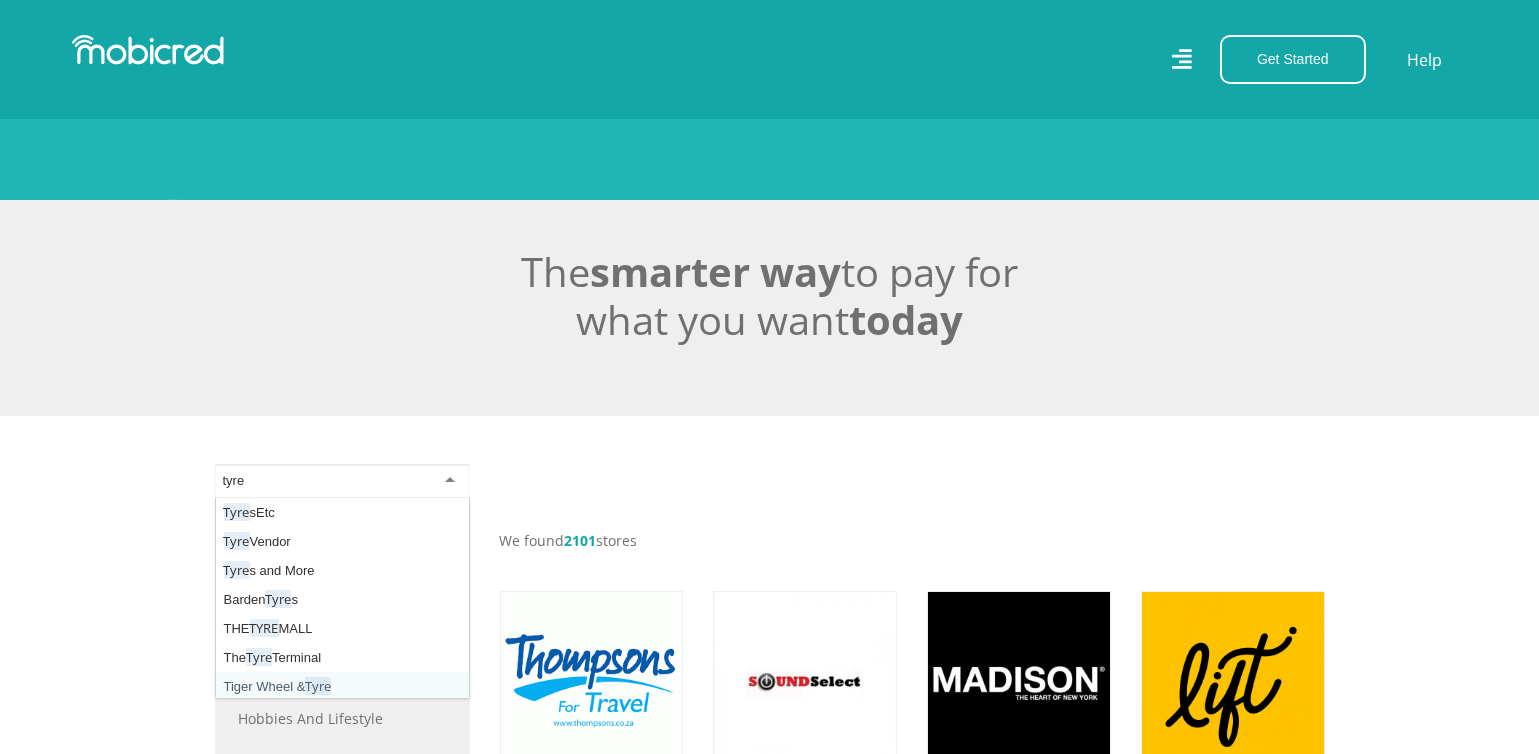 type 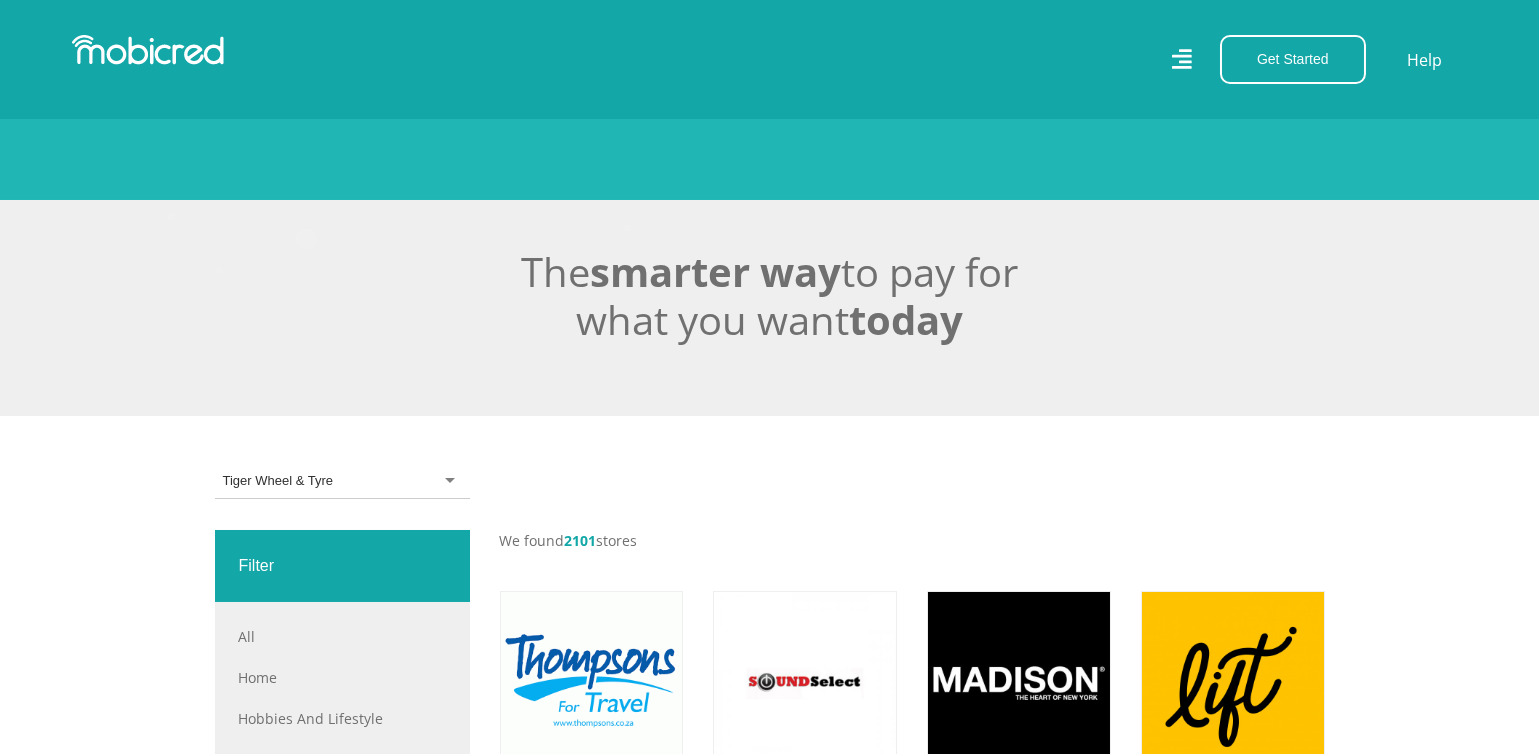 scroll, scrollTop: 0, scrollLeft: 0, axis: both 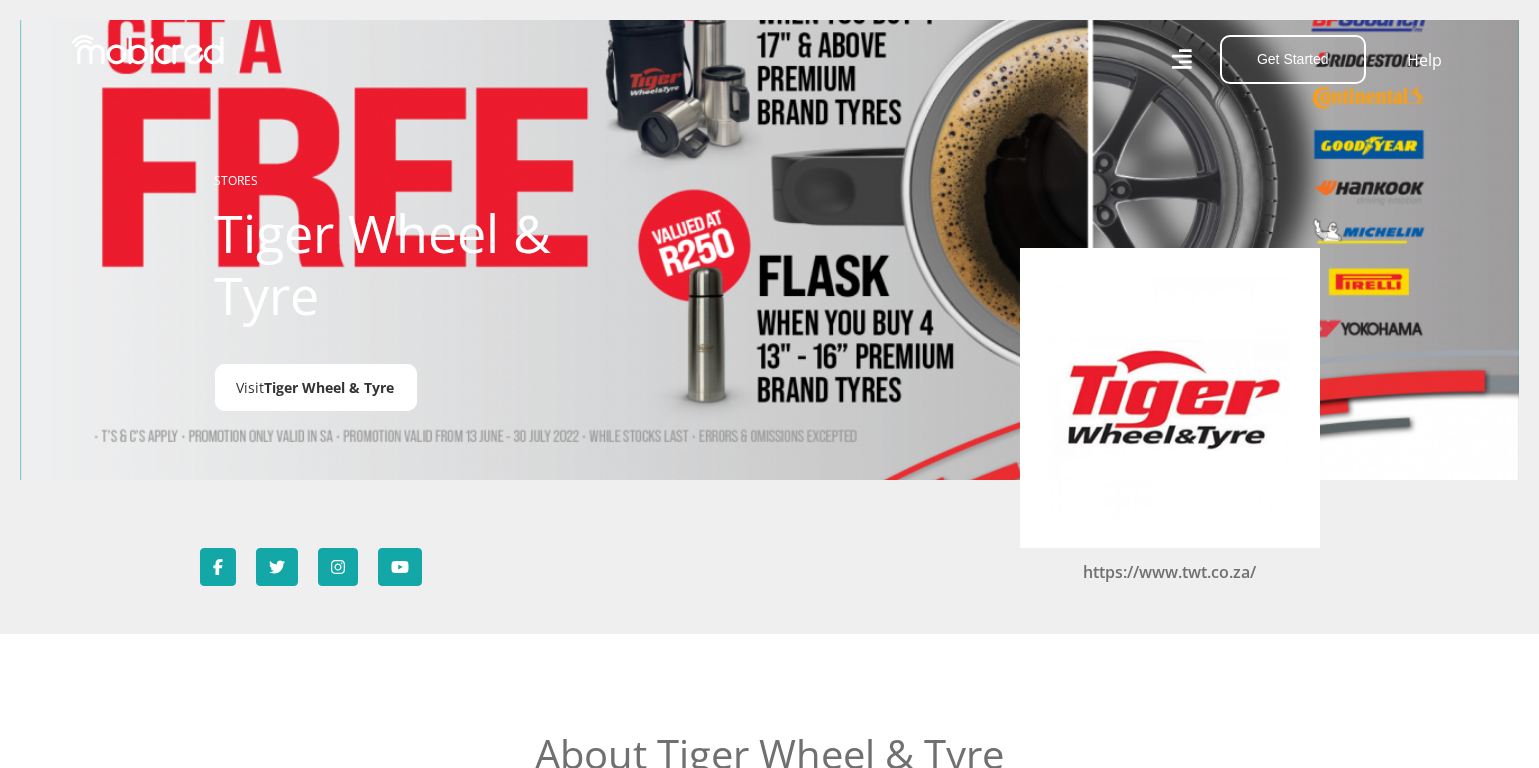 click on "Tiger Wheel & Tyre" at bounding box center [330, 387] 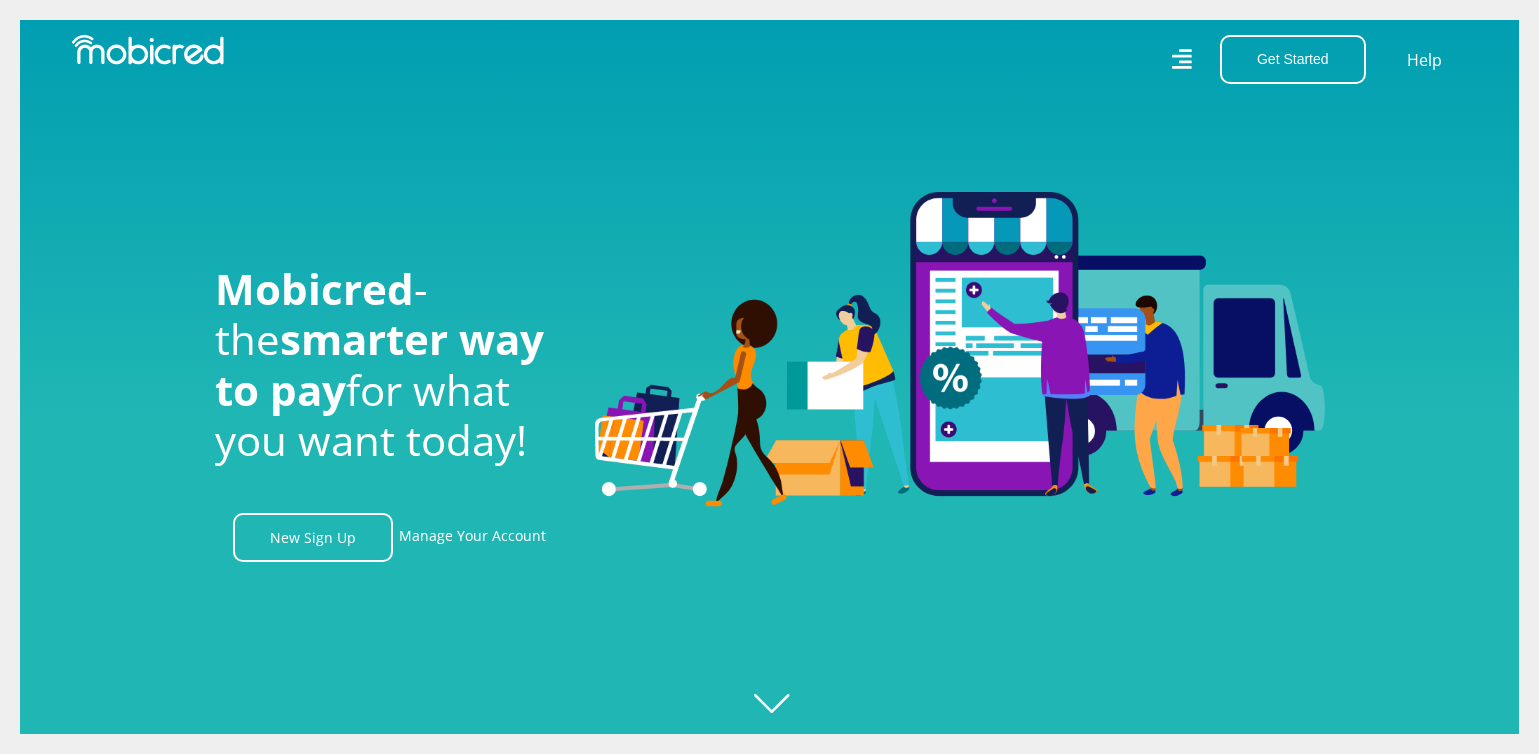 scroll, scrollTop: 0, scrollLeft: 0, axis: both 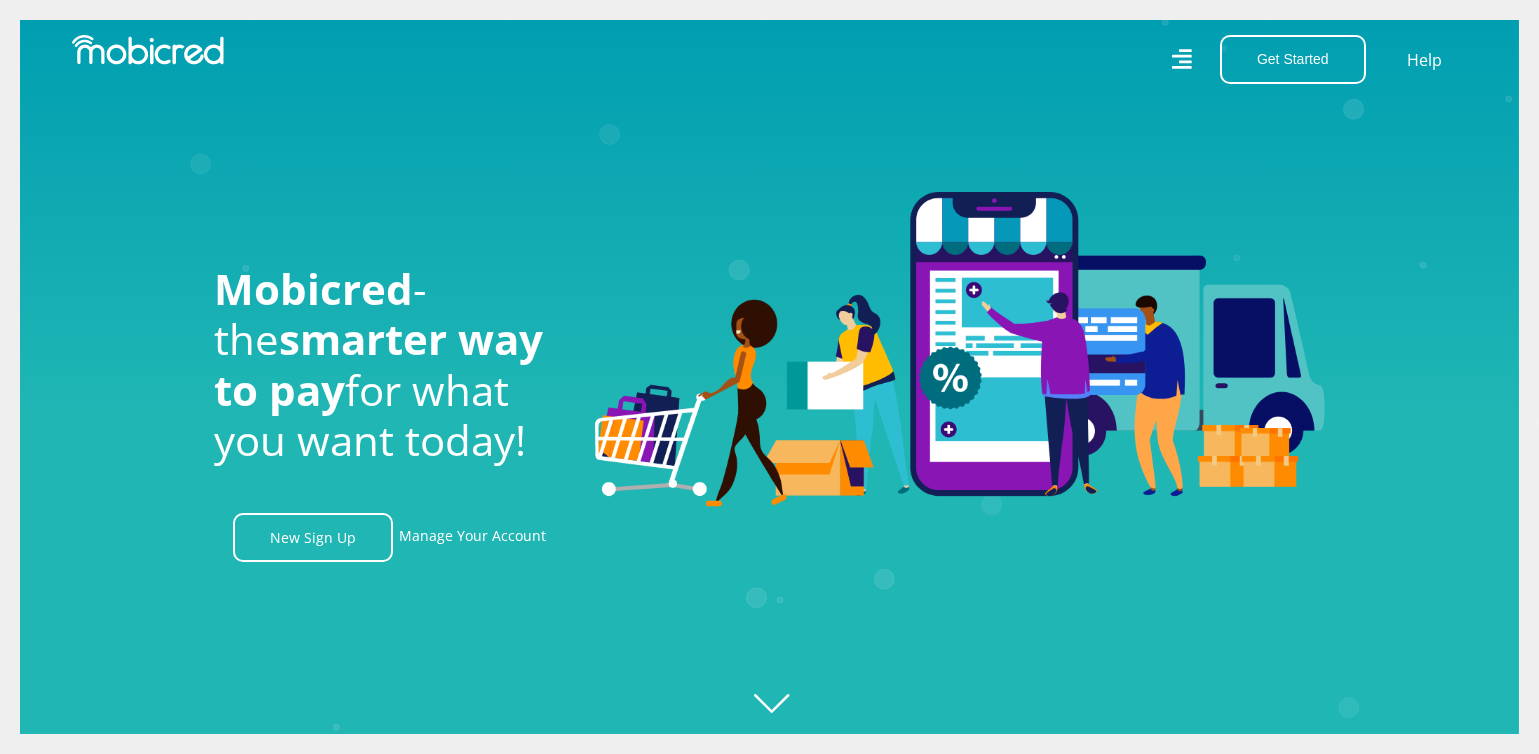 click 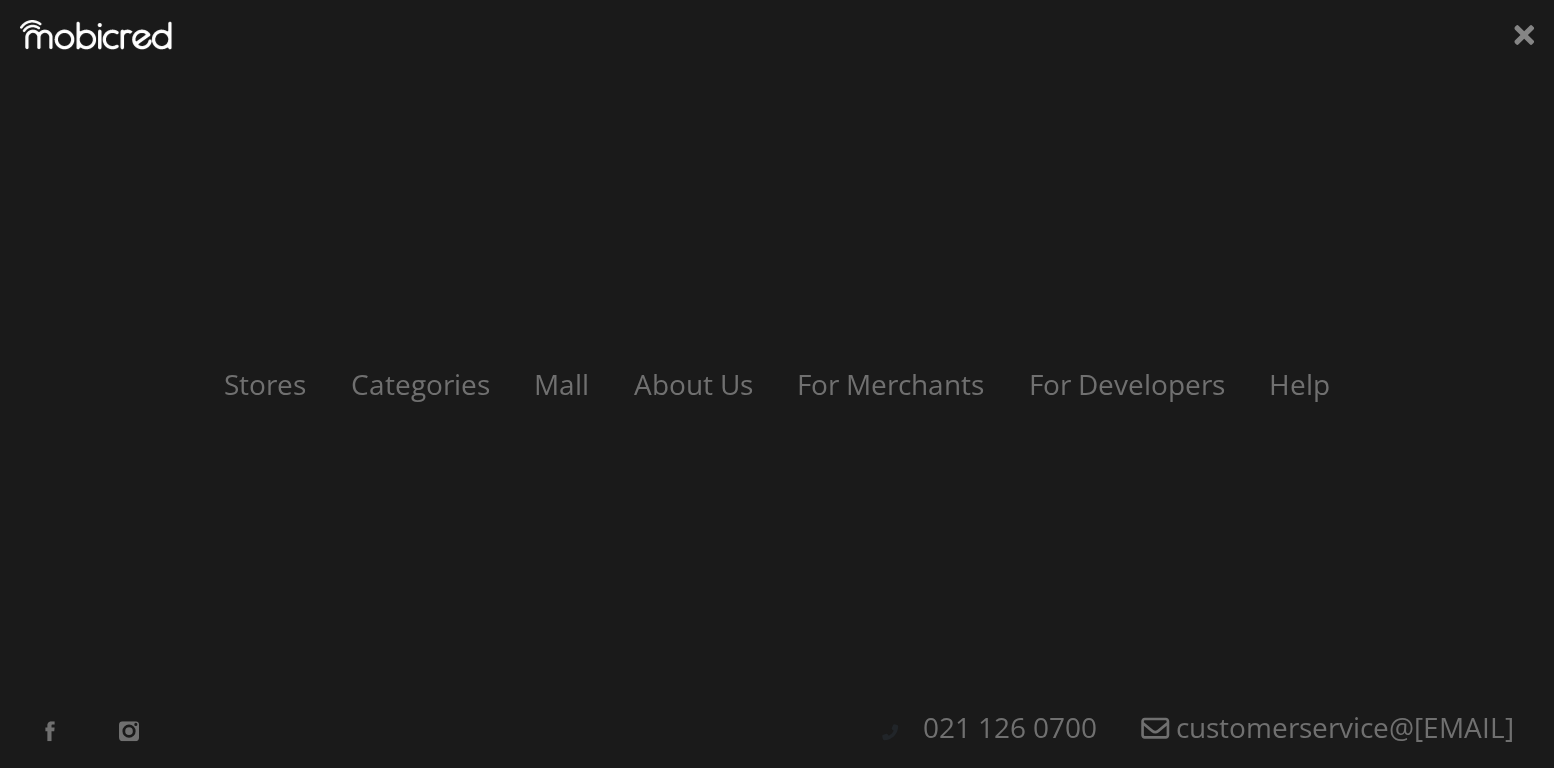 scroll, scrollTop: 0, scrollLeft: 3704, axis: horizontal 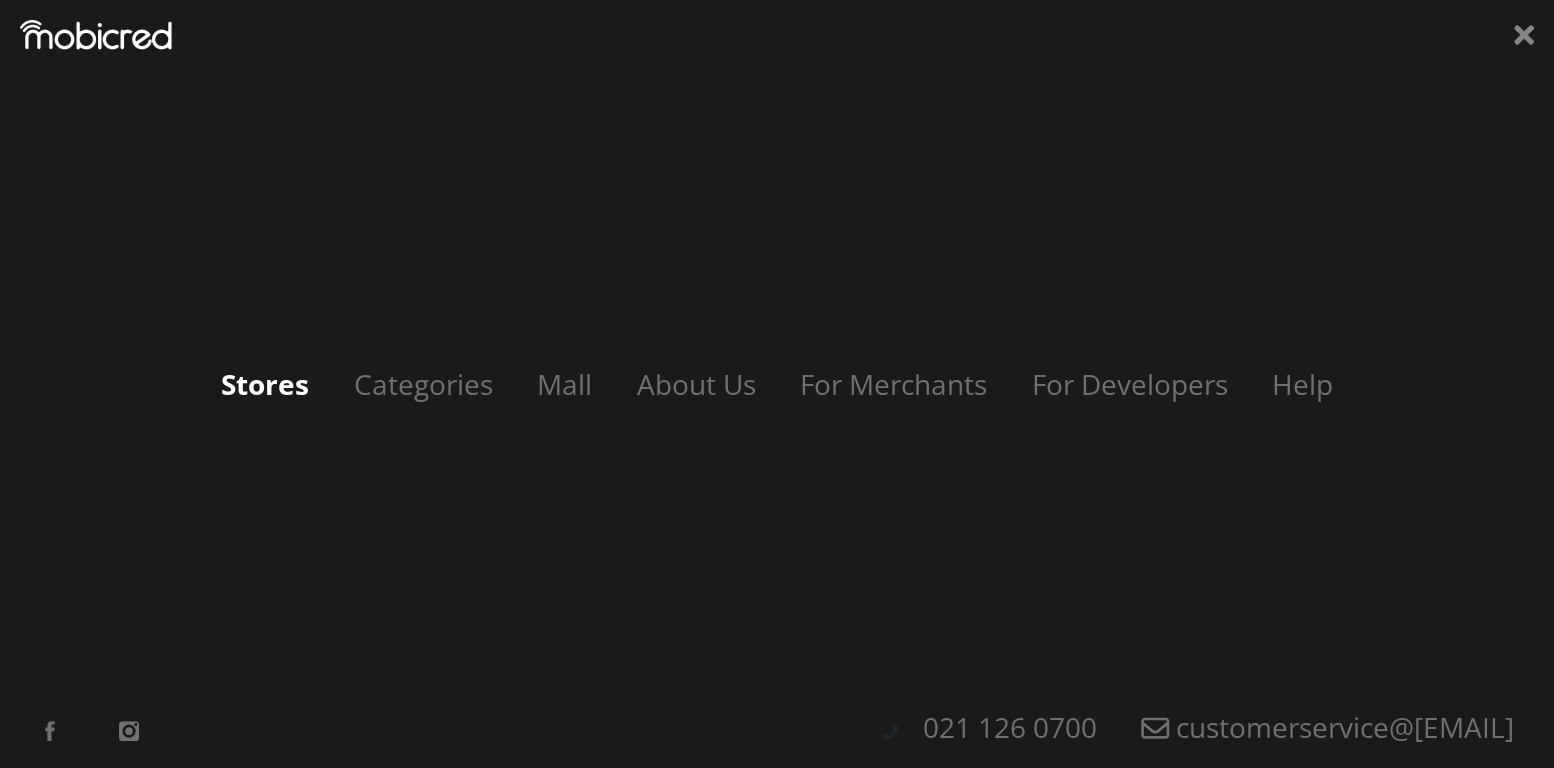 click on "Stores" at bounding box center (265, 384) 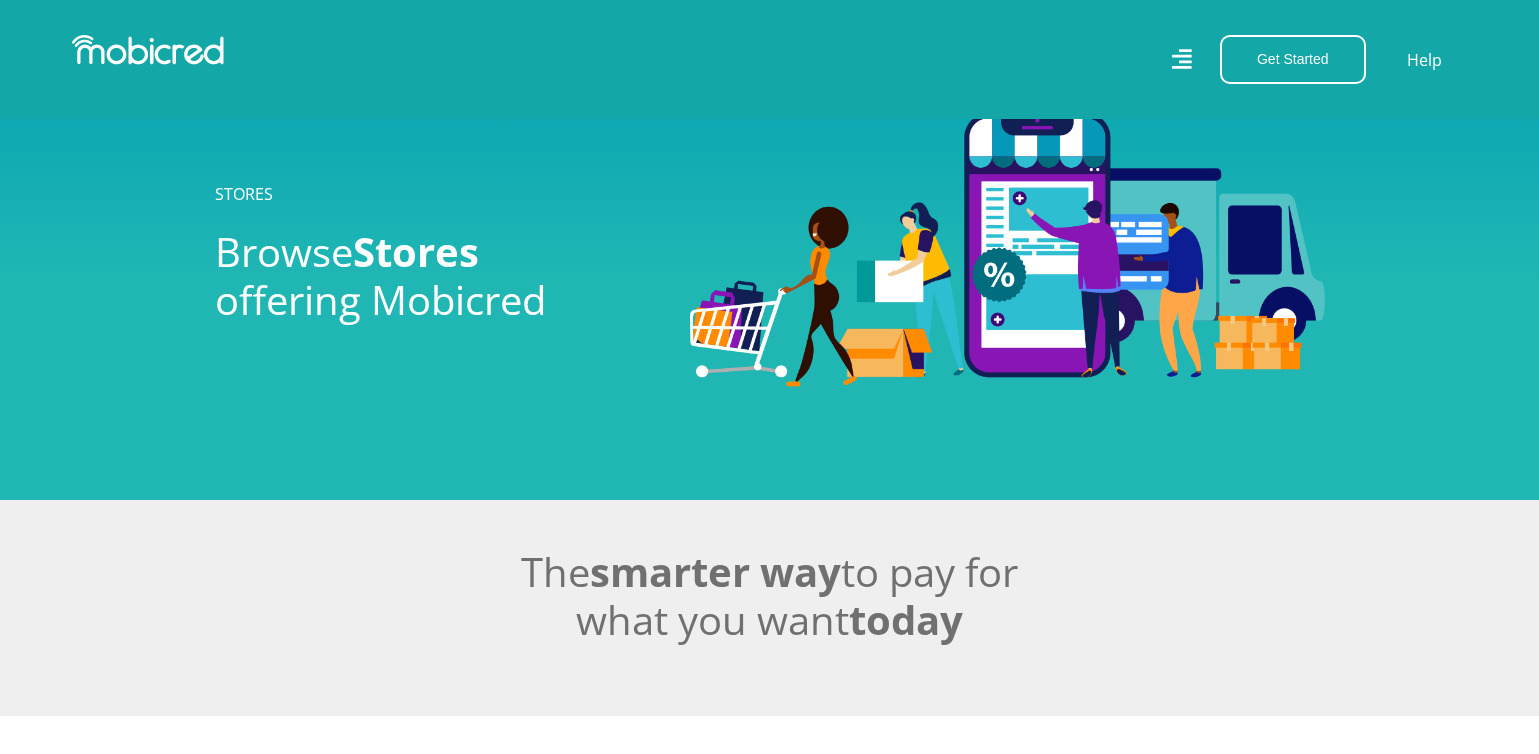 scroll, scrollTop: 400, scrollLeft: 0, axis: vertical 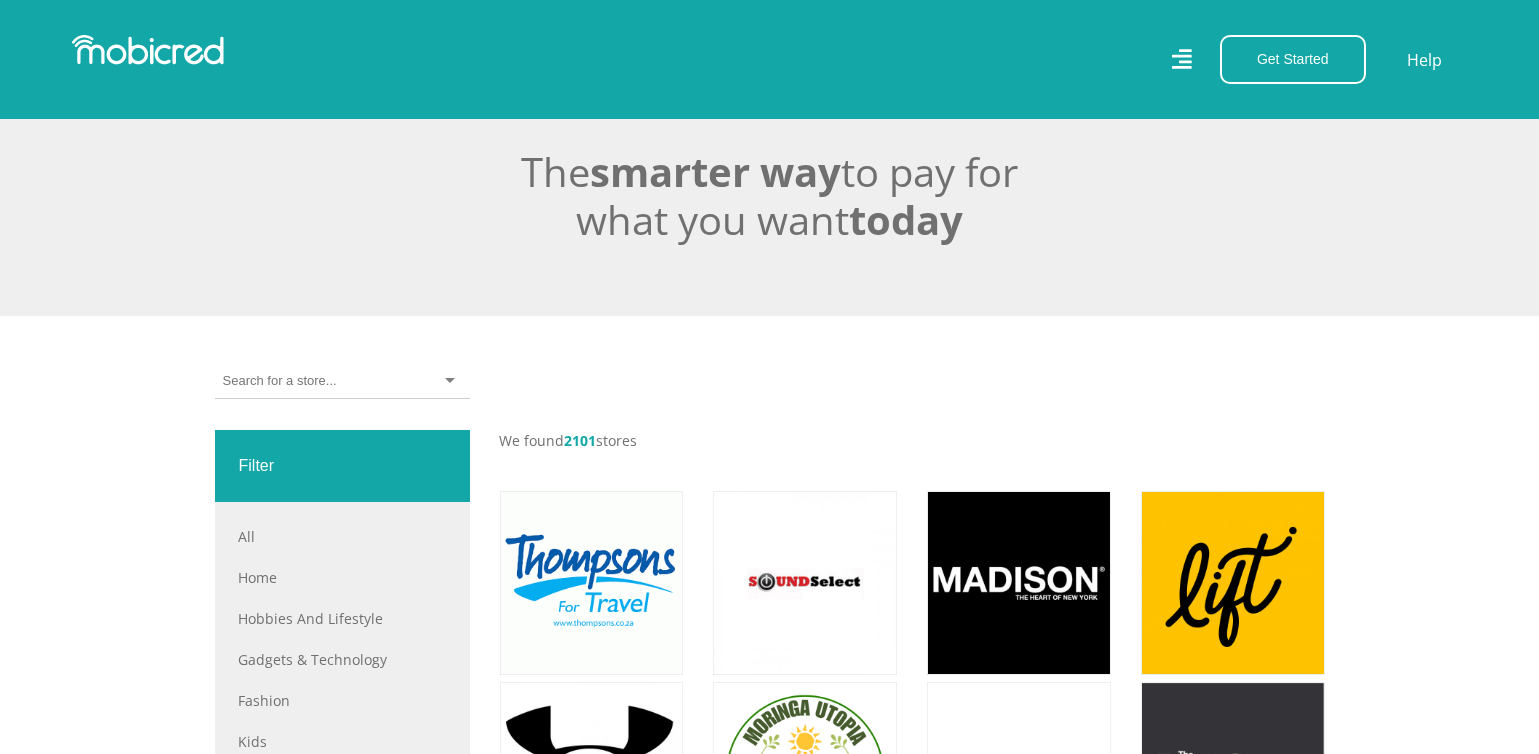 click at bounding box center [279, 381] 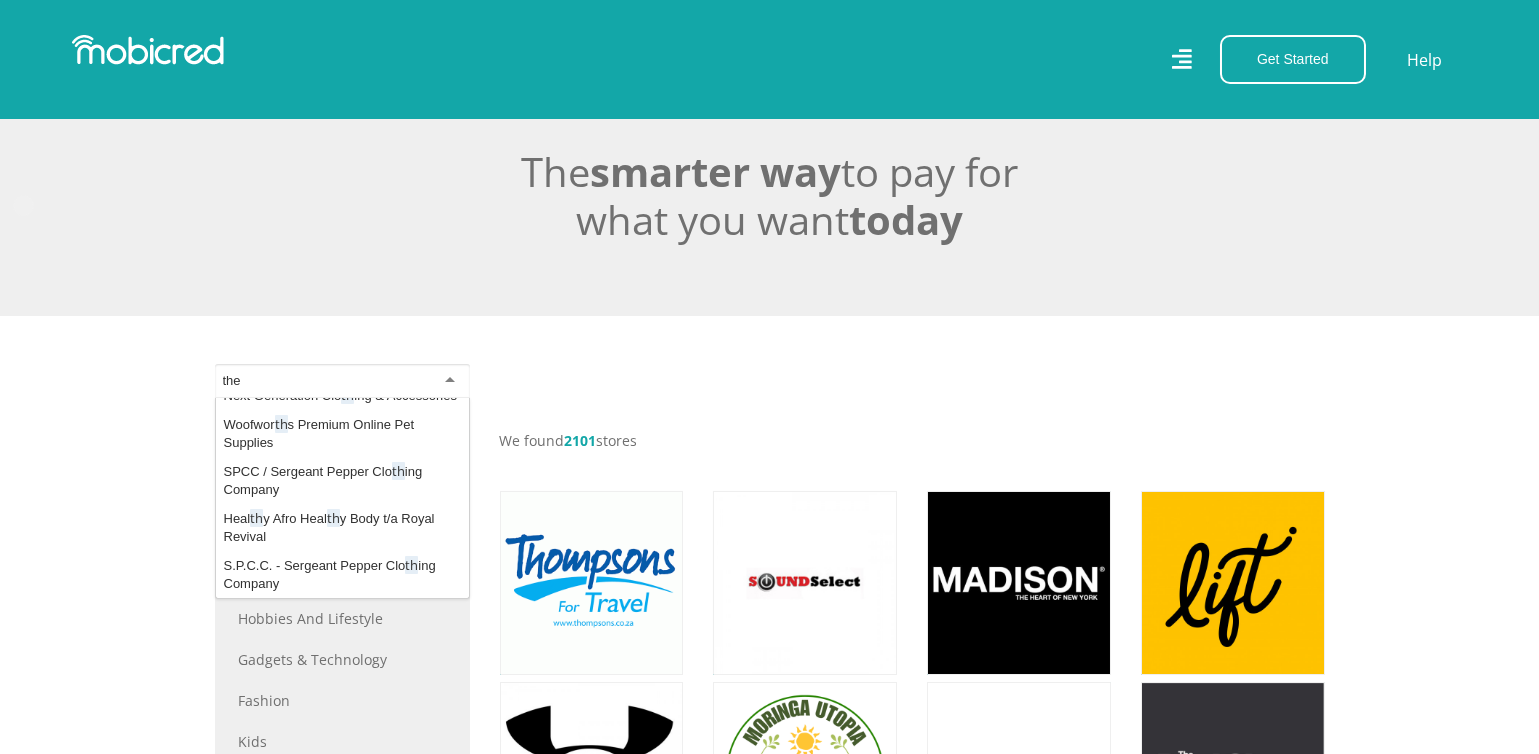 scroll, scrollTop: 0, scrollLeft: 0, axis: both 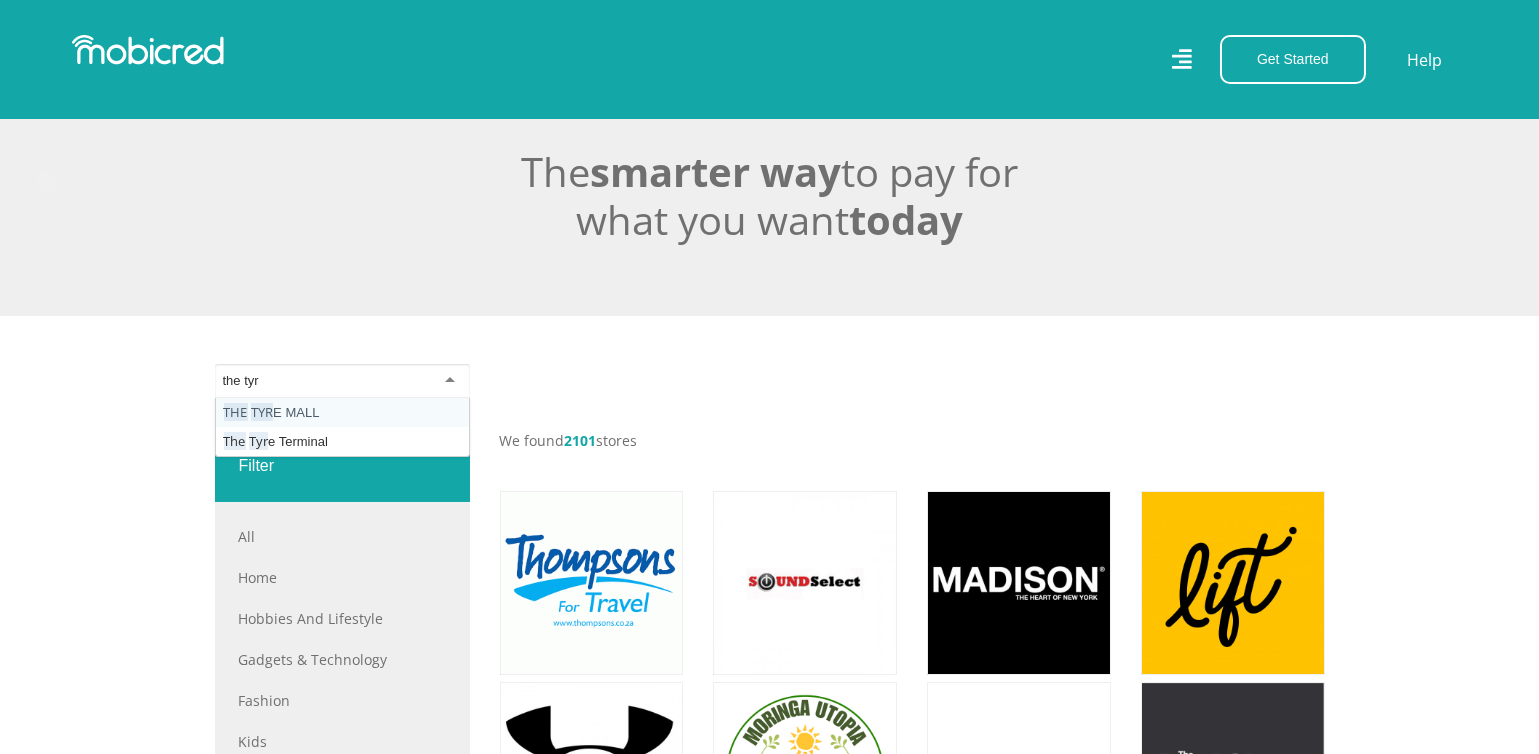type on "the tyre" 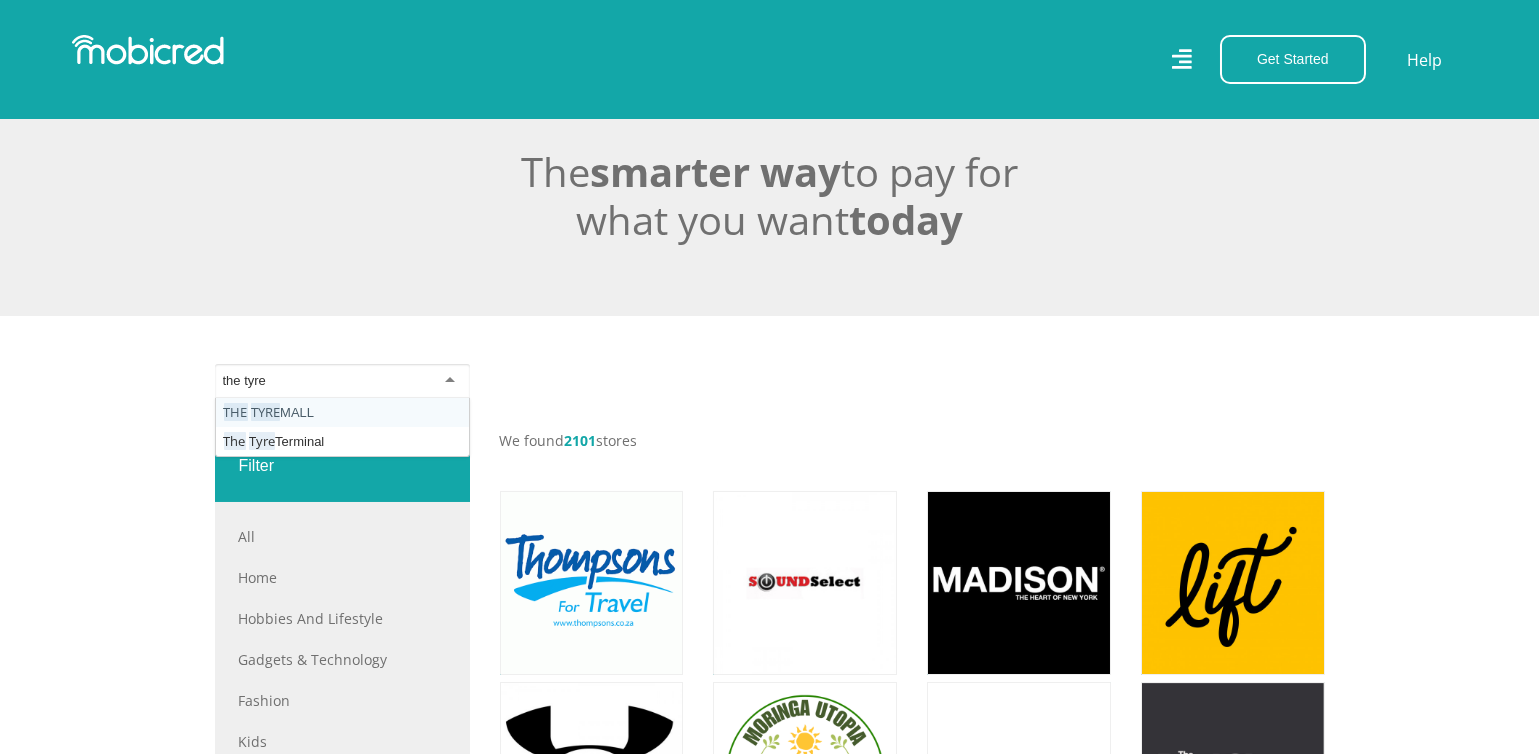 type 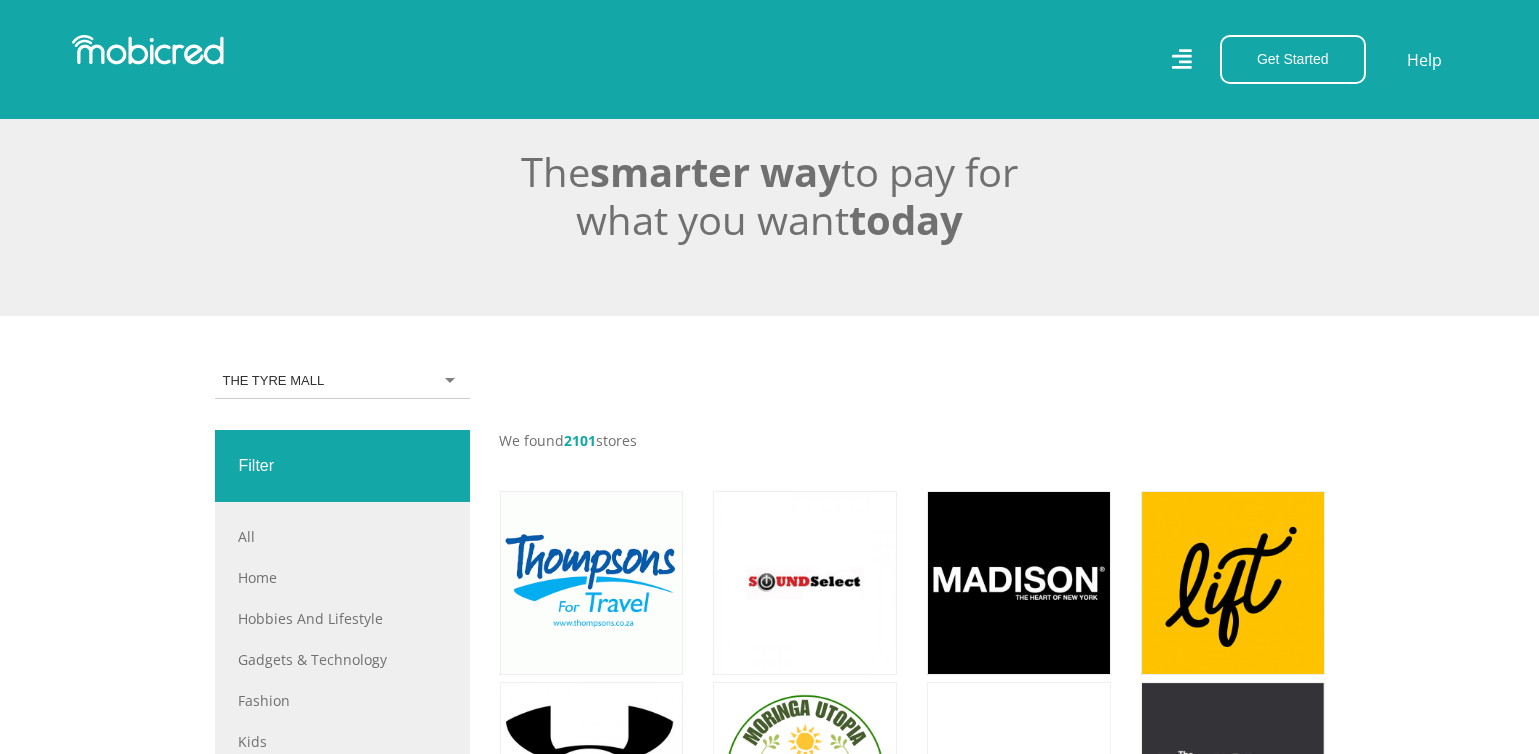scroll, scrollTop: 0, scrollLeft: 0, axis: both 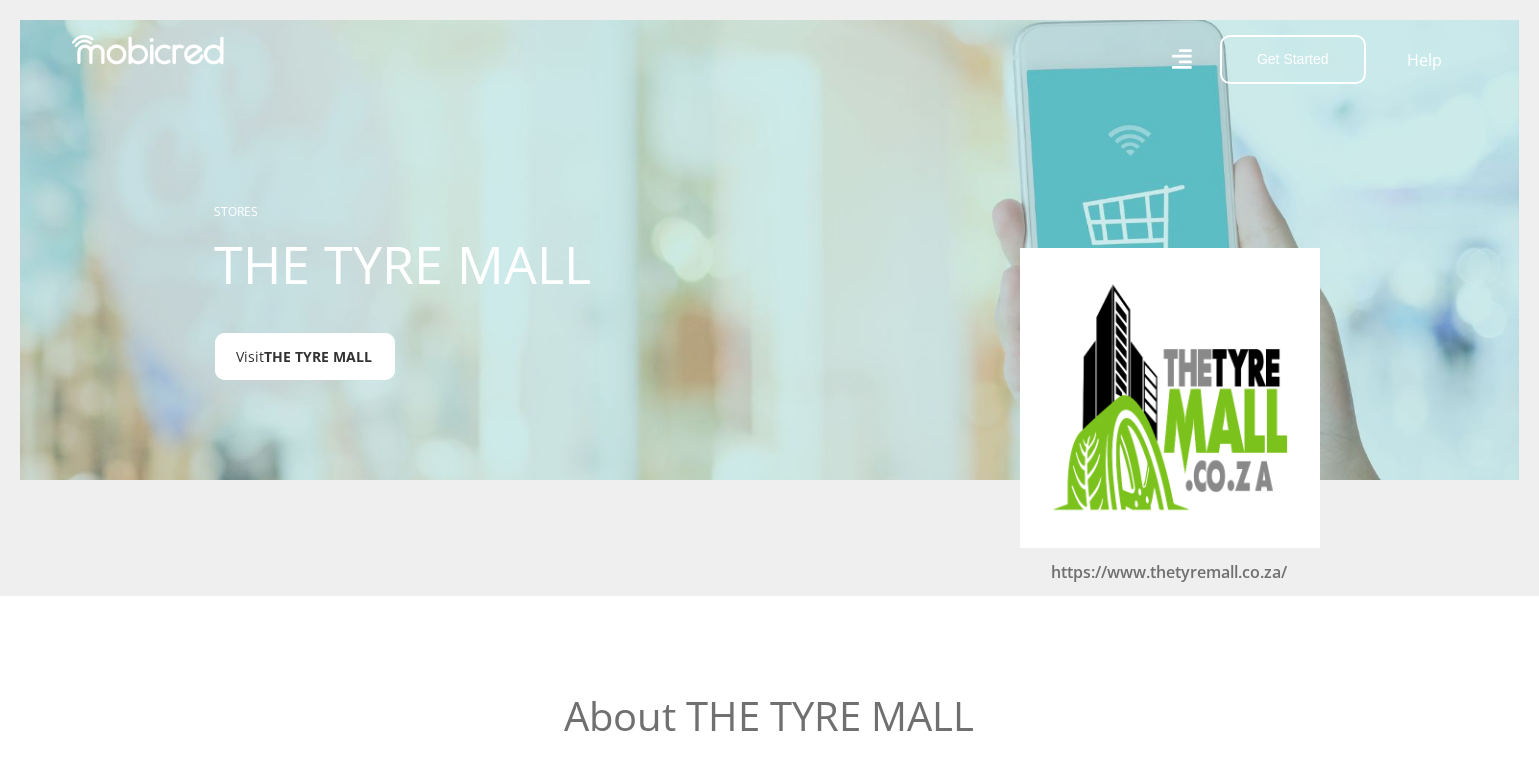 click on "THE TYRE MALL" at bounding box center [319, 356] 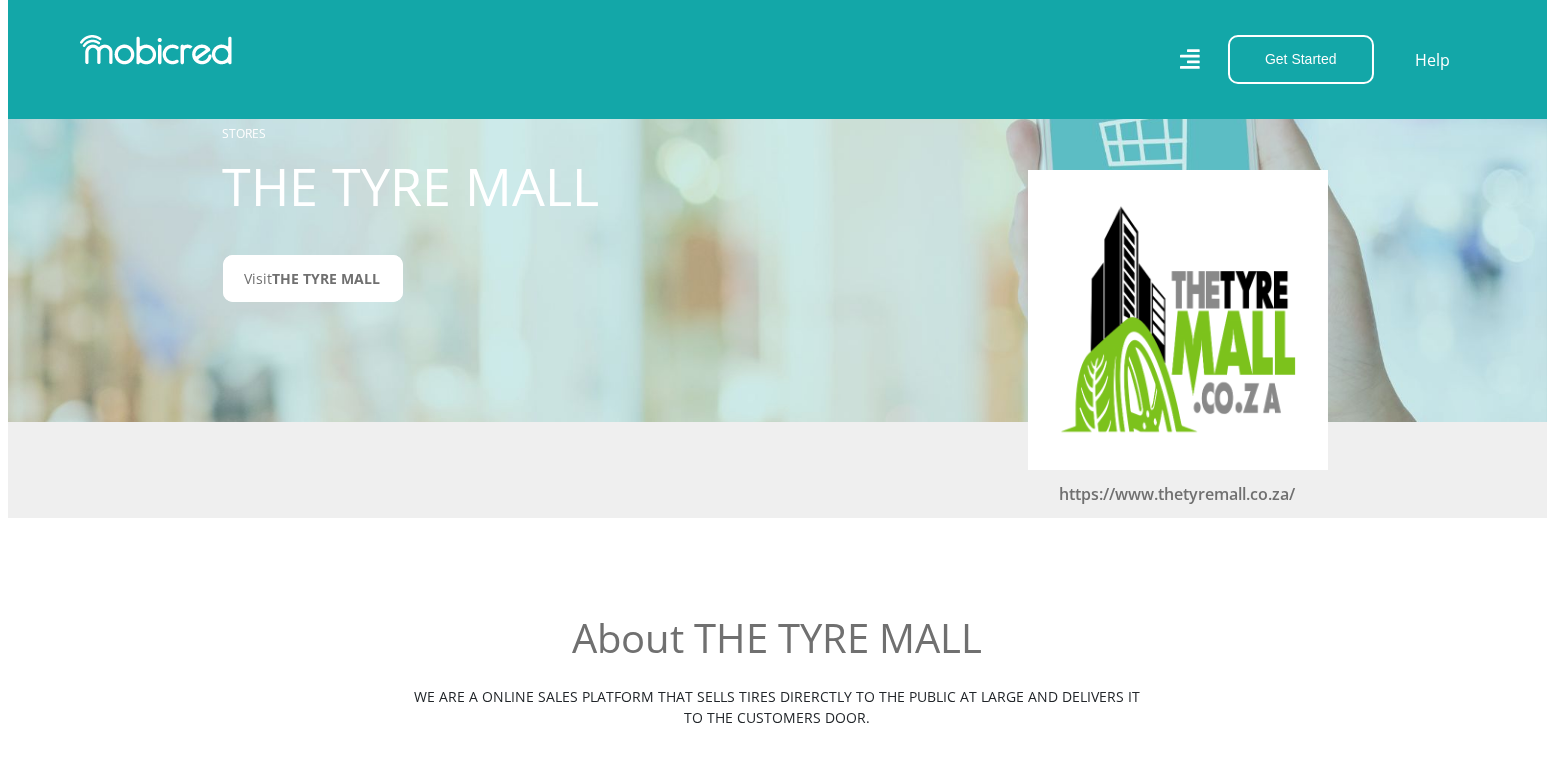 scroll, scrollTop: 0, scrollLeft: 0, axis: both 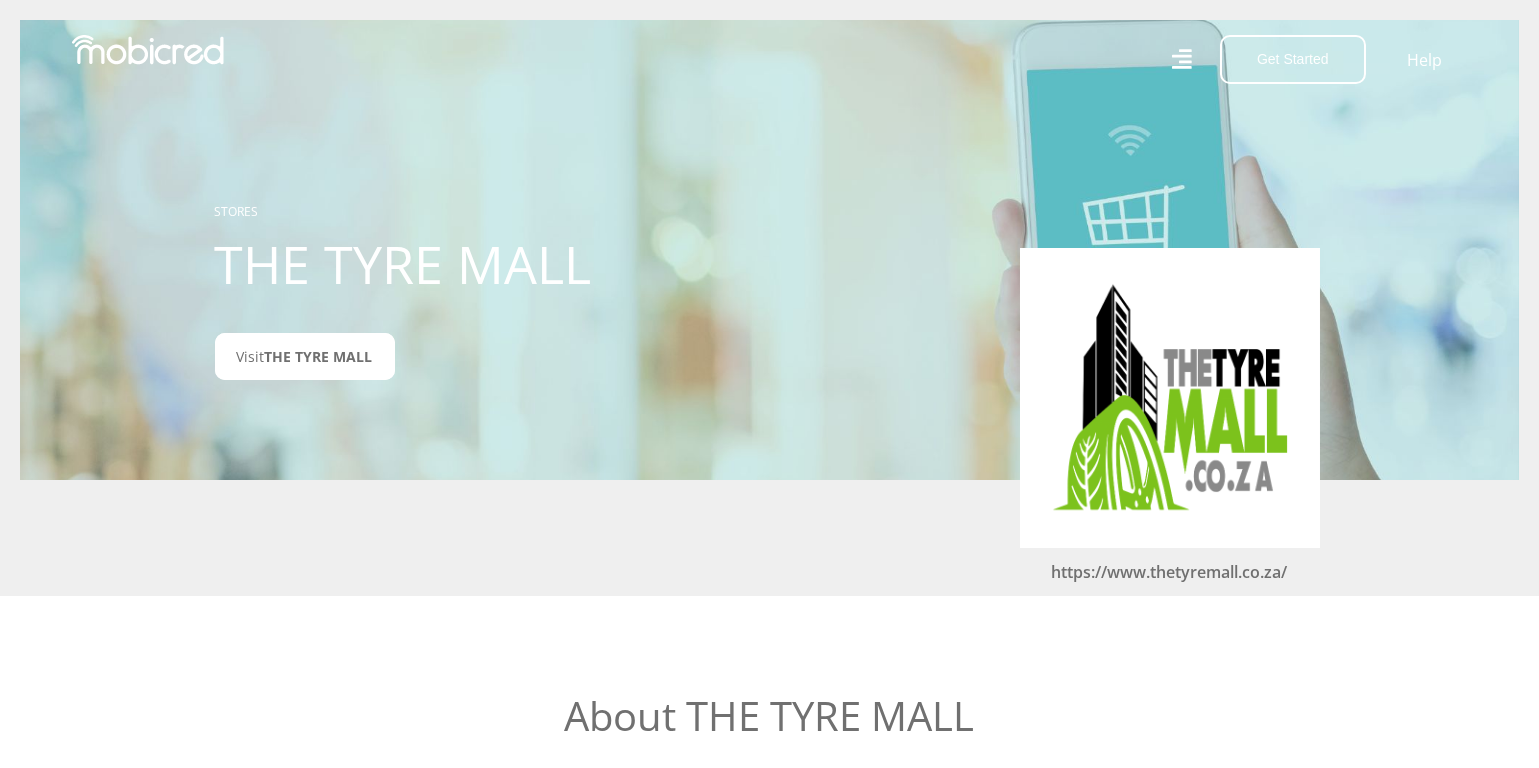 click 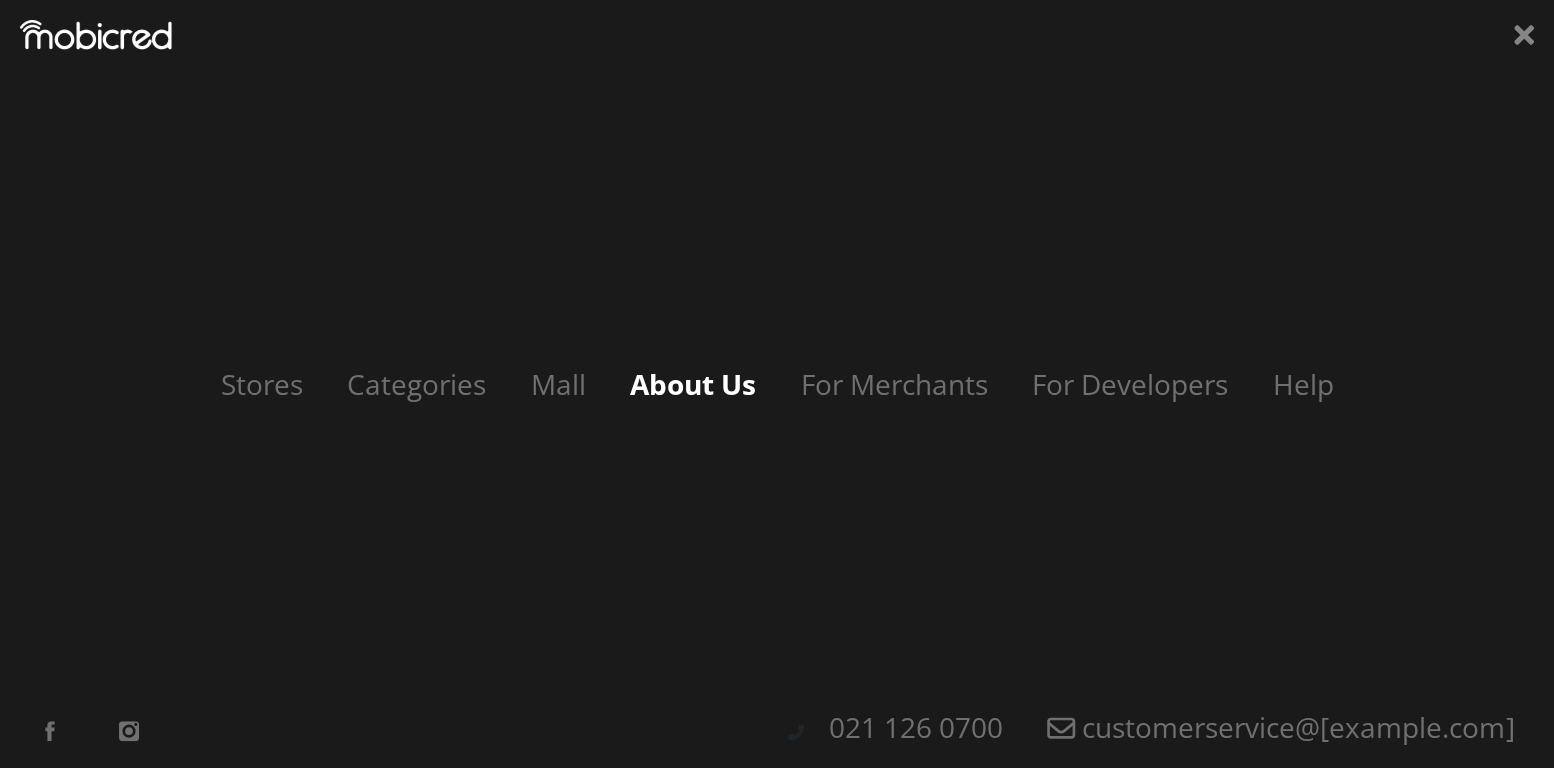 click on "About Us" at bounding box center [693, 384] 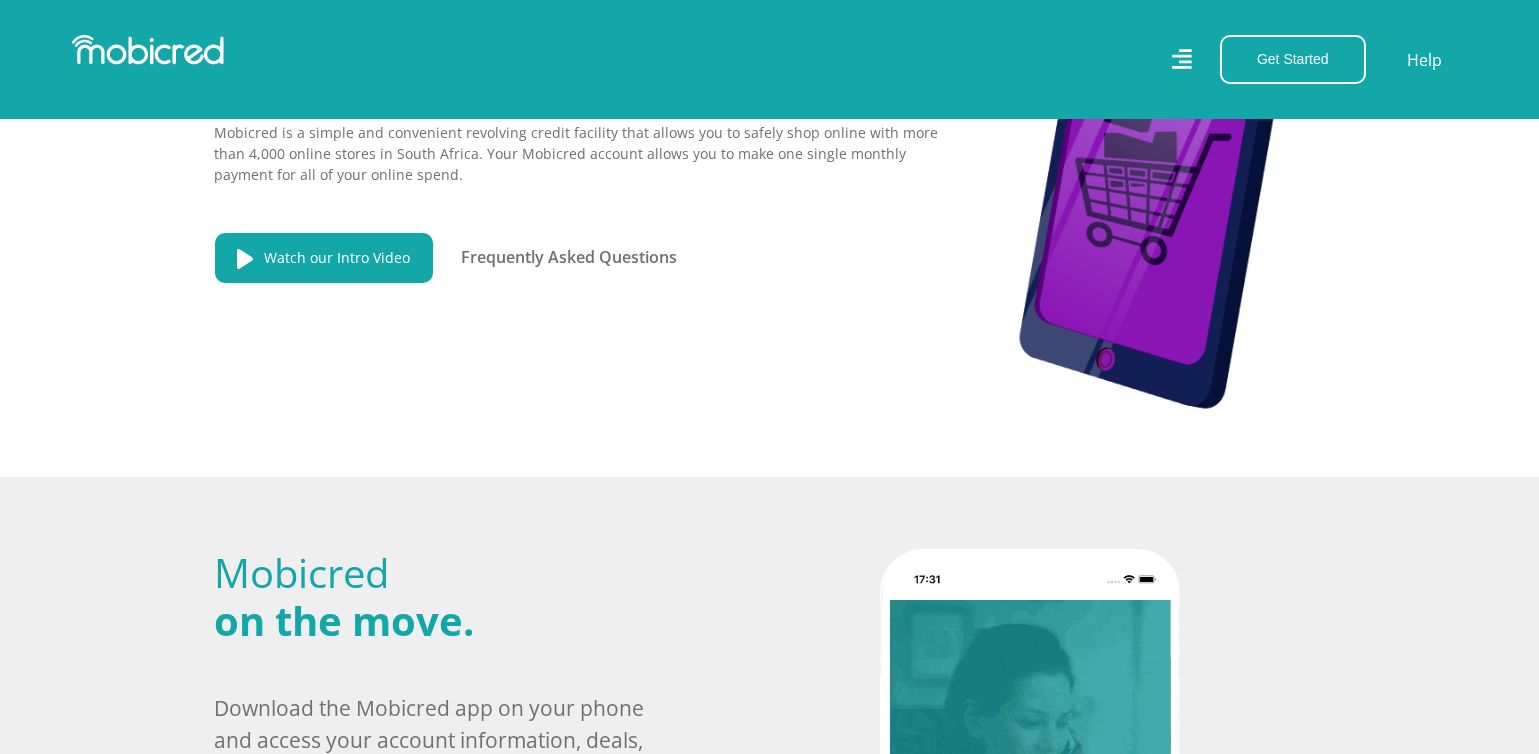 scroll, scrollTop: 500, scrollLeft: 0, axis: vertical 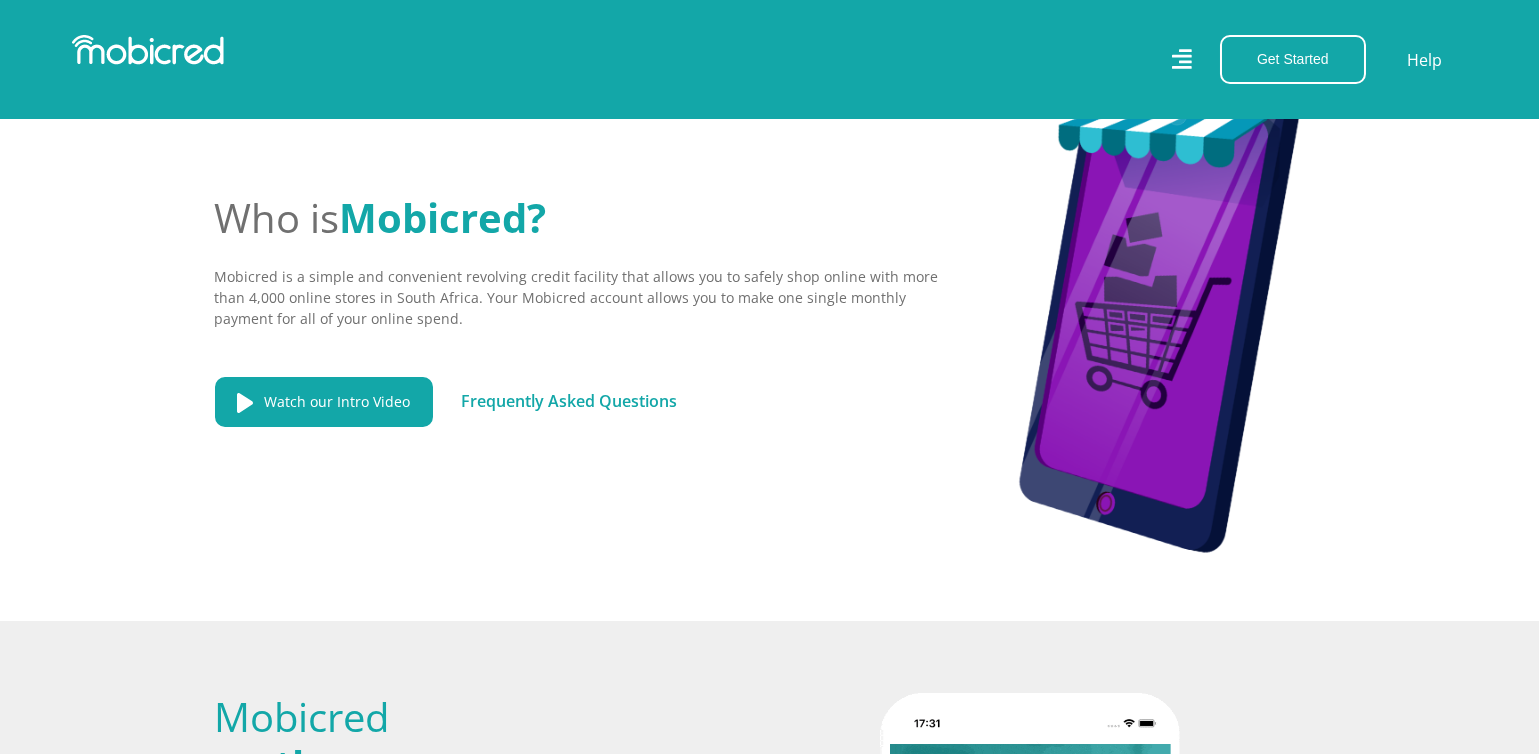 click on "Frequently Asked Questions" at bounding box center (569, 401) 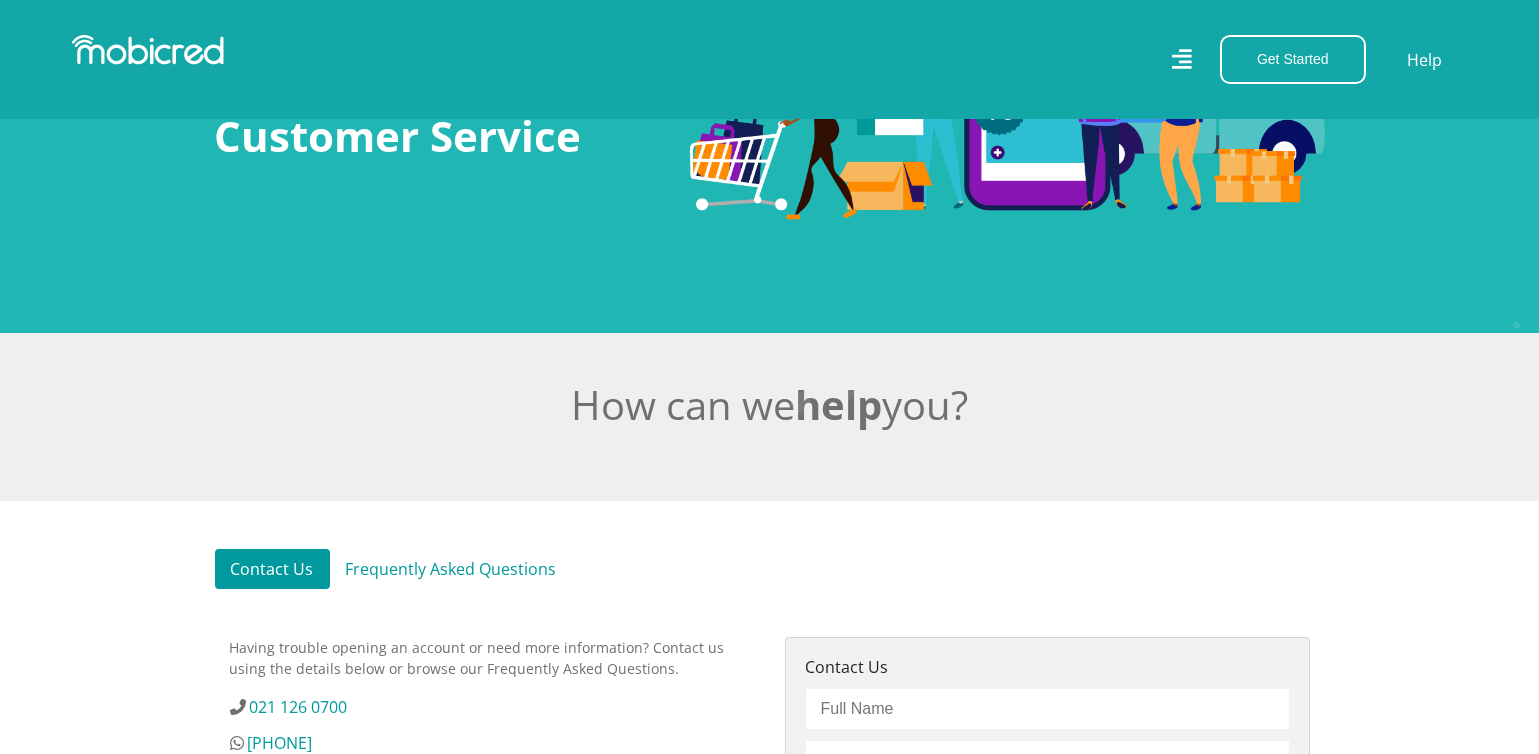 scroll, scrollTop: 0, scrollLeft: 0, axis: both 